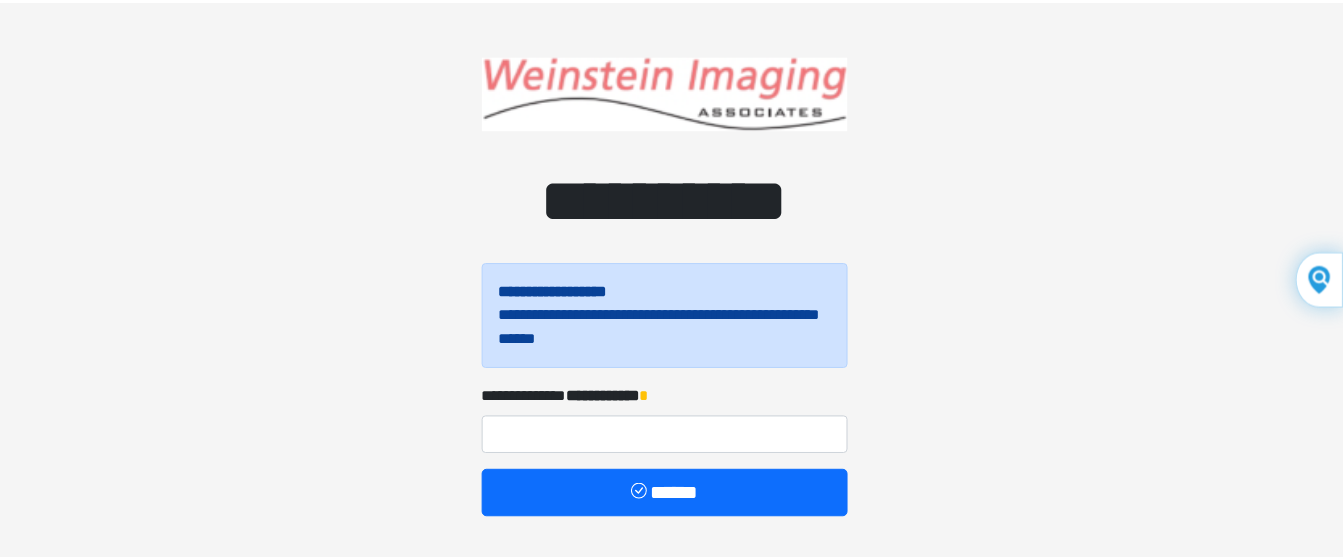 scroll, scrollTop: 0, scrollLeft: 0, axis: both 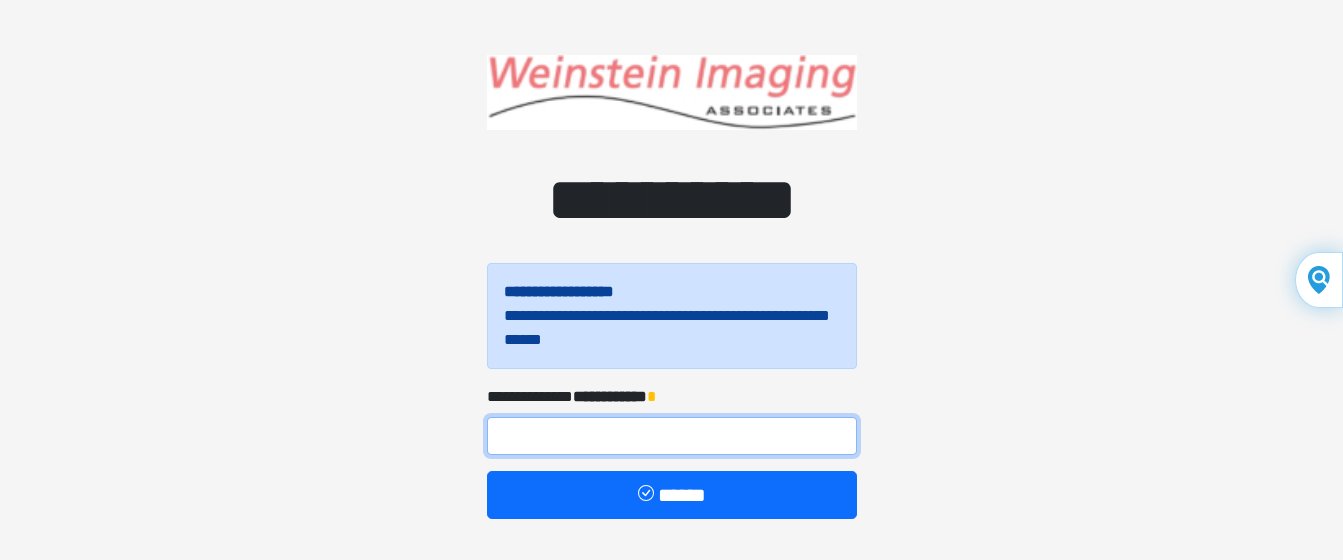 click at bounding box center [672, 436] 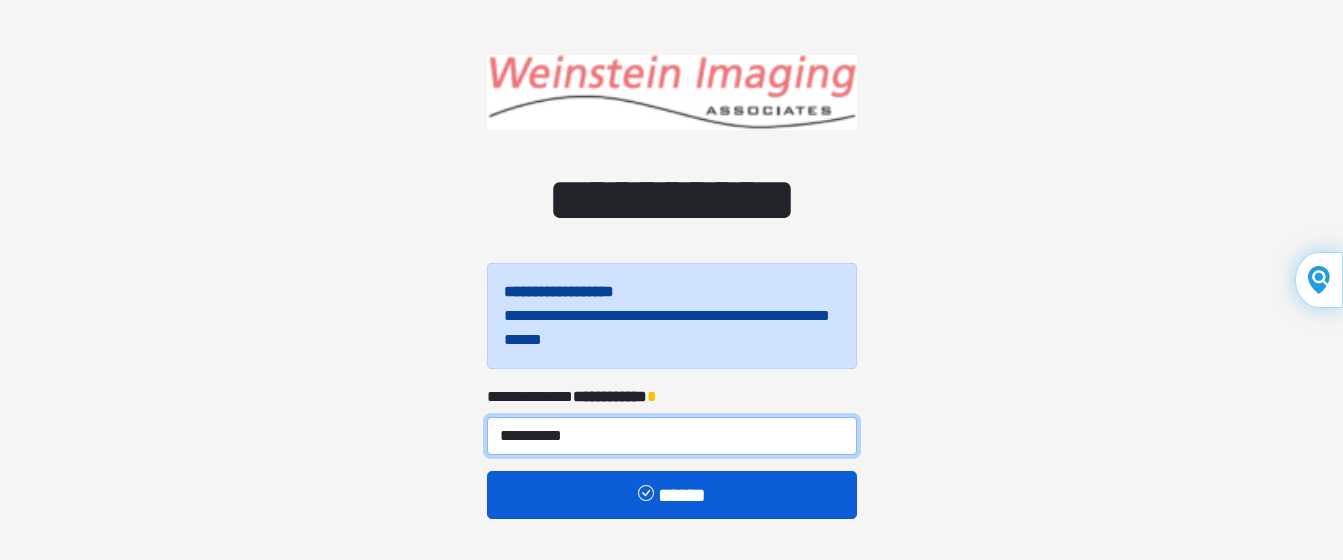 type on "**********" 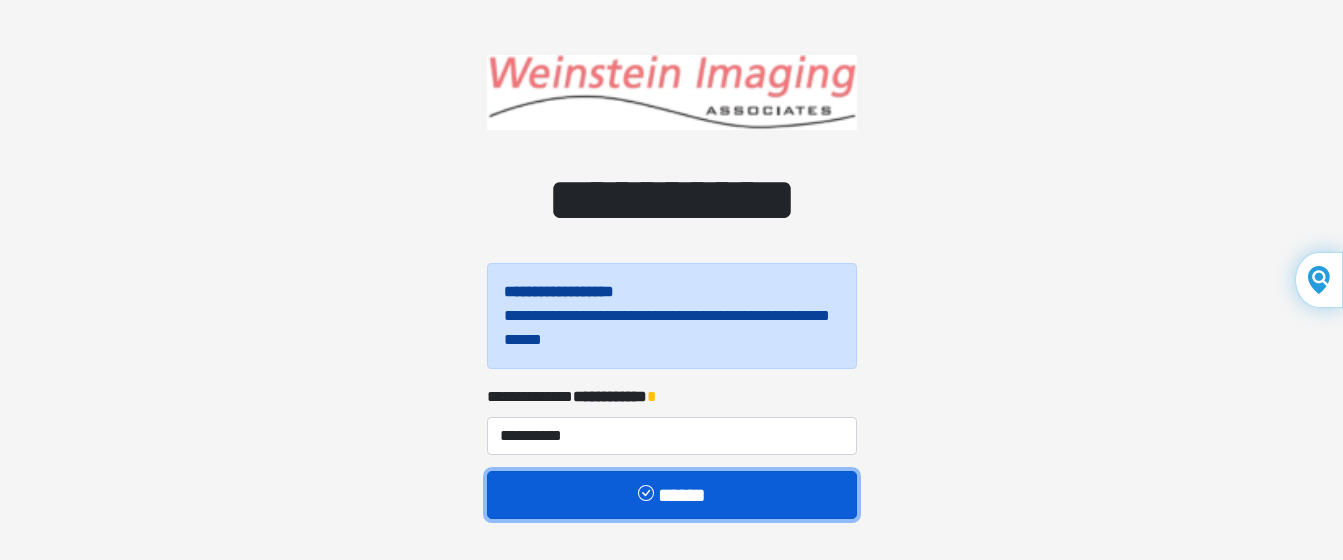 click on "******" at bounding box center (672, 495) 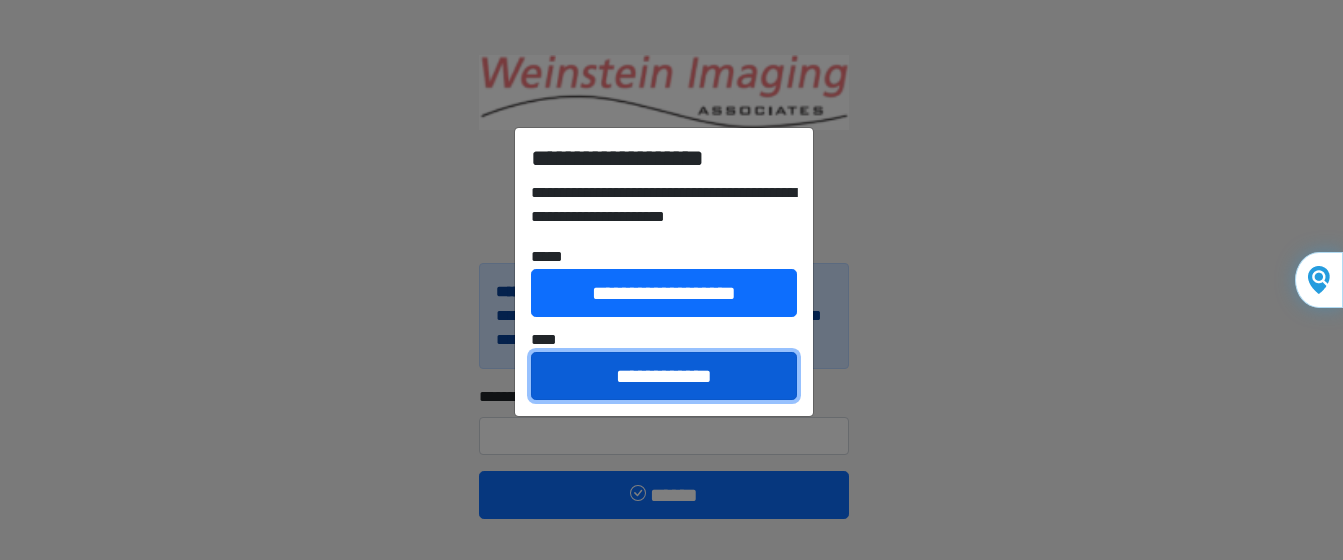 click on "**********" at bounding box center [664, 376] 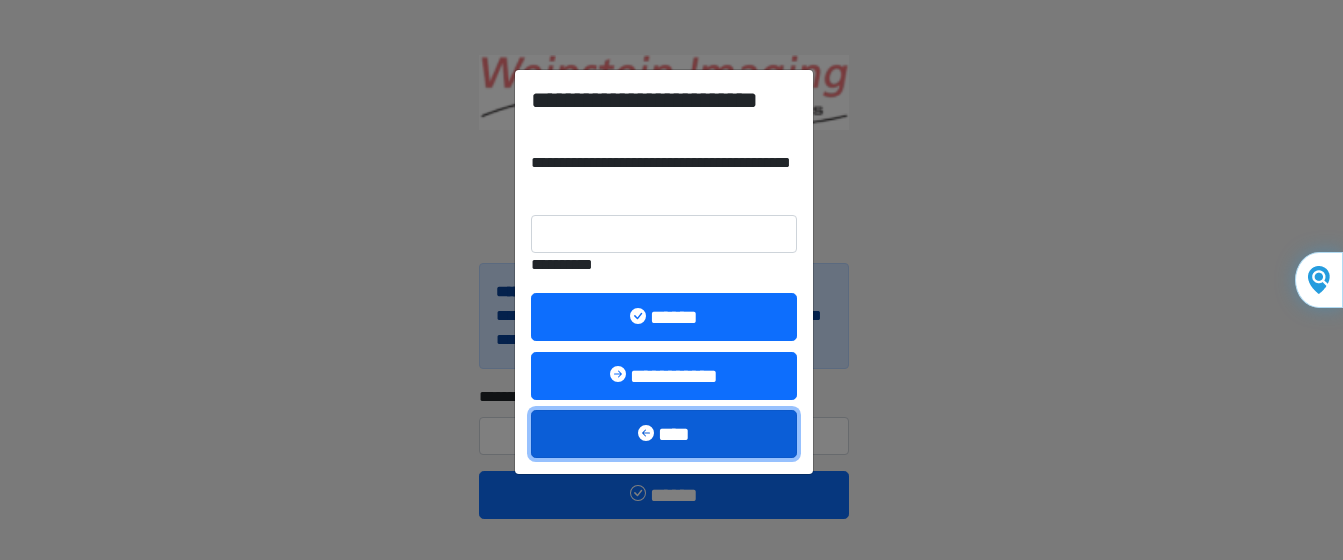 click on "****" at bounding box center (664, 434) 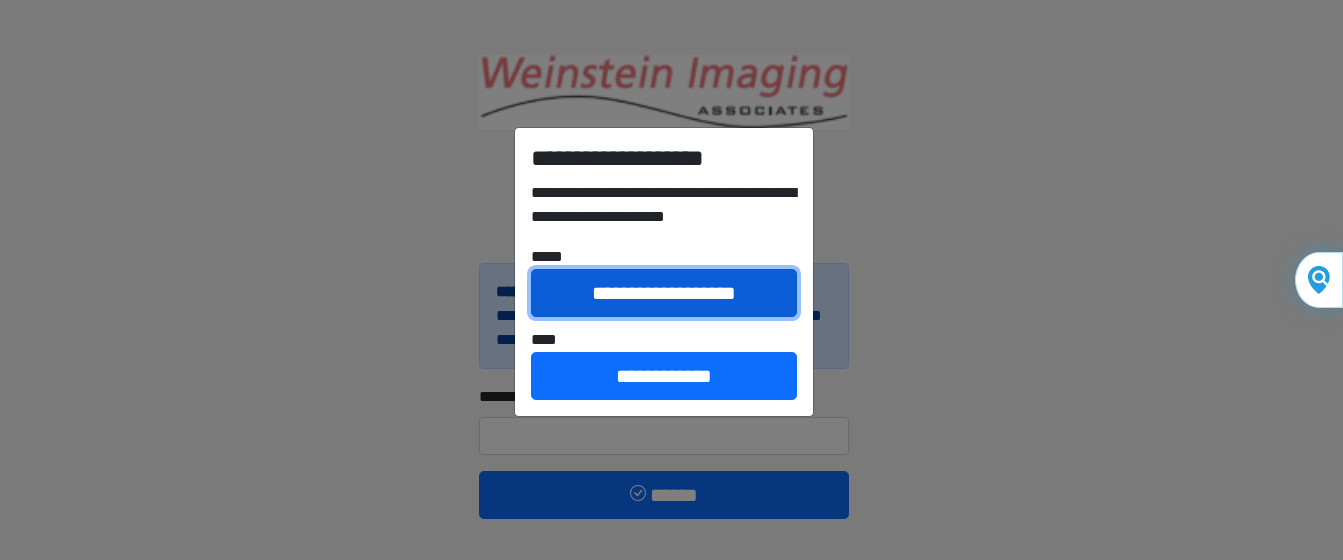 click on "**********" at bounding box center (664, 293) 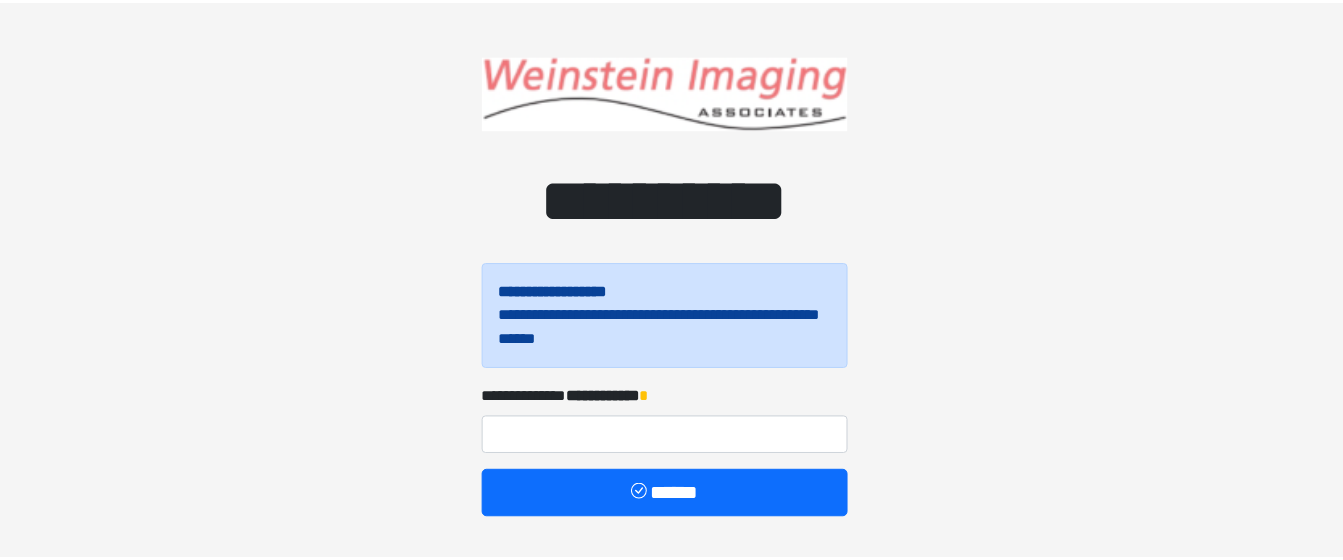 scroll, scrollTop: 0, scrollLeft: 0, axis: both 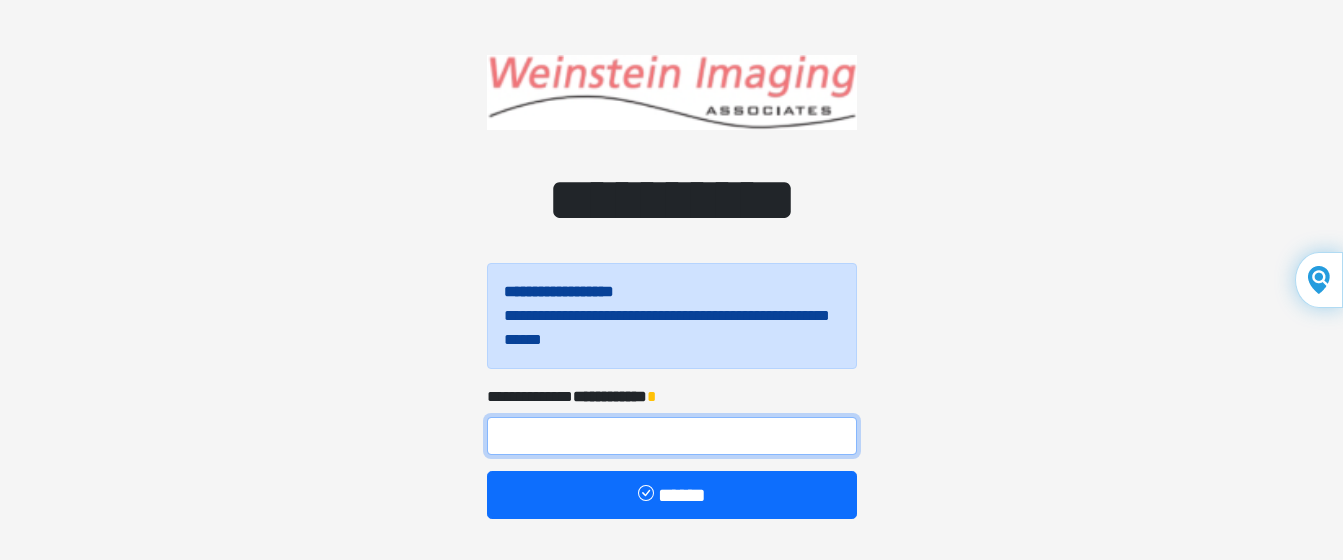 click at bounding box center [672, 436] 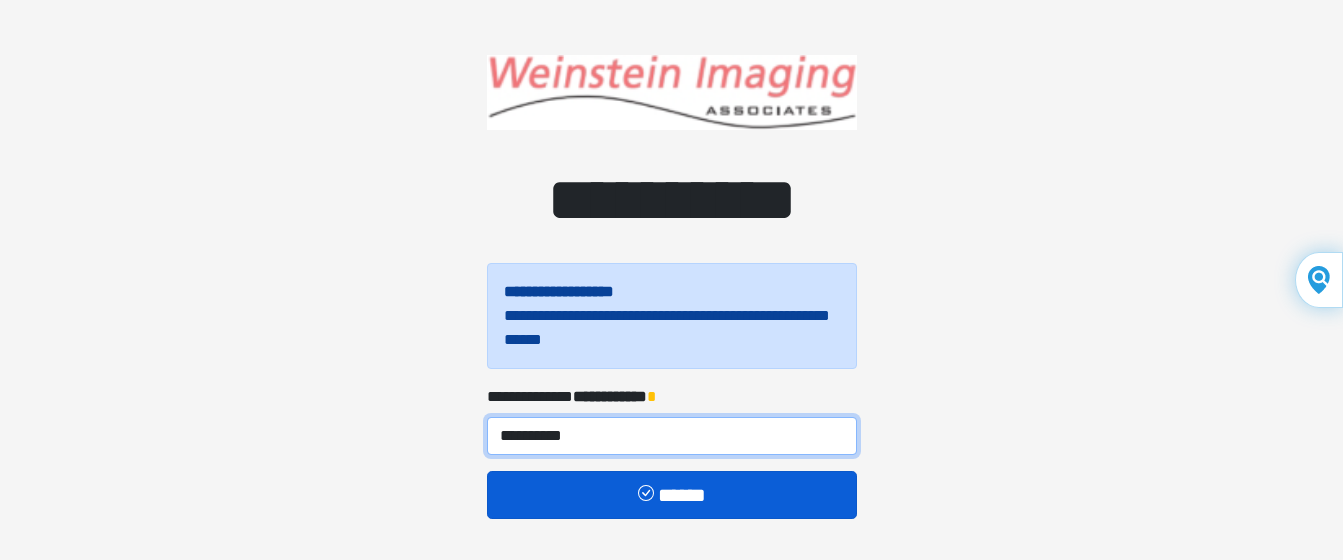 type on "**********" 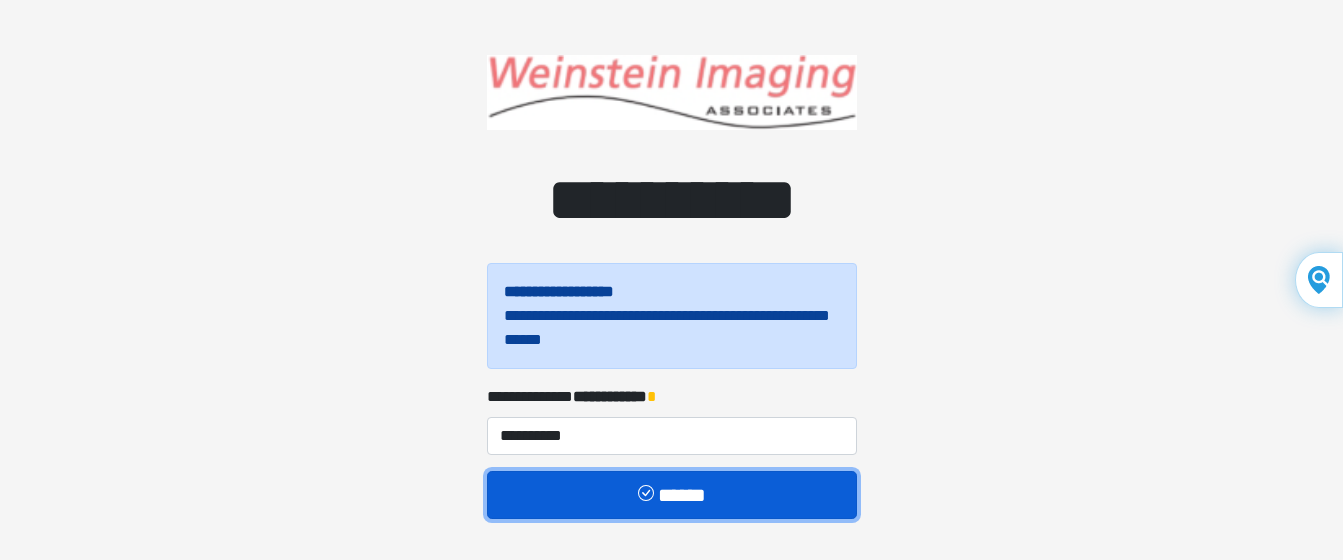 click on "******" at bounding box center [672, 495] 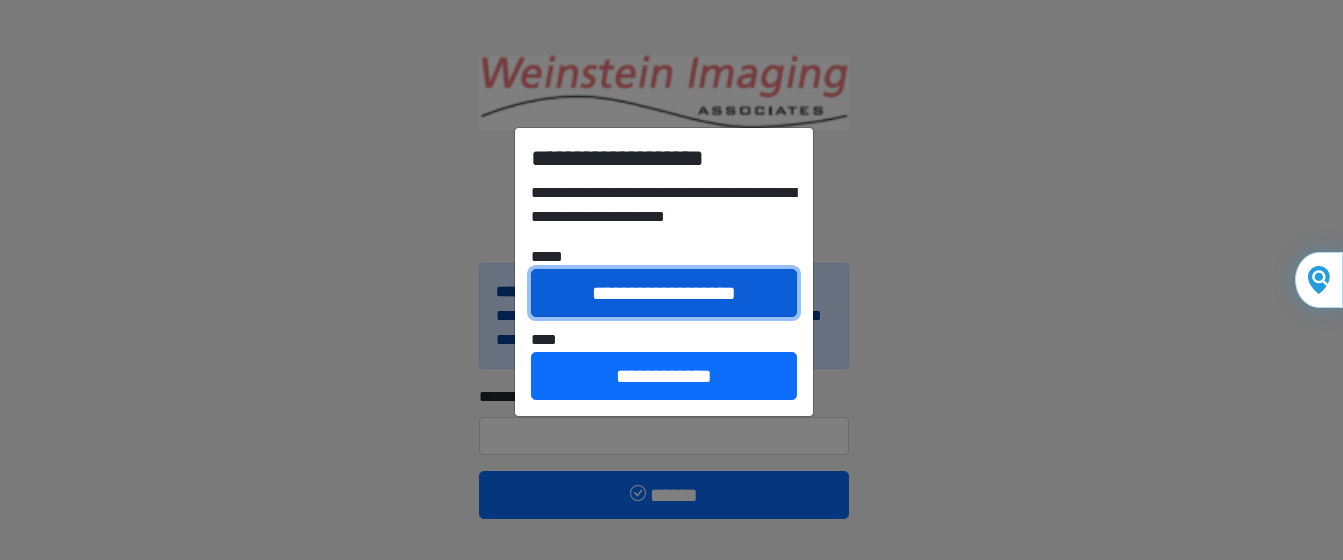 click on "**********" at bounding box center [664, 293] 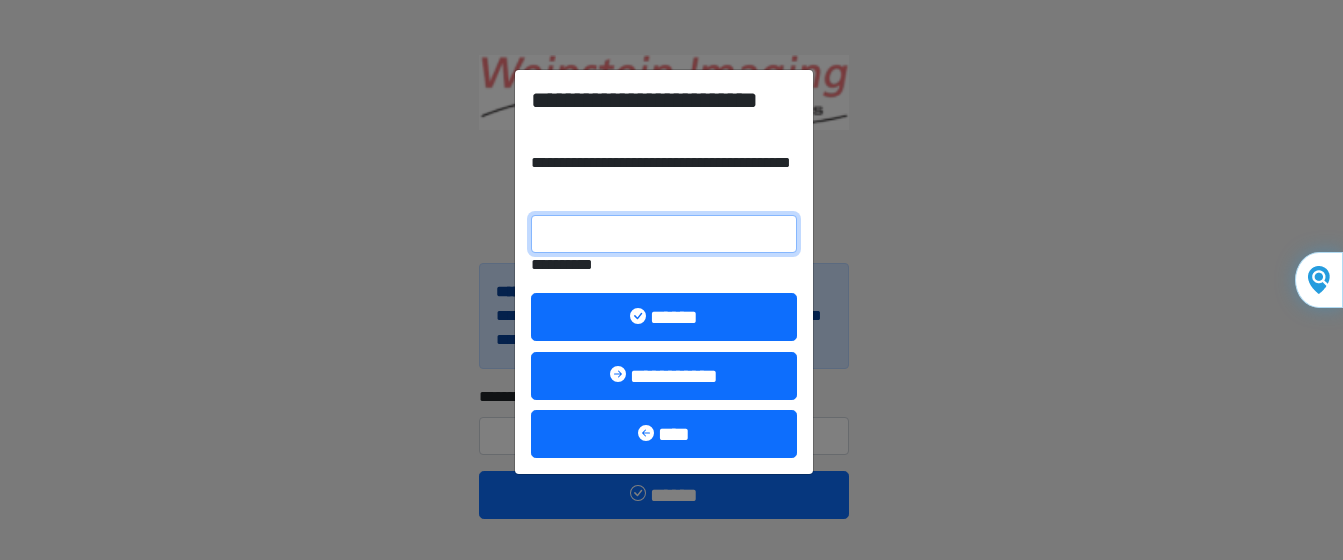 click on "**********" at bounding box center (664, 234) 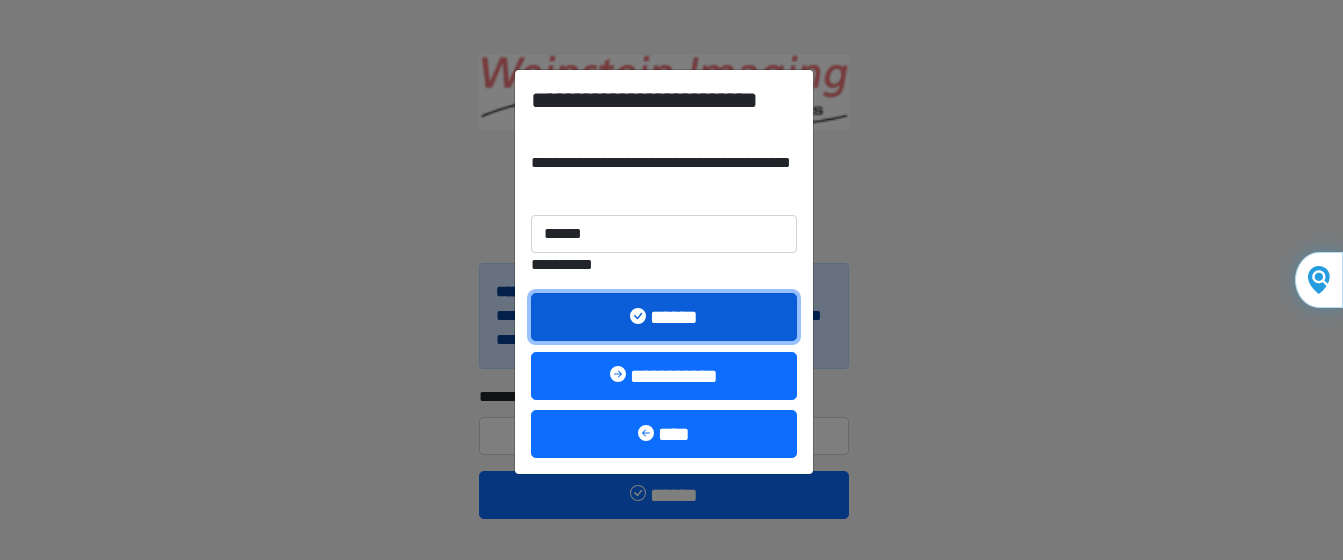 click on "******" at bounding box center [664, 317] 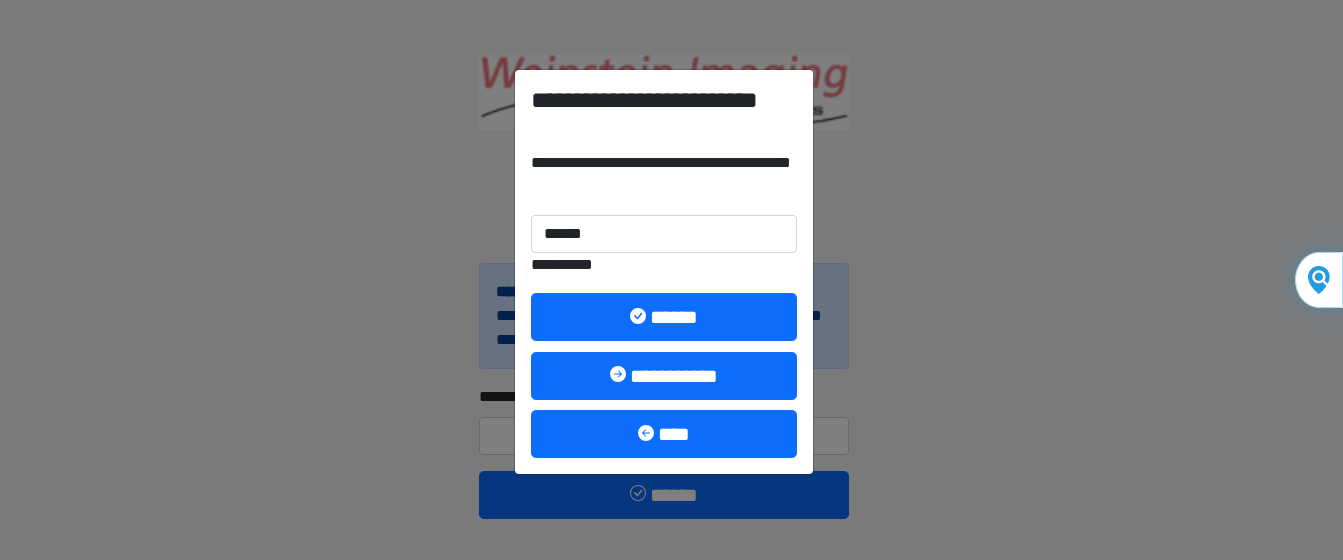 click on "**********" at bounding box center (671, 280) 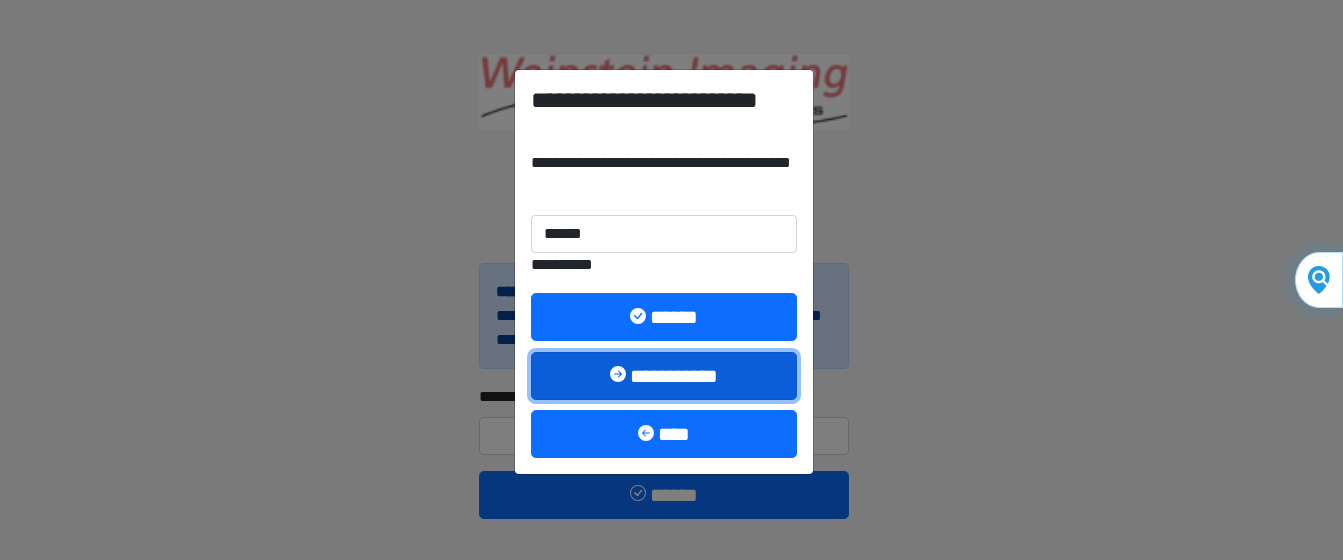 drag, startPoint x: 690, startPoint y: 495, endPoint x: 637, endPoint y: 368, distance: 137.6154 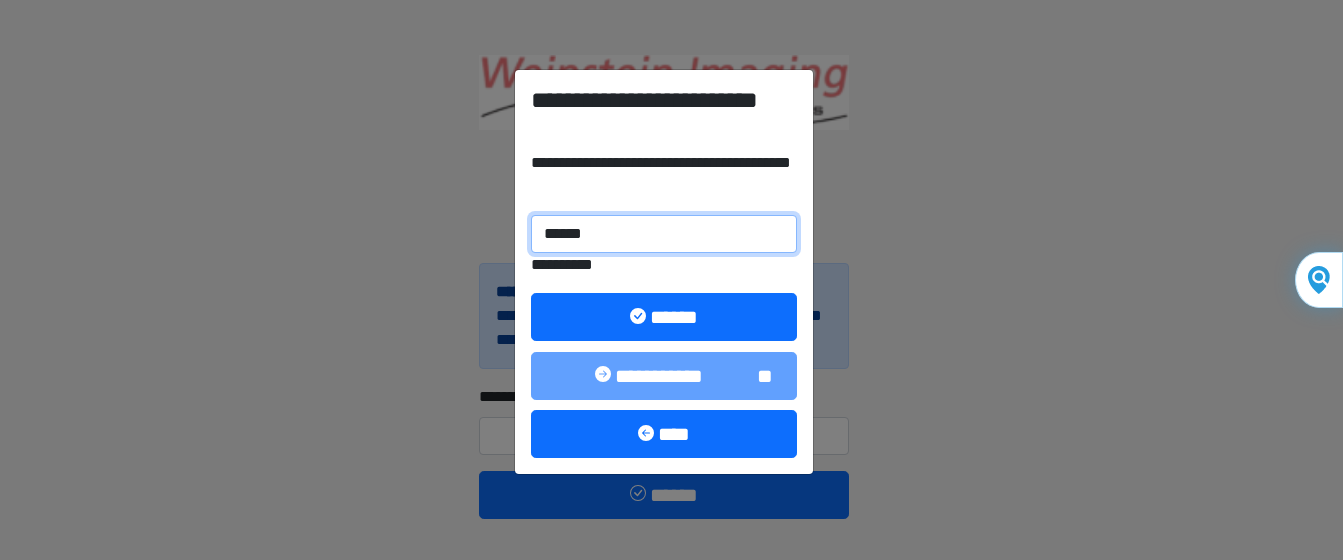 click on "******" at bounding box center (664, 234) 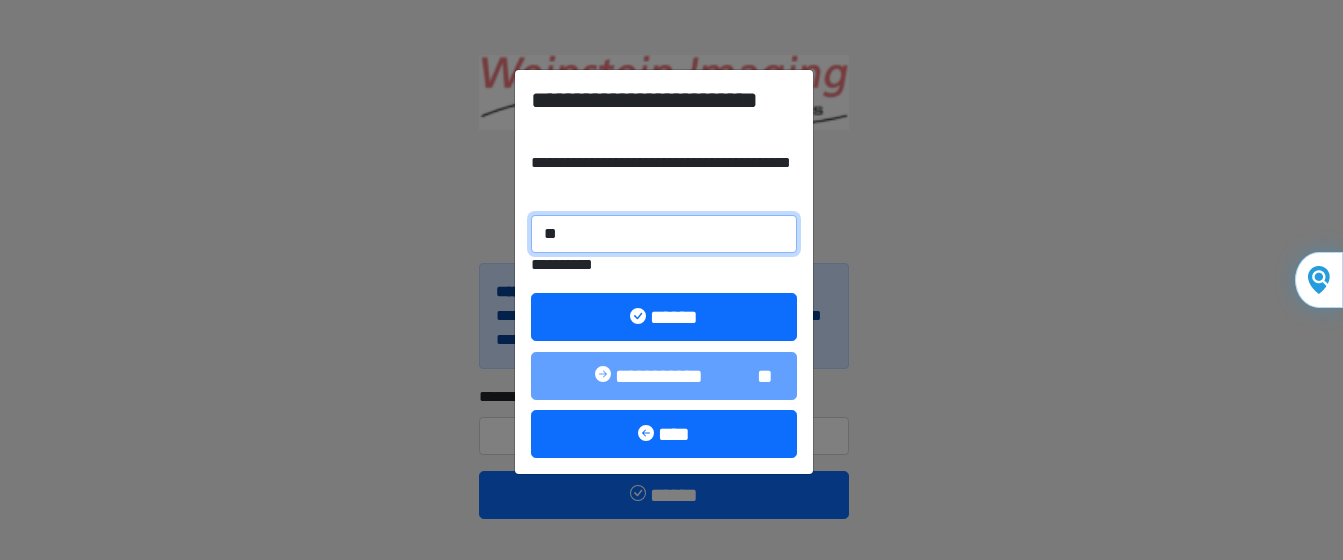 type on "*" 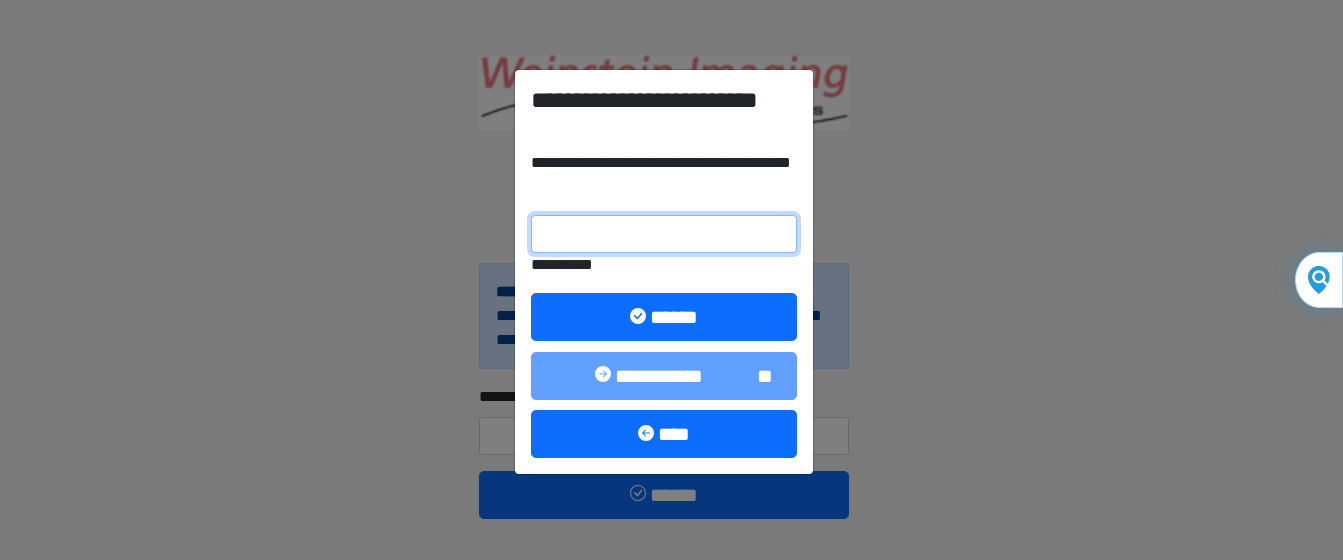 type 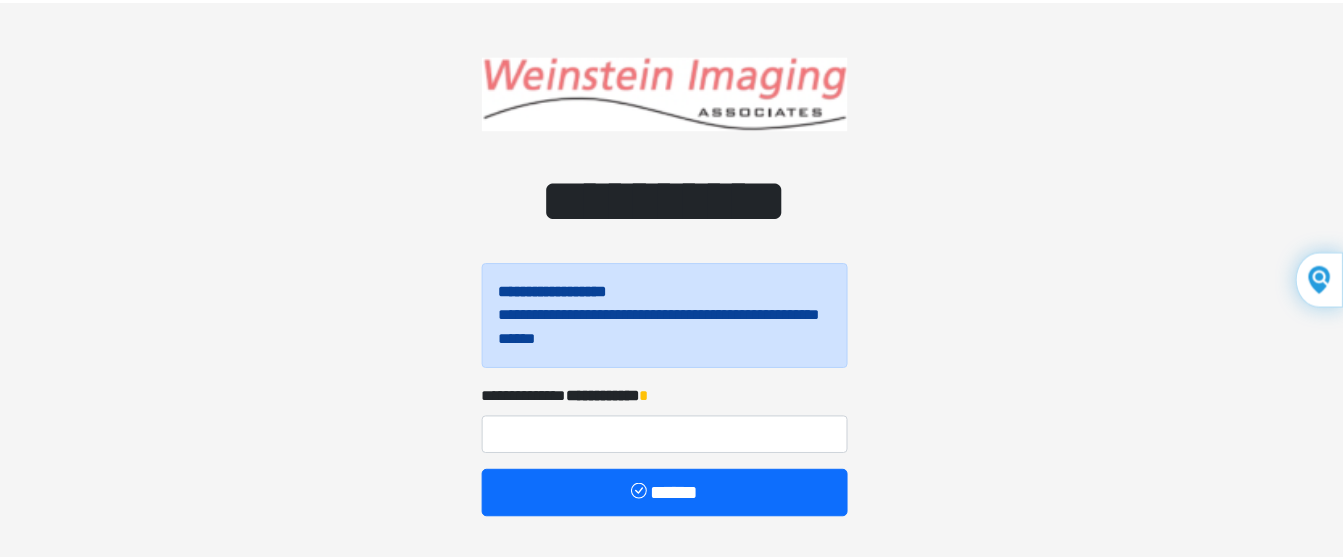 scroll, scrollTop: 0, scrollLeft: 0, axis: both 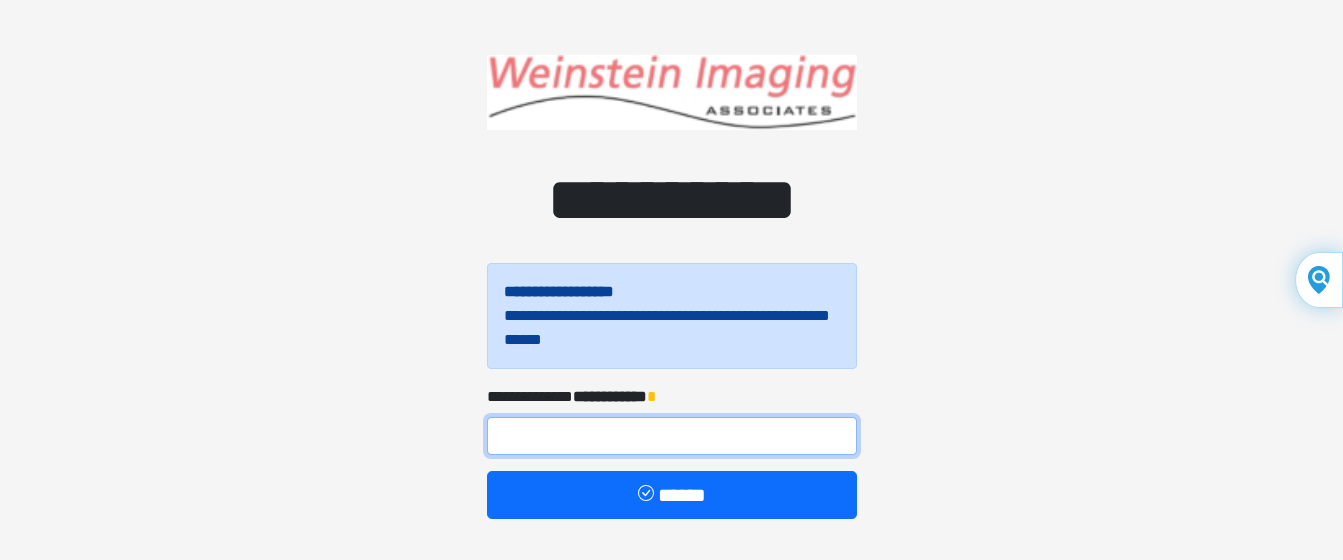 click at bounding box center (672, 436) 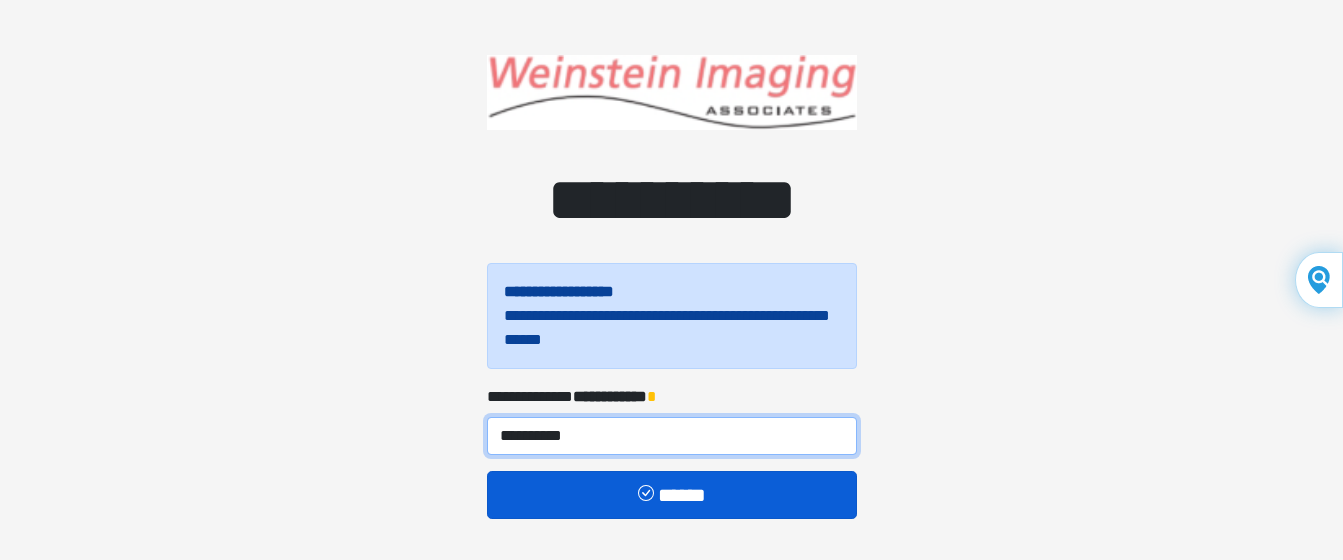 type on "**********" 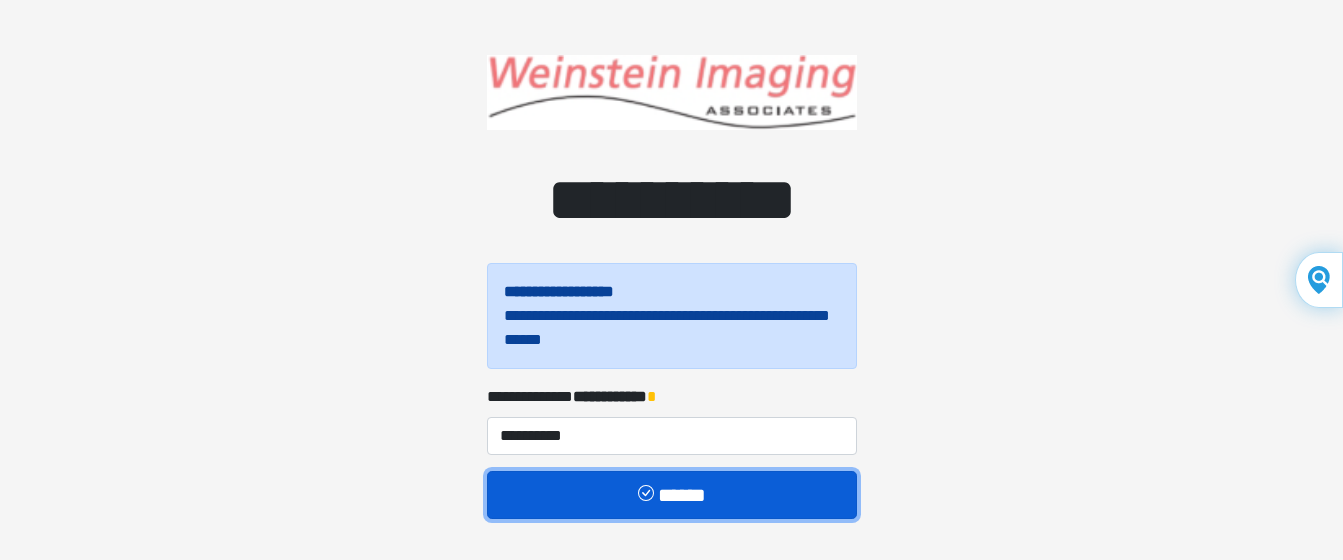 click on "******" at bounding box center [672, 495] 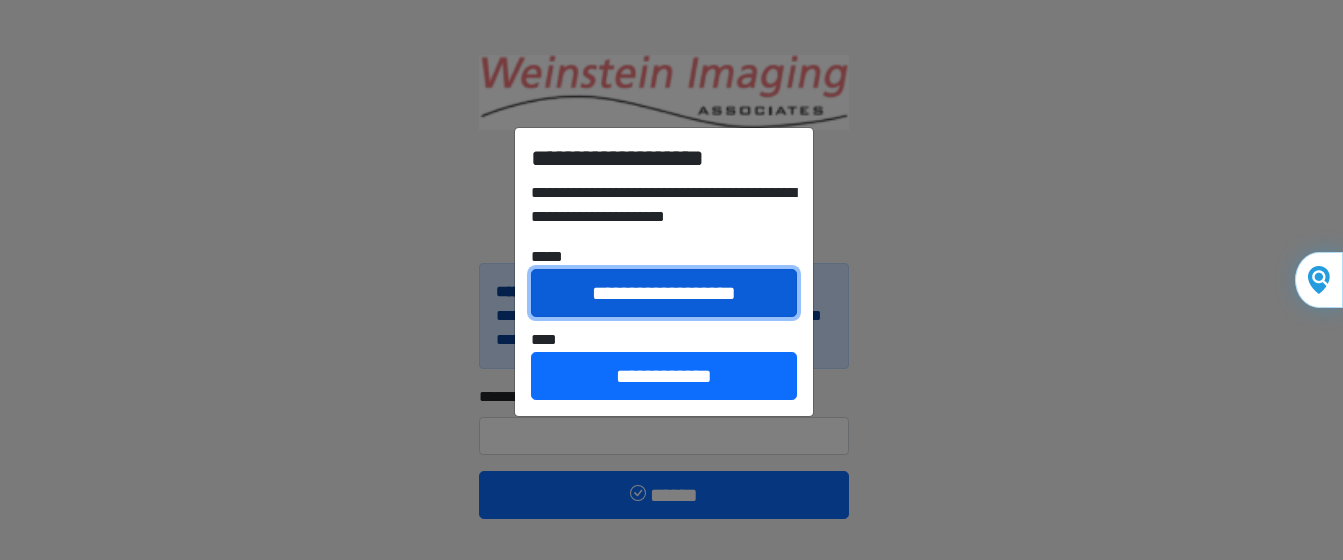 click on "**********" at bounding box center [664, 293] 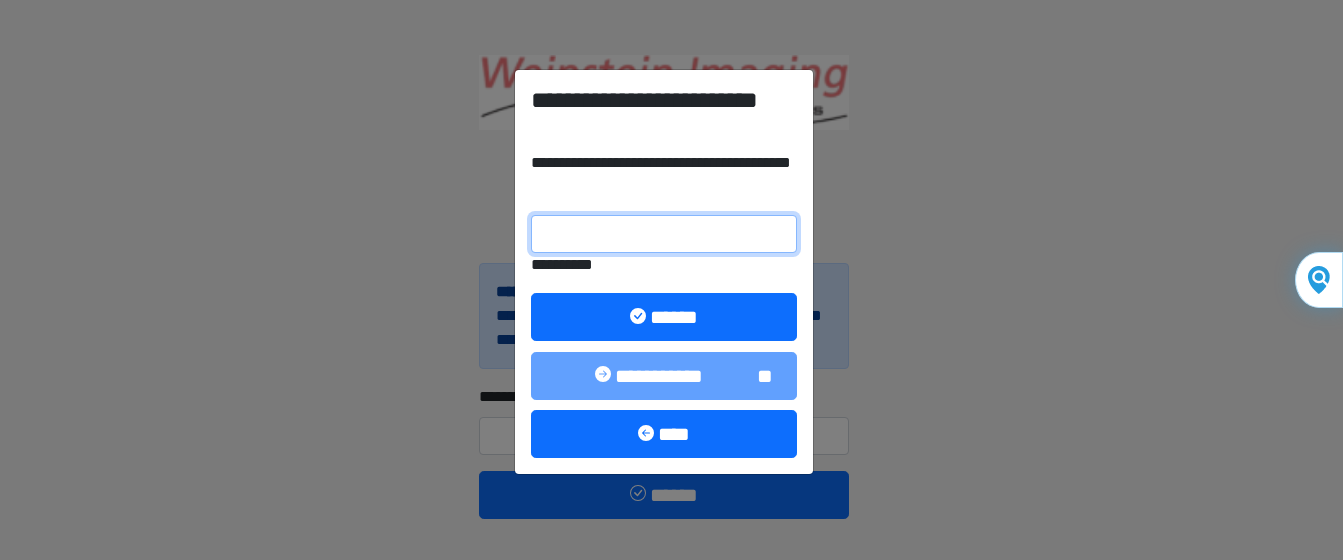 click on "**********" at bounding box center [664, 234] 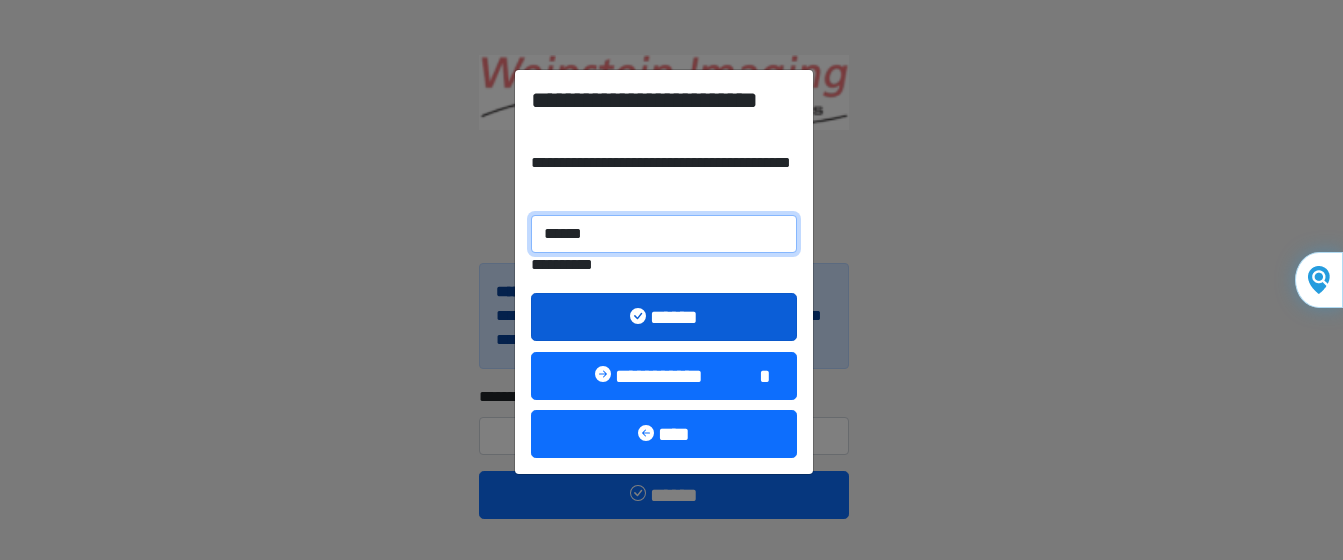 type on "******" 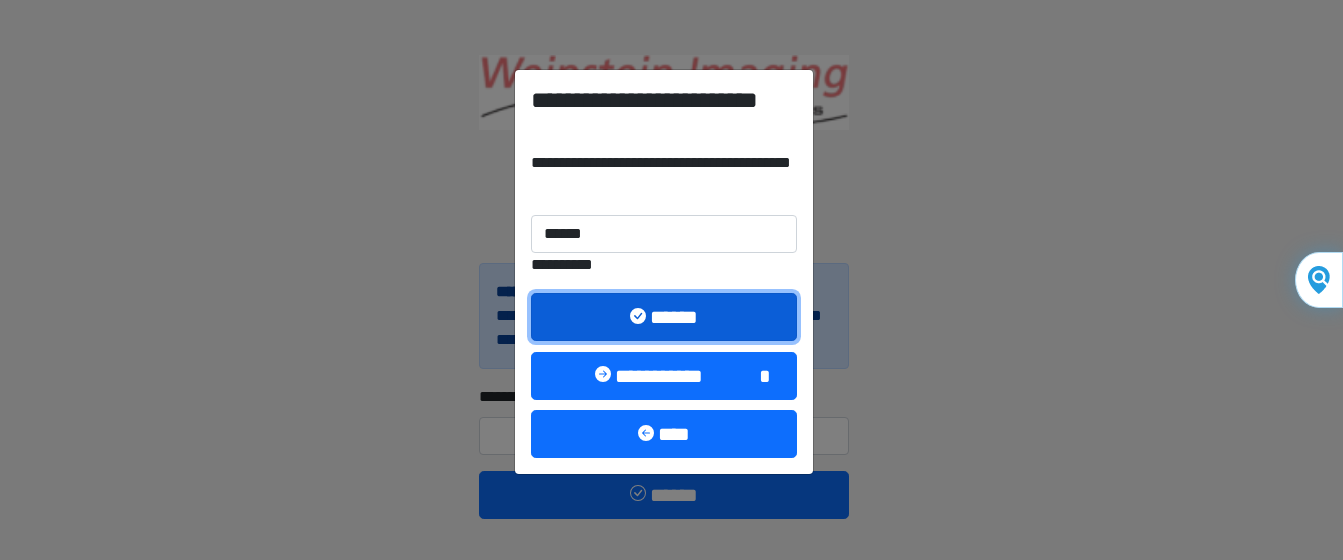 click on "******" at bounding box center [664, 317] 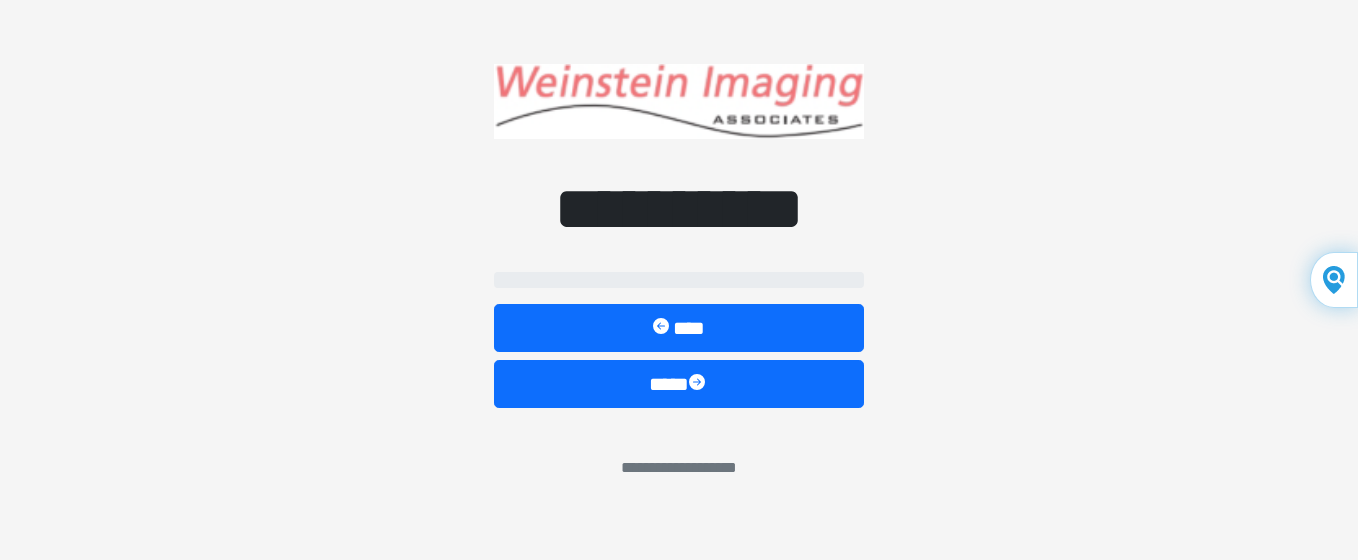 select on "*****" 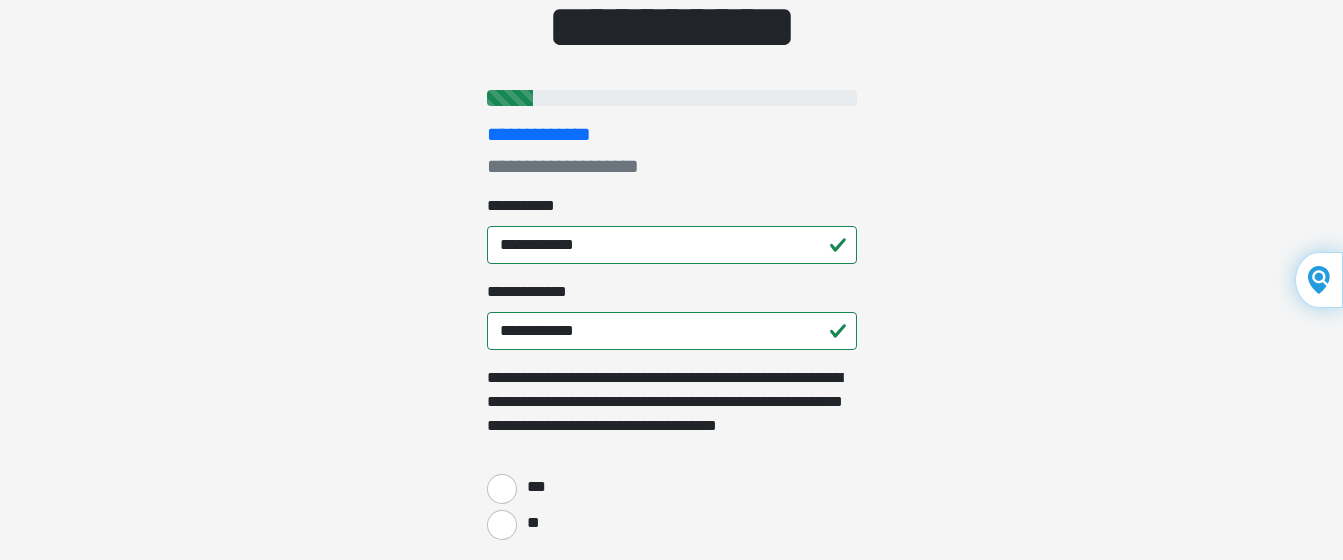 scroll, scrollTop: 187, scrollLeft: 0, axis: vertical 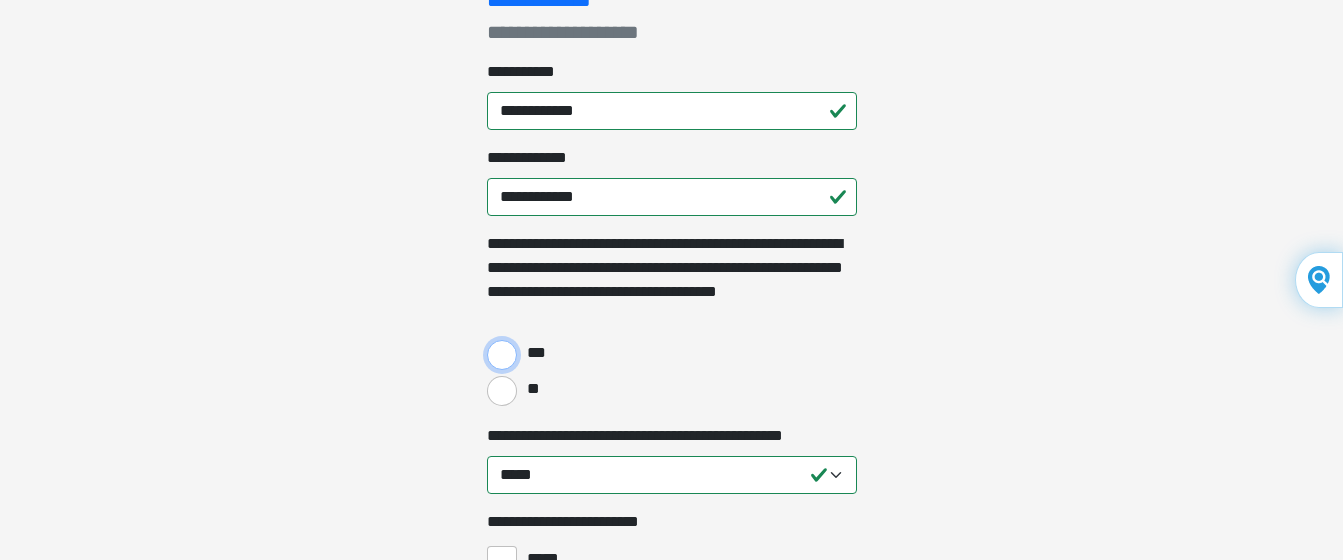 click on "***" at bounding box center (502, 355) 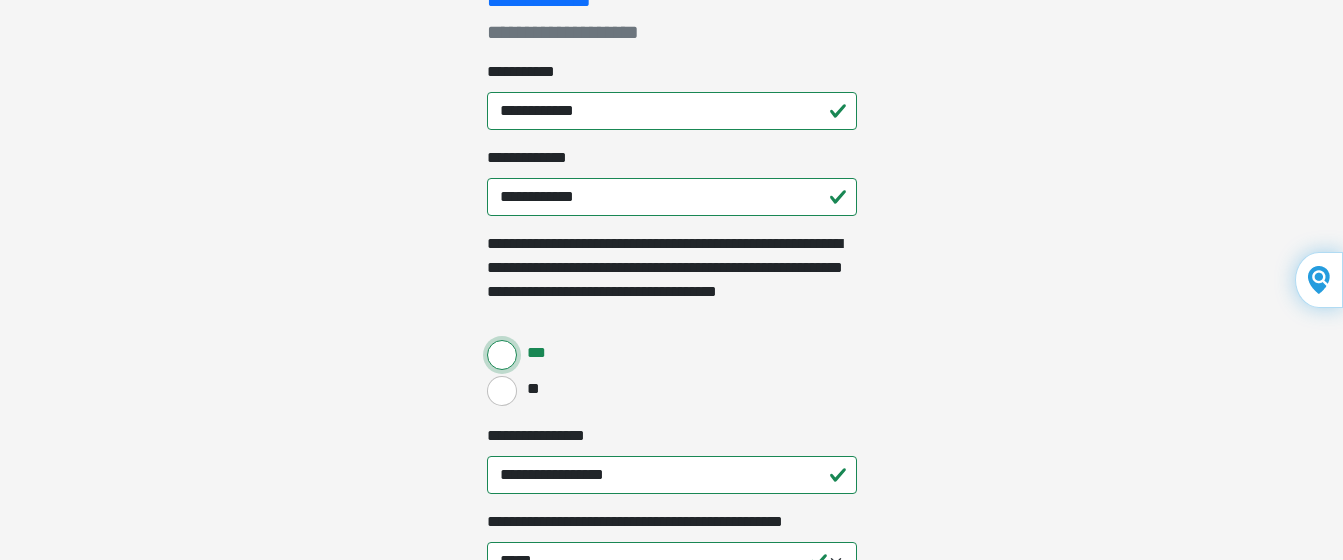 scroll, scrollTop: 347, scrollLeft: 0, axis: vertical 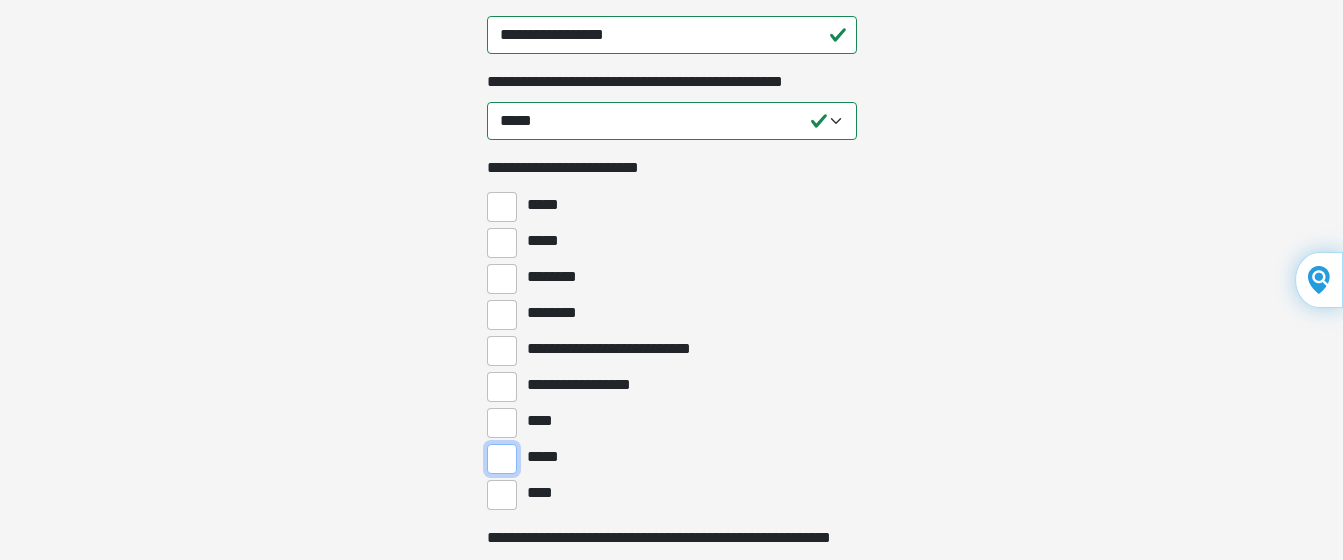click on "*****" at bounding box center [502, 459] 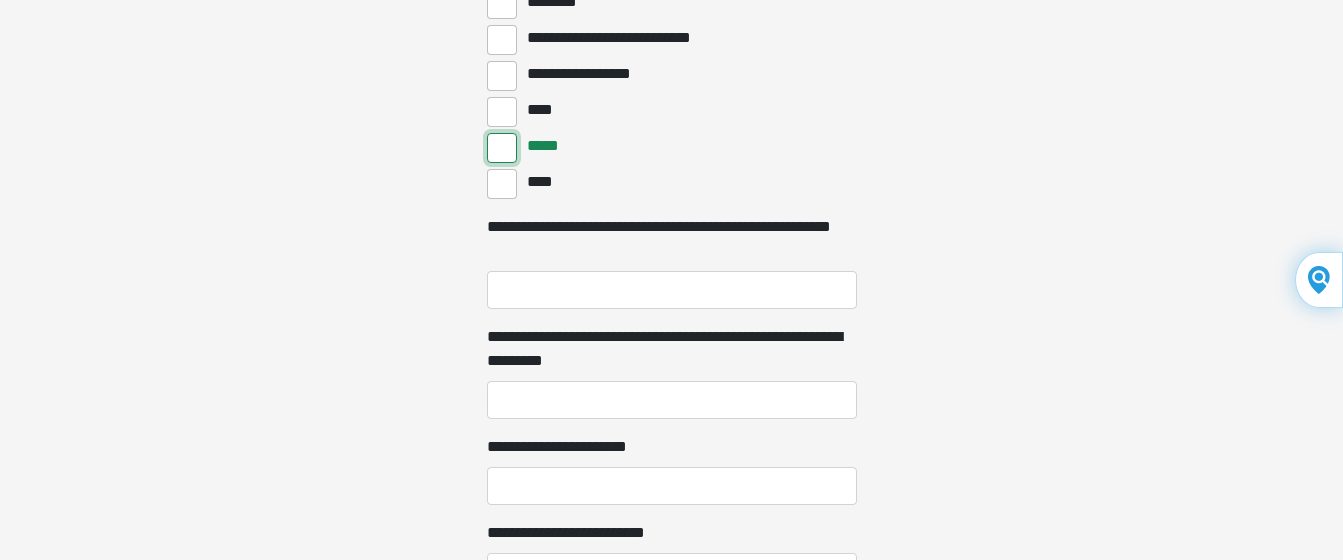scroll, scrollTop: 1067, scrollLeft: 0, axis: vertical 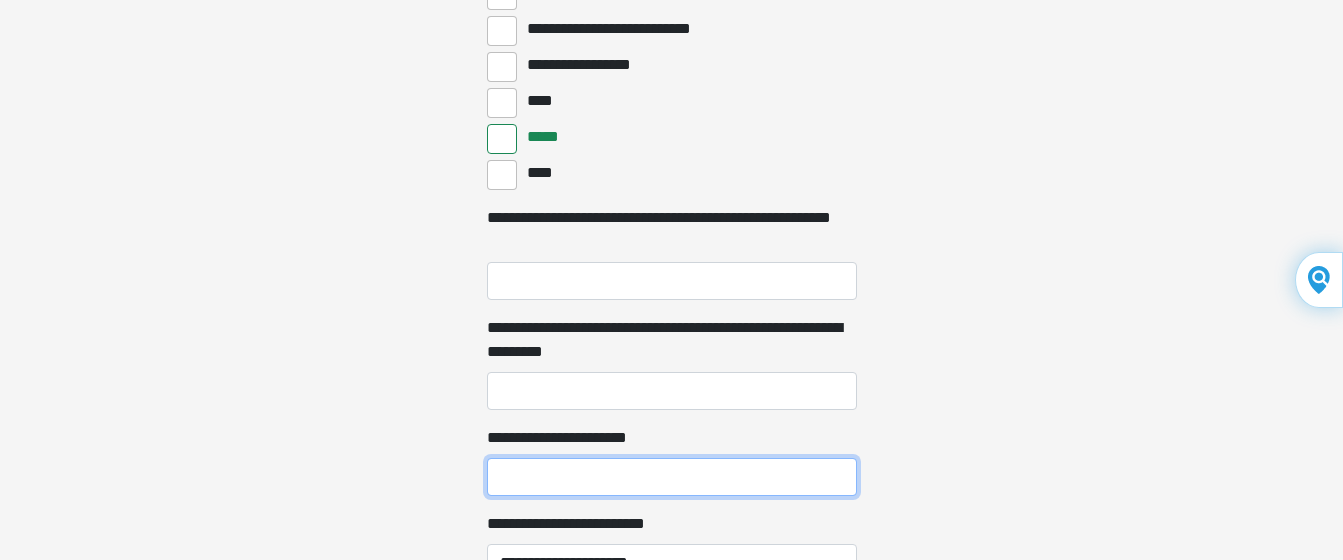 click on "**********" at bounding box center (672, 477) 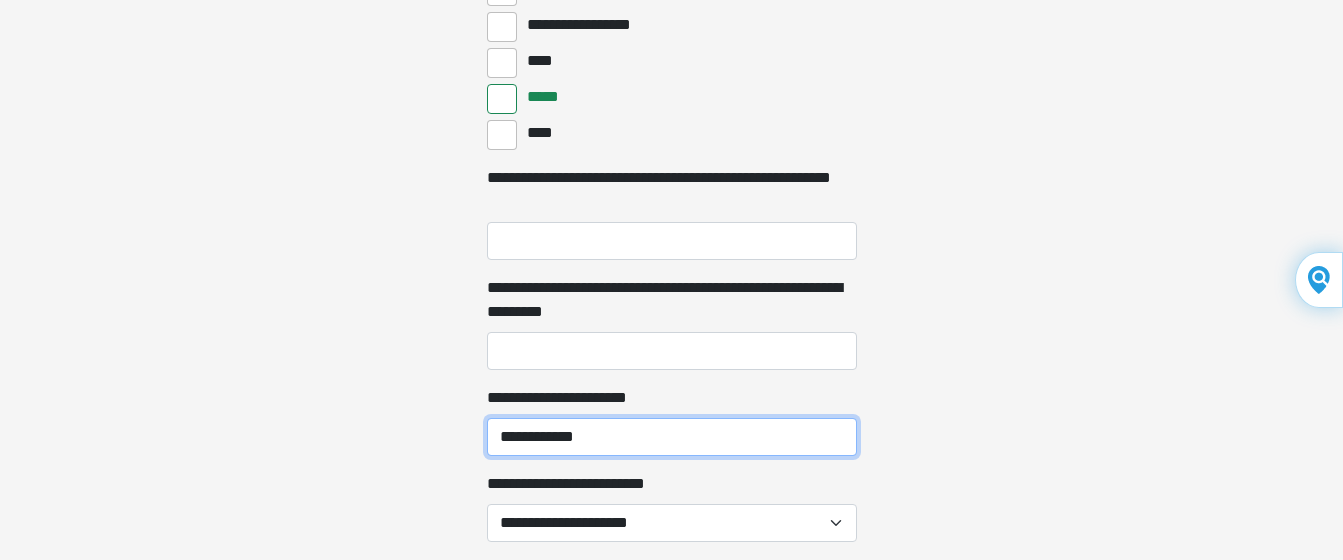 scroll, scrollTop: 1133, scrollLeft: 0, axis: vertical 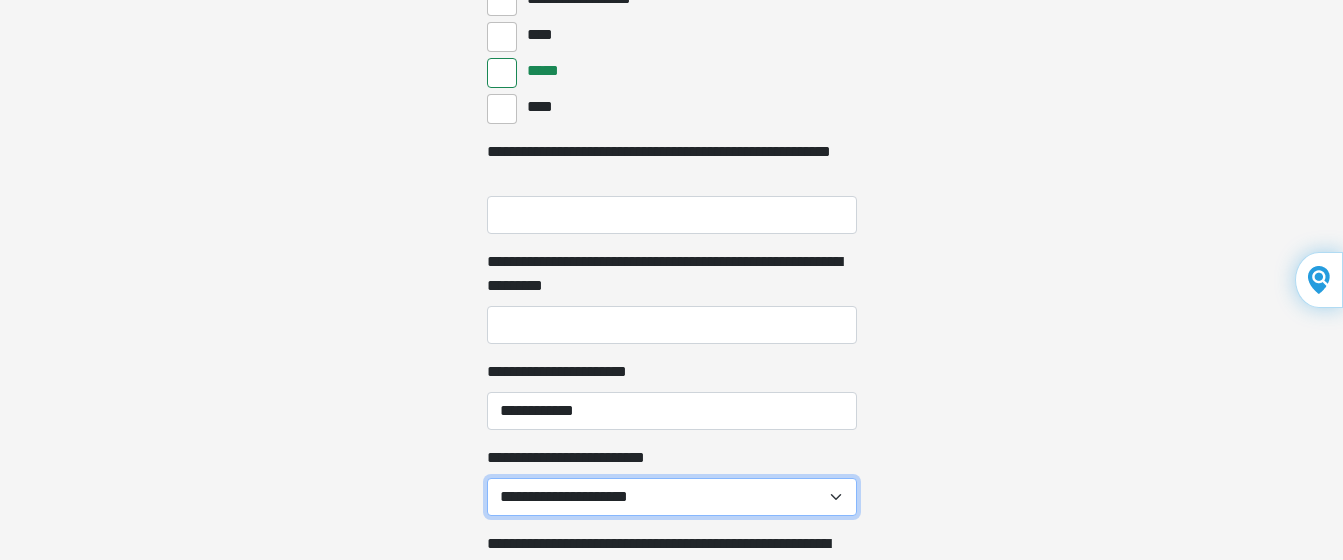 click on "**********" at bounding box center [672, 497] 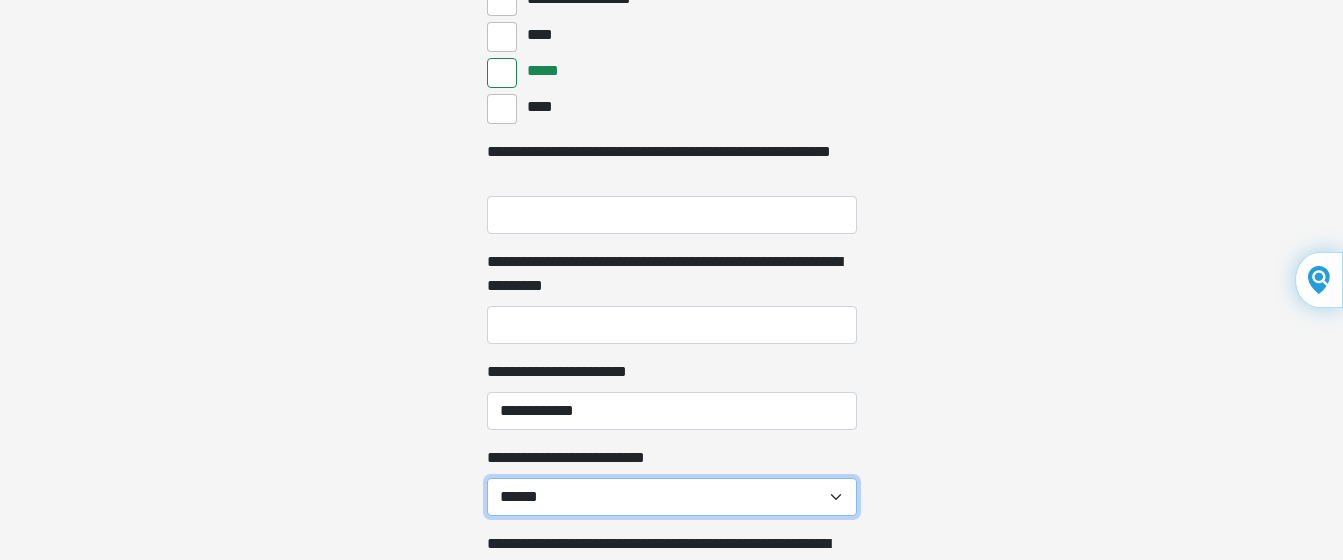 click on "**********" at bounding box center (672, 497) 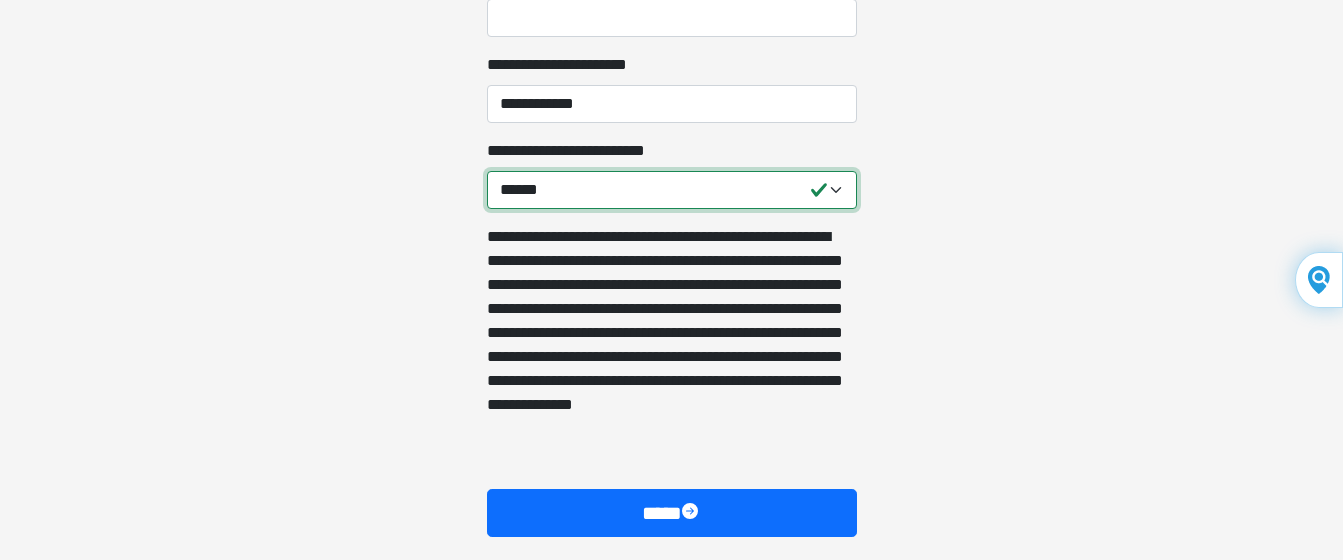scroll, scrollTop: 1507, scrollLeft: 0, axis: vertical 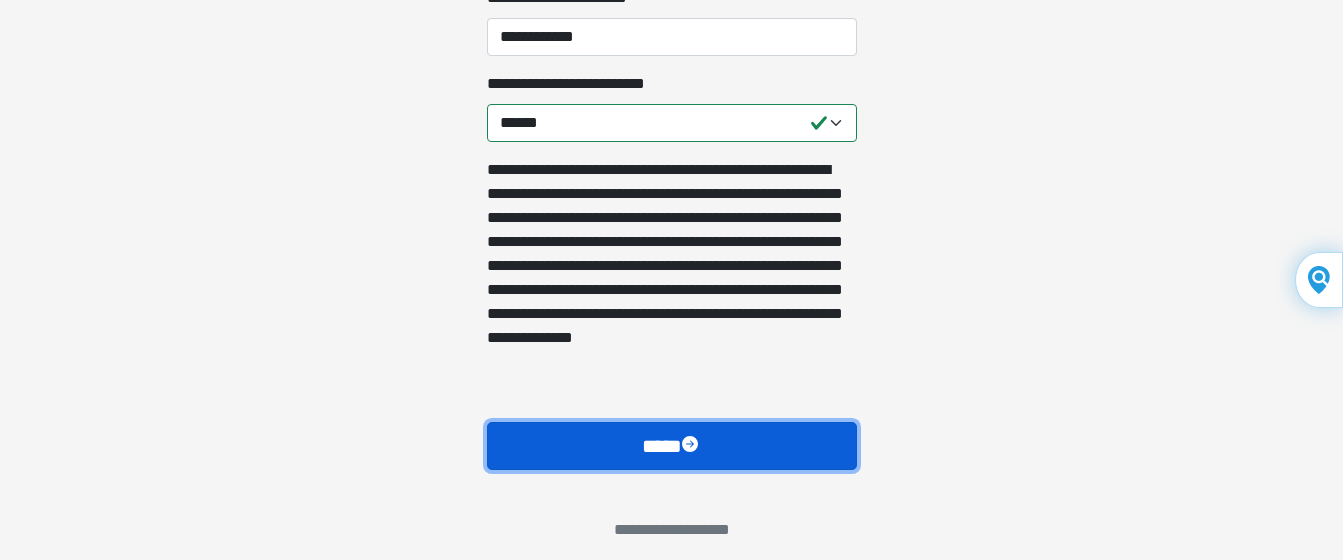 click on "****" at bounding box center (672, 446) 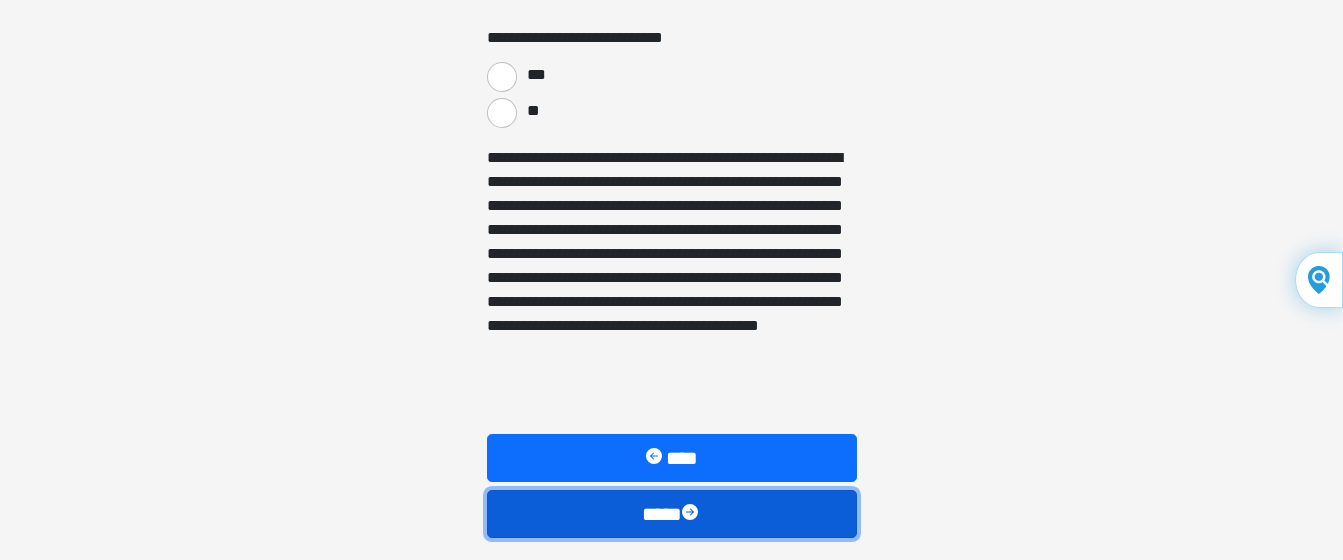 scroll, scrollTop: 3574, scrollLeft: 0, axis: vertical 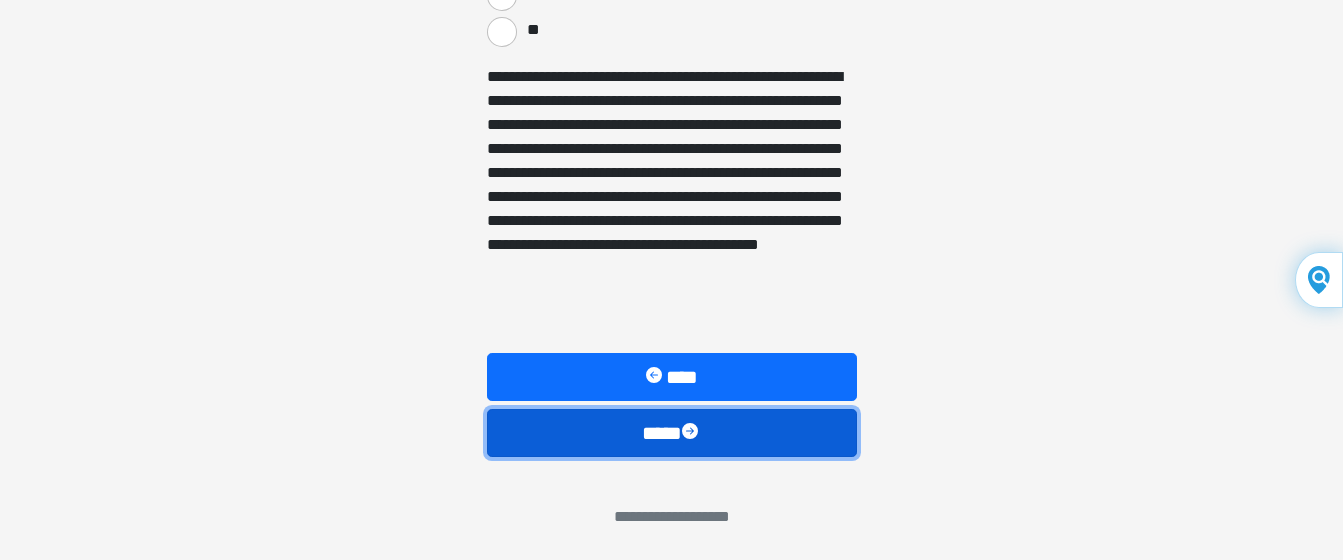 click on "****" at bounding box center (672, 433) 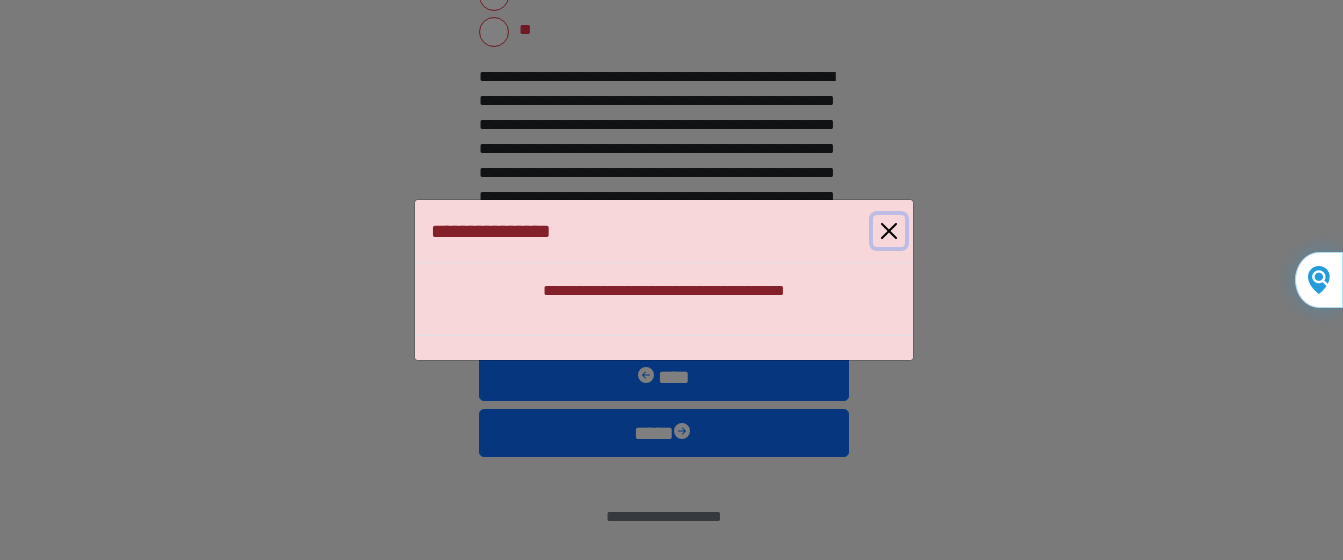 click at bounding box center (889, 231) 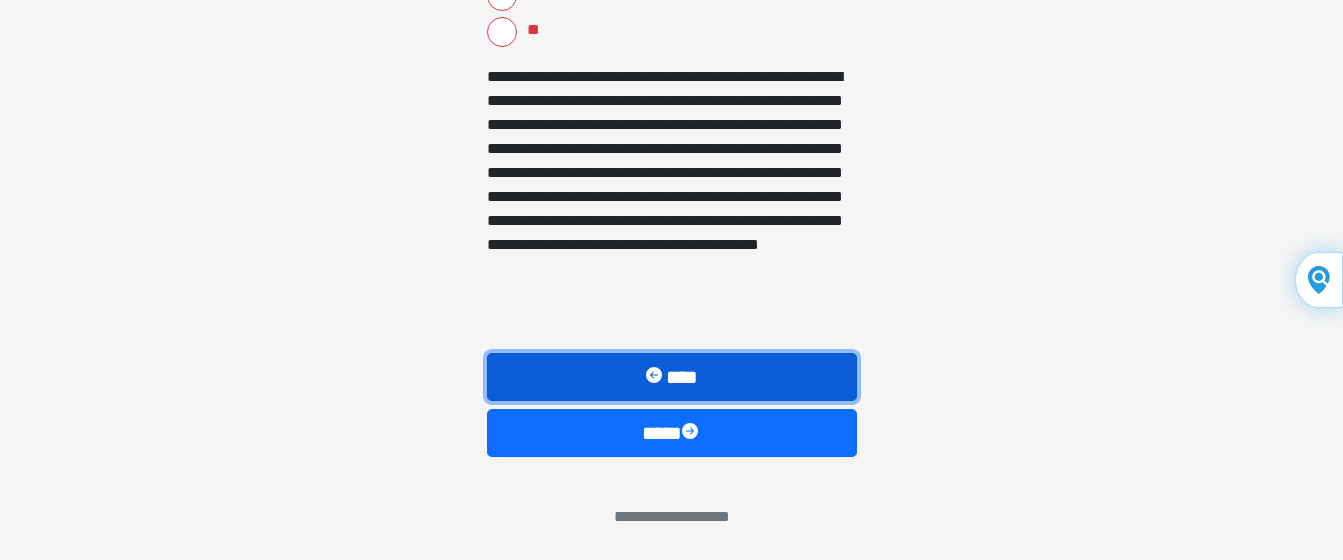 click on "****" at bounding box center [672, 377] 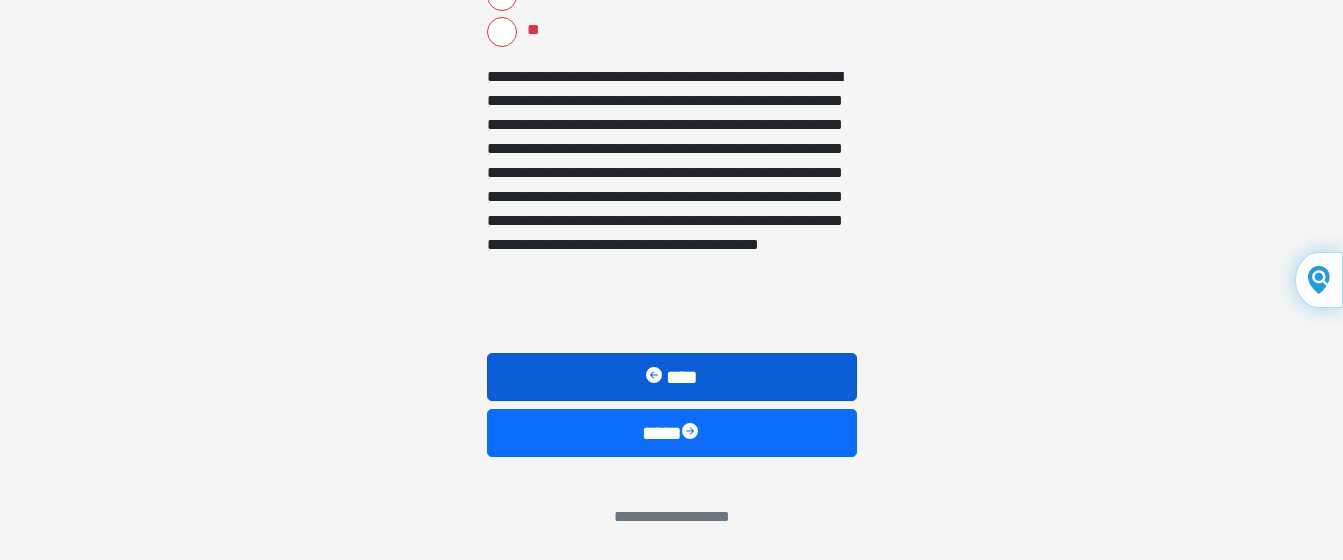 select on "*****" 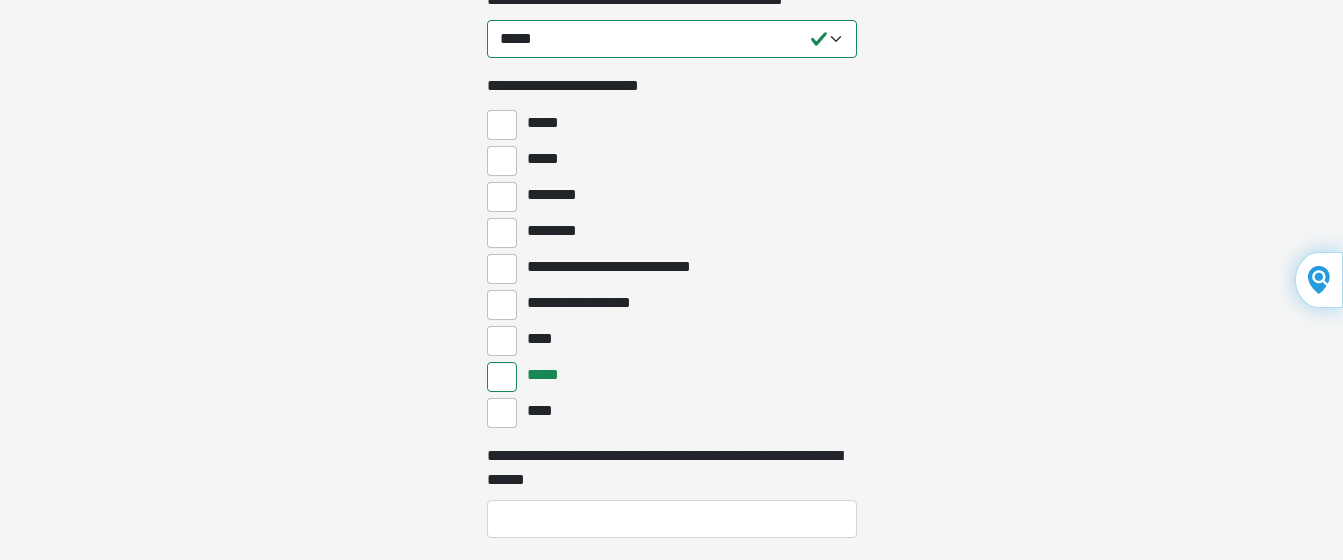 scroll, scrollTop: 840, scrollLeft: 0, axis: vertical 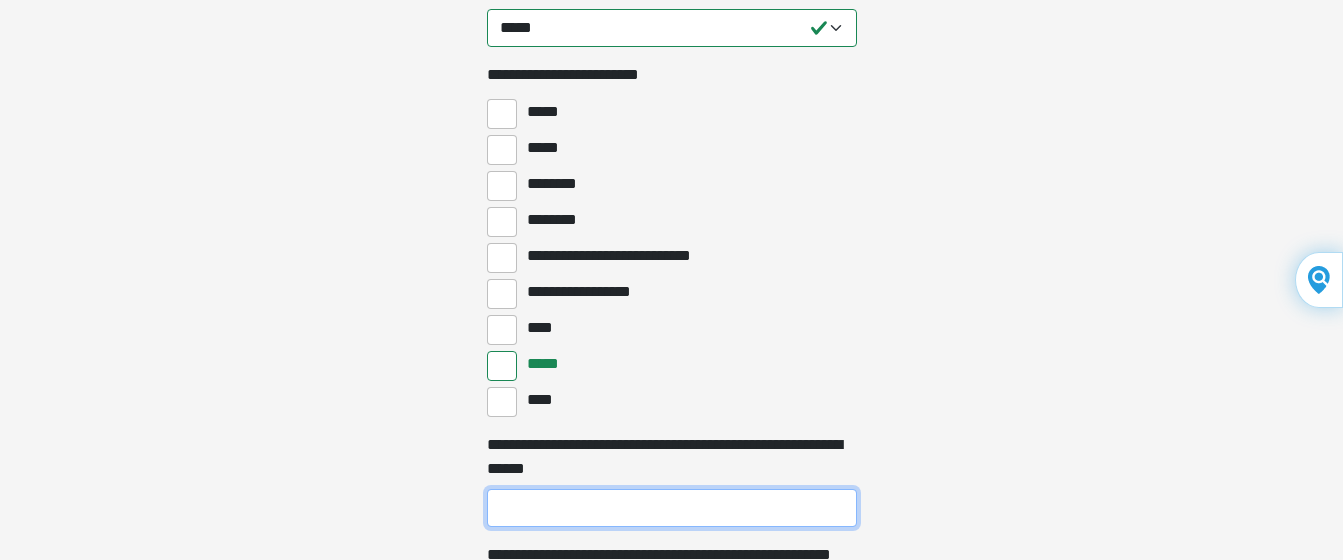 click on "**********" at bounding box center (672, 508) 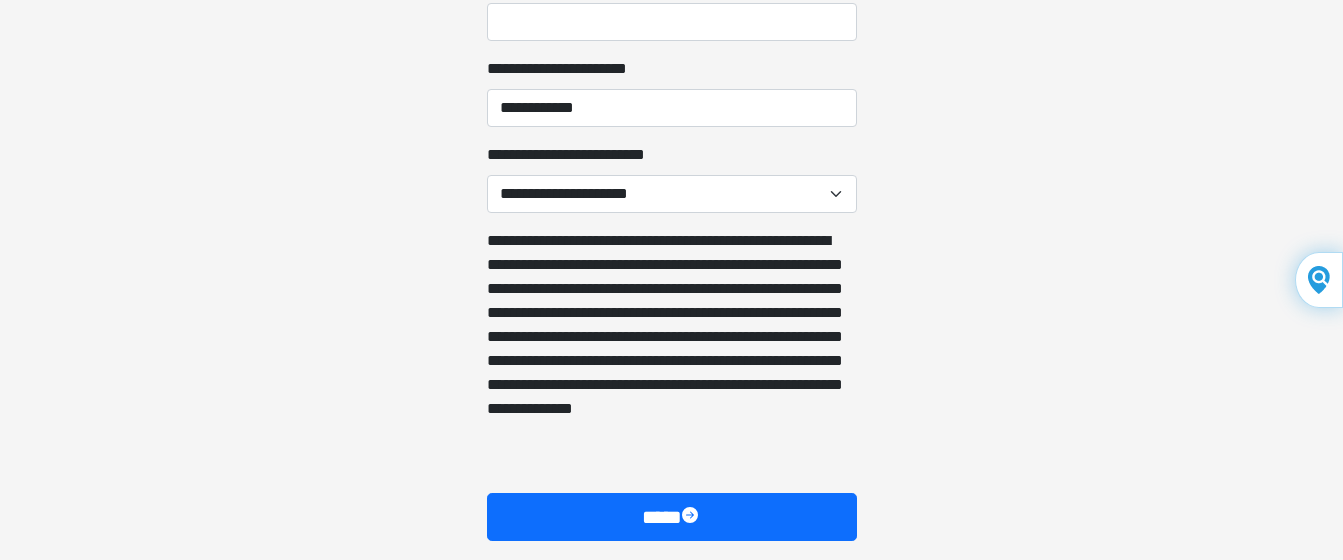 scroll, scrollTop: 1630, scrollLeft: 0, axis: vertical 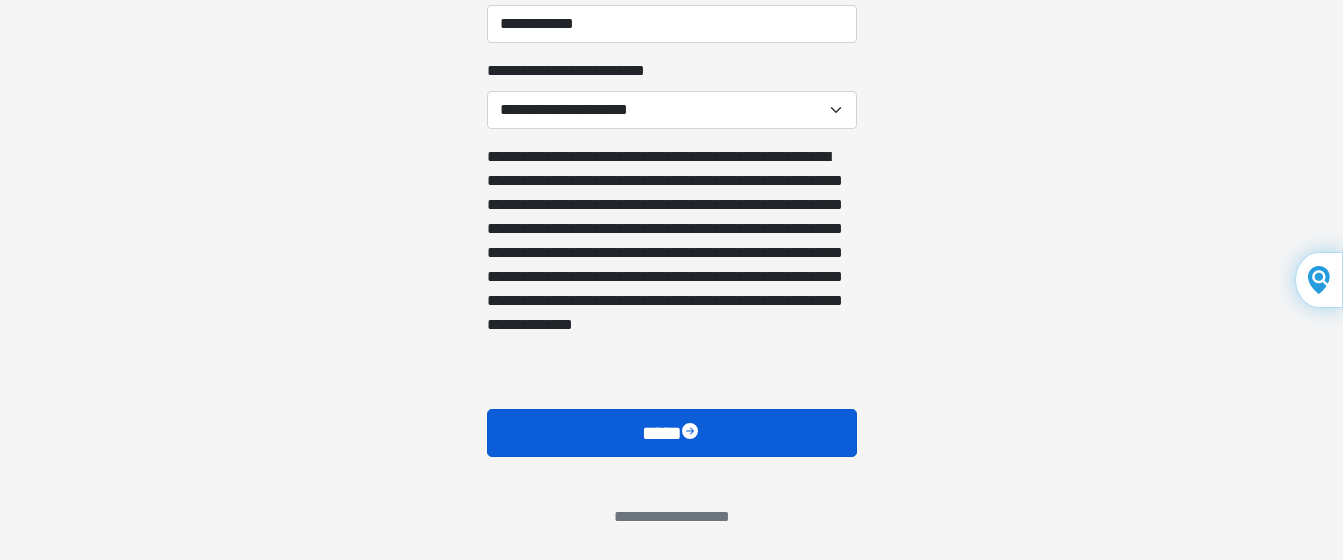type on "*****" 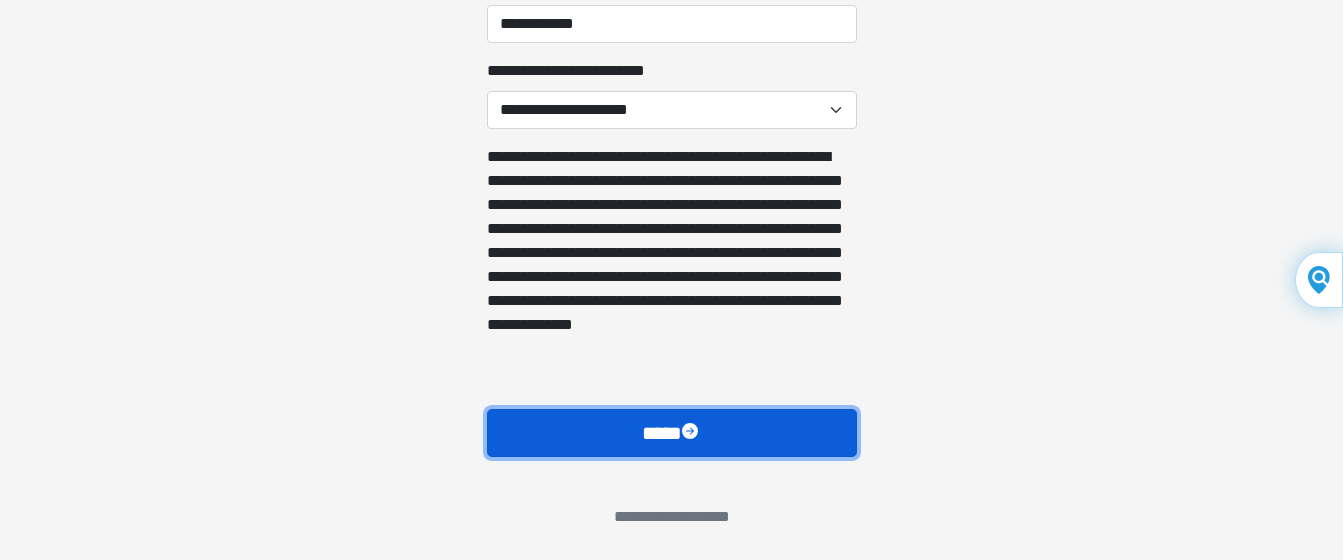 click on "****" at bounding box center (672, 433) 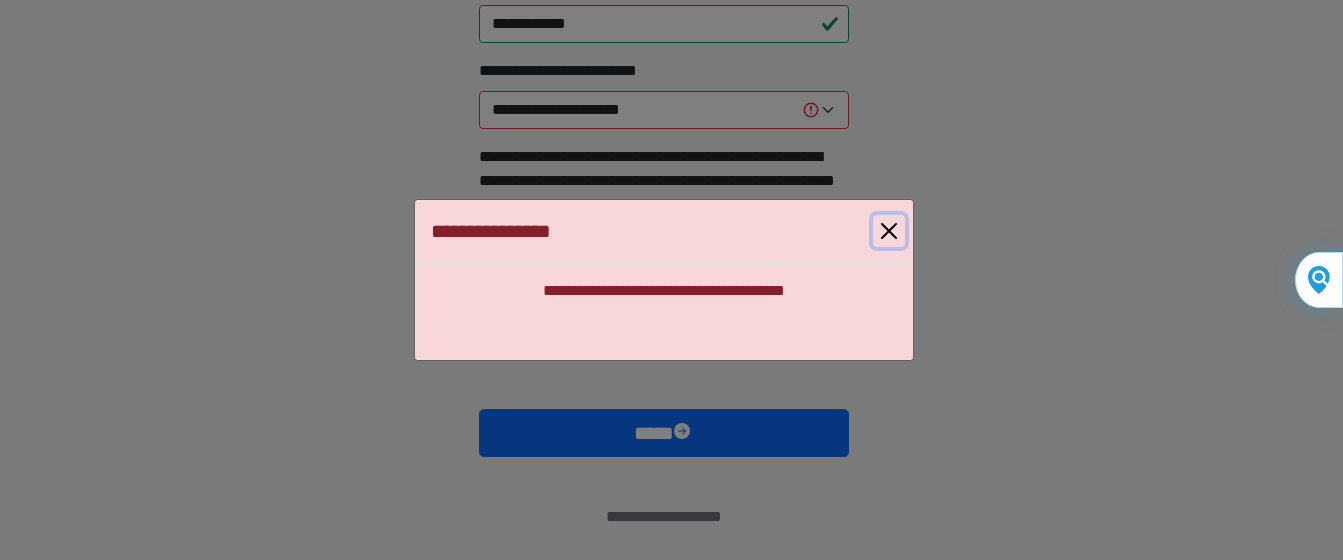 click at bounding box center [889, 231] 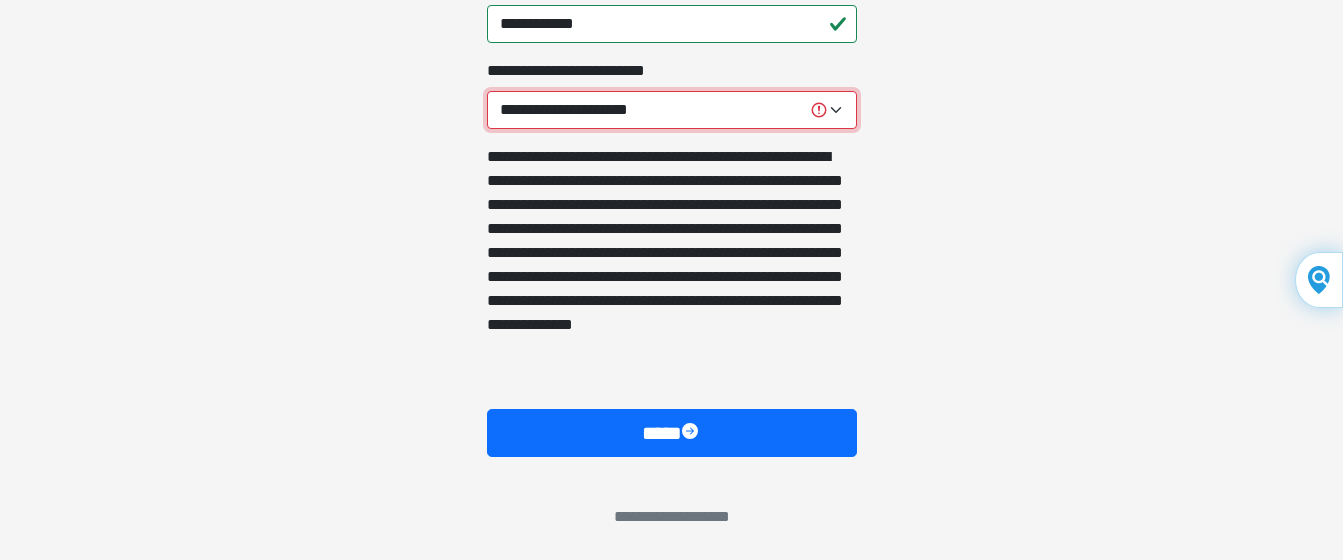 click on "**********" at bounding box center (672, 110) 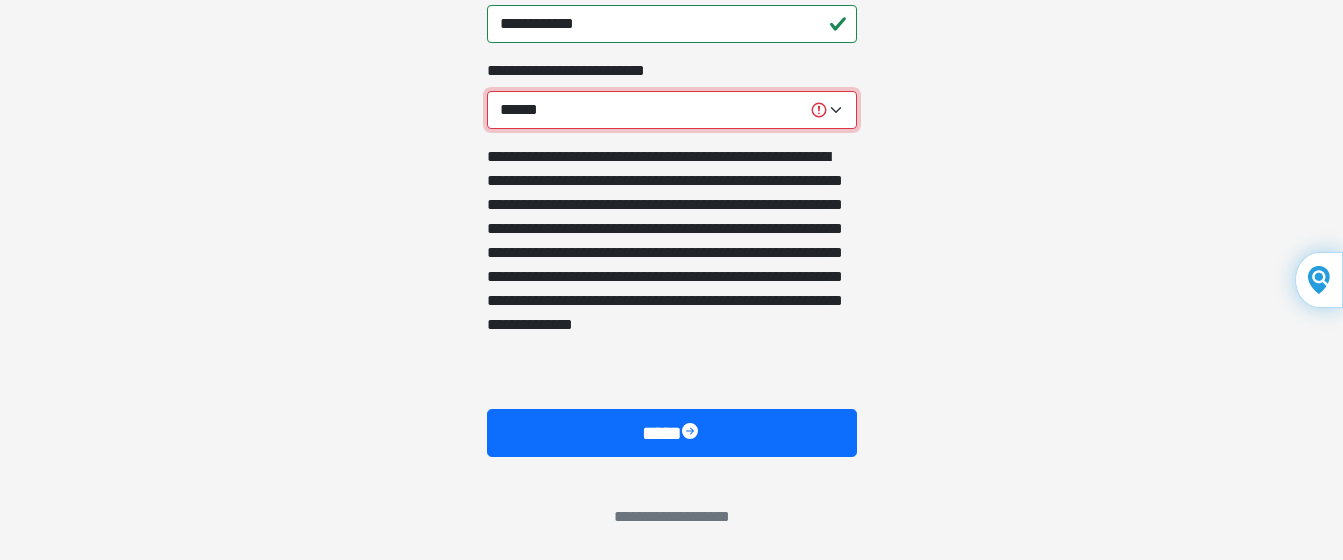 click on "**********" at bounding box center [672, 110] 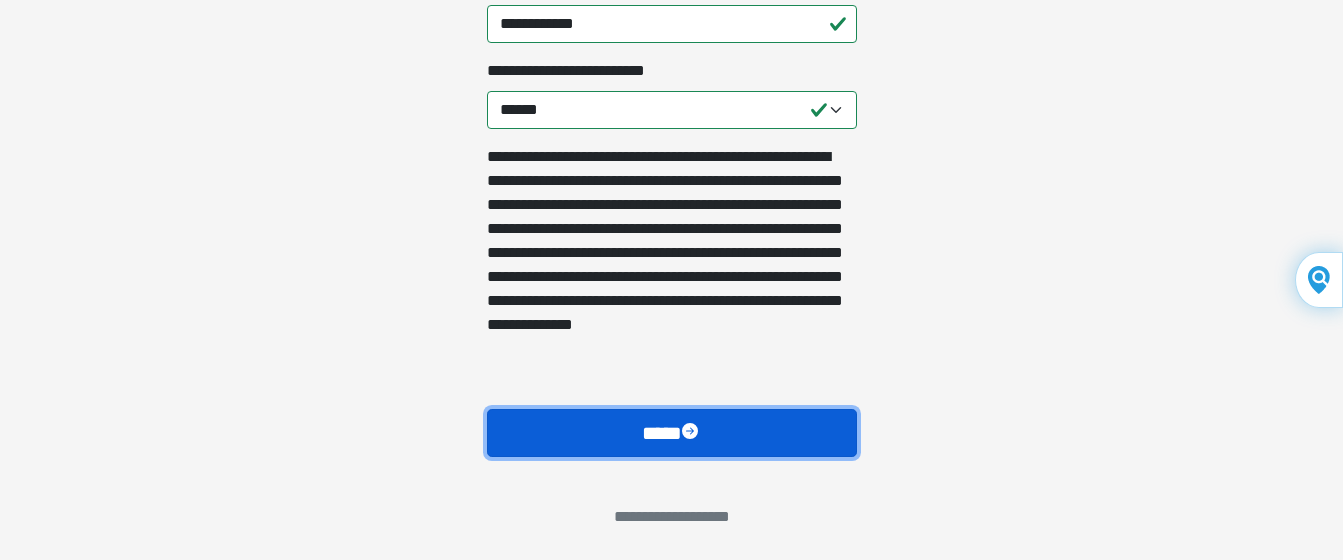 click on "****" at bounding box center (672, 433) 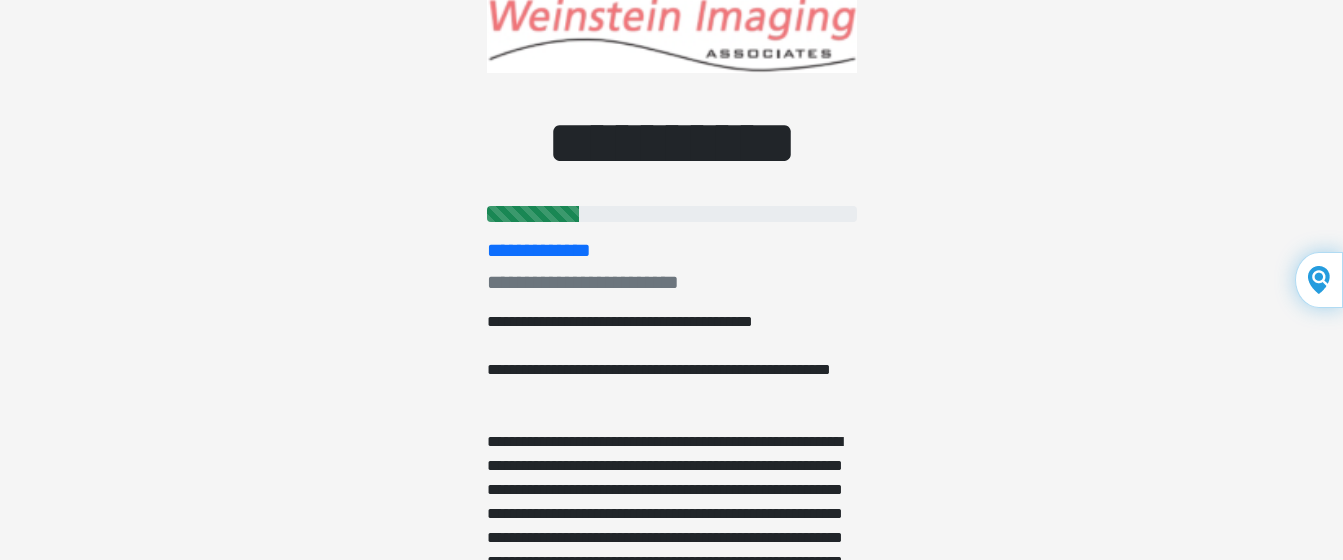 scroll, scrollTop: 0, scrollLeft: 0, axis: both 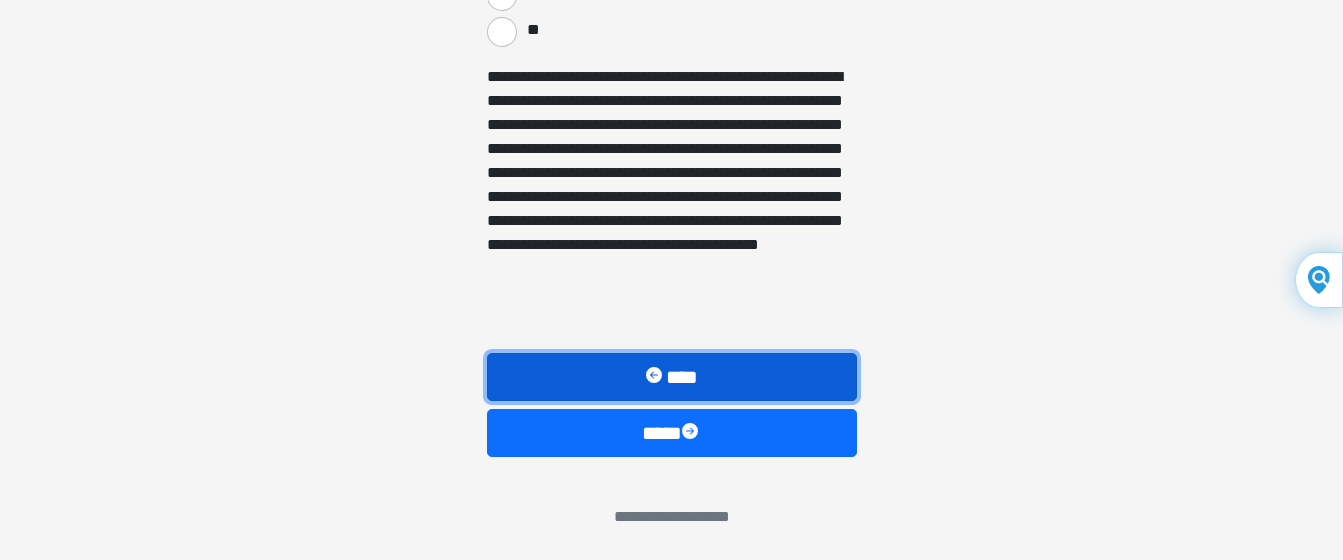 click on "****" at bounding box center (672, 377) 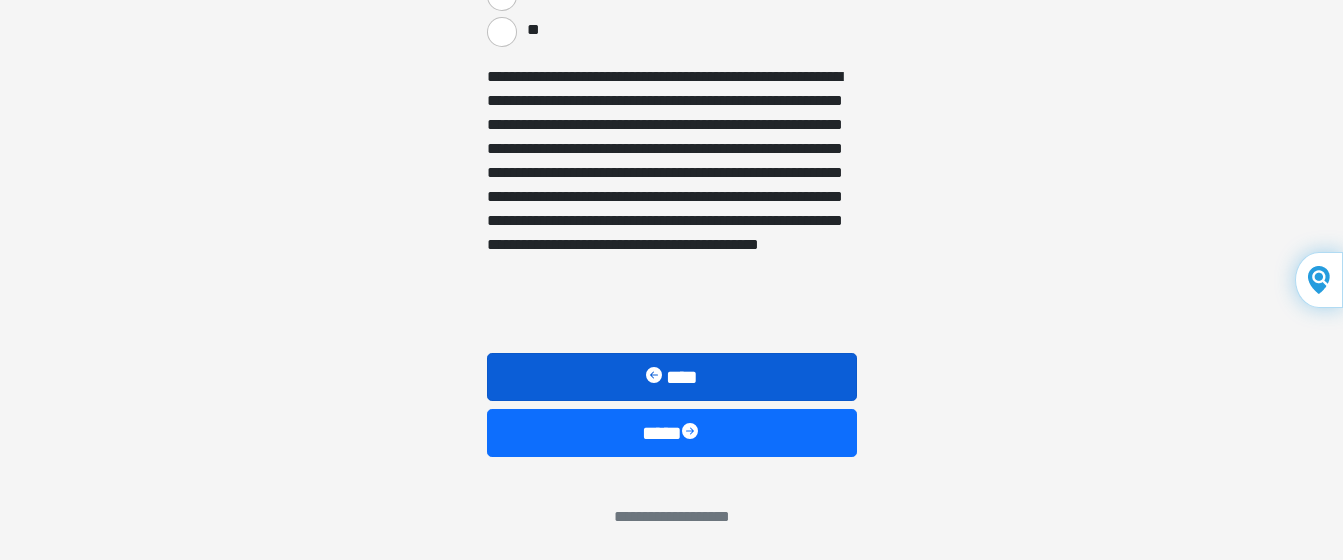 select on "*****" 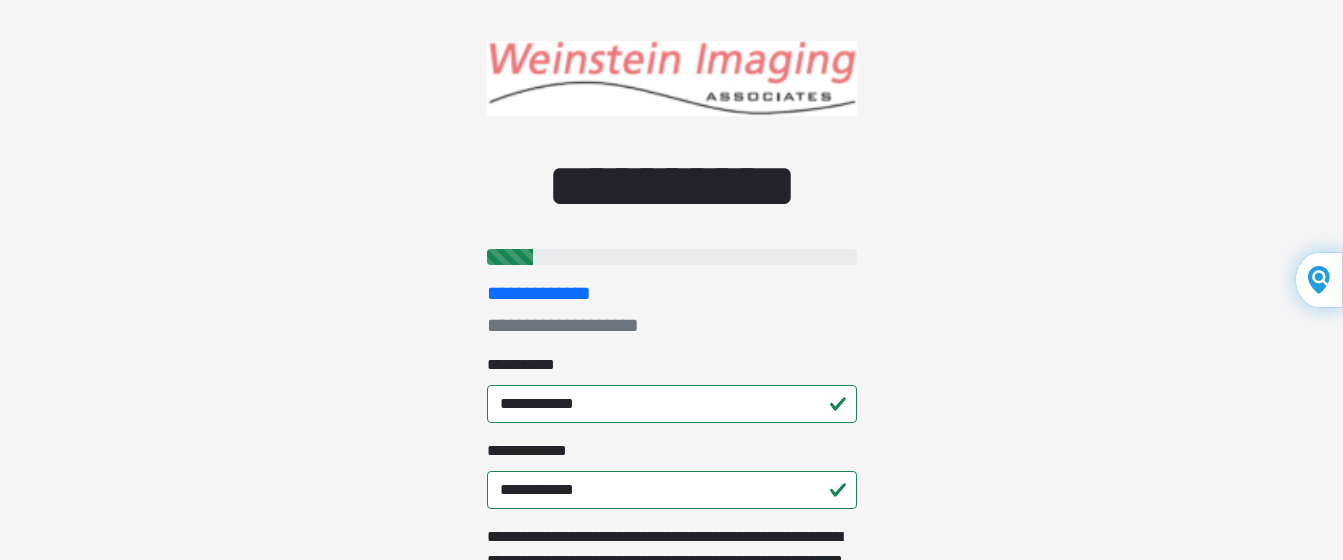 scroll, scrollTop: 0, scrollLeft: 0, axis: both 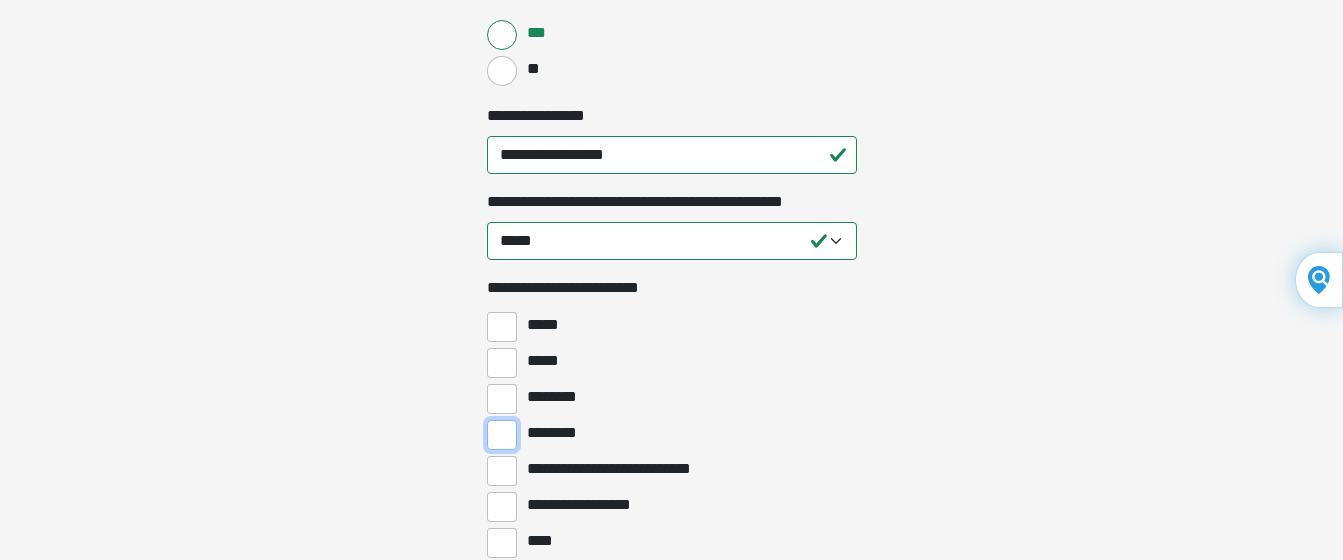 click on "********" at bounding box center [502, 435] 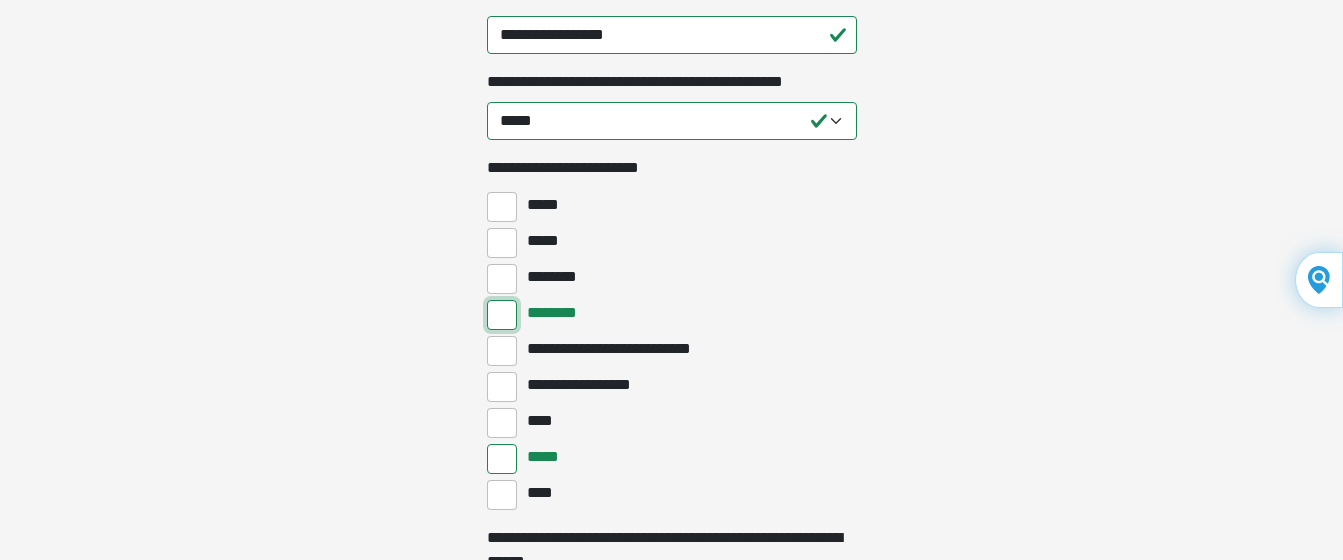 scroll, scrollTop: 787, scrollLeft: 0, axis: vertical 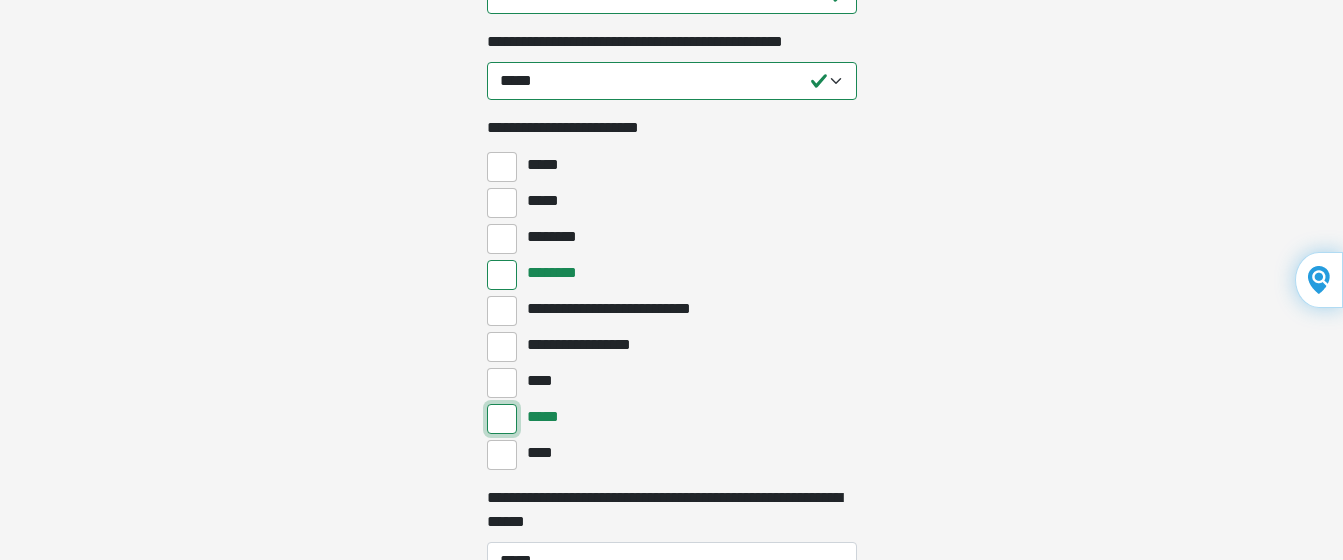 click on "*****" at bounding box center [502, 419] 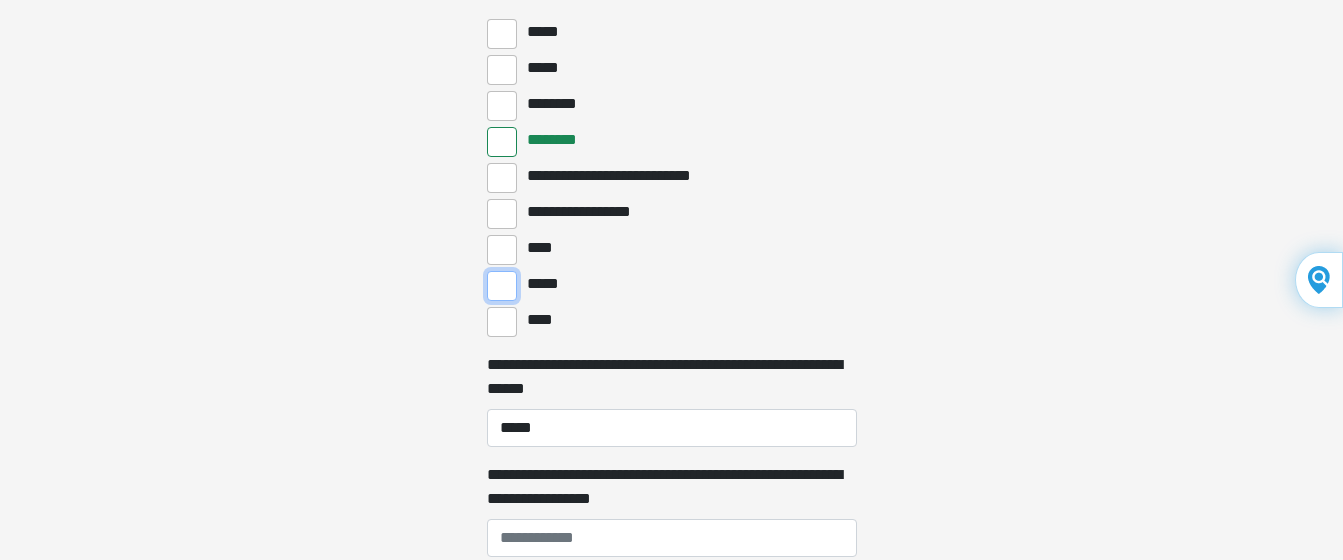 scroll, scrollTop: 973, scrollLeft: 0, axis: vertical 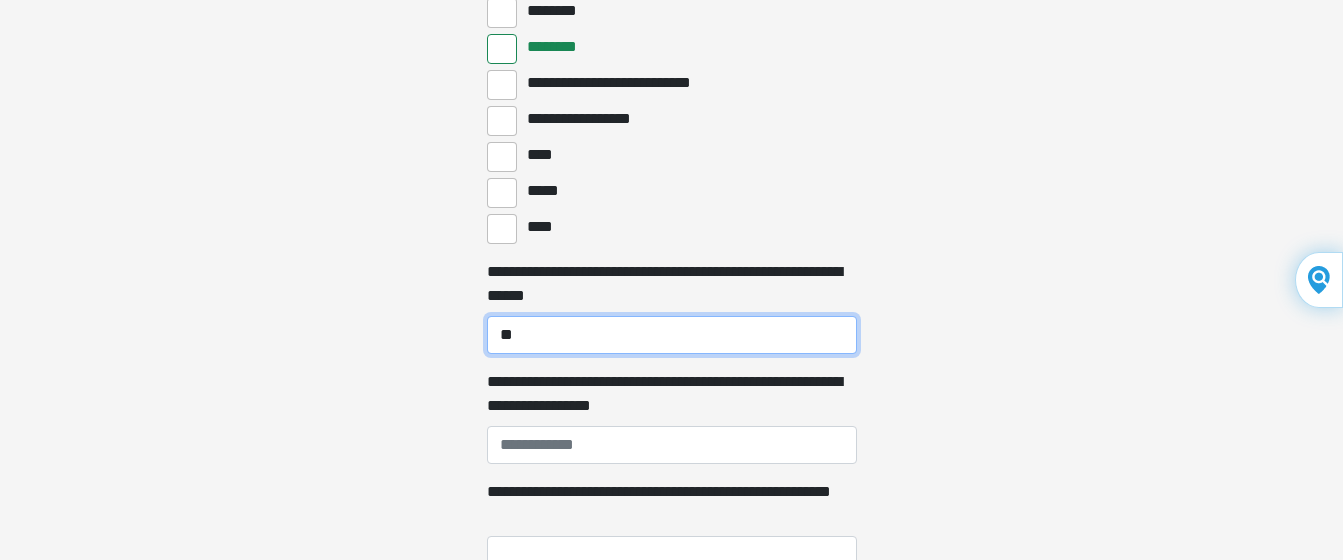type on "*" 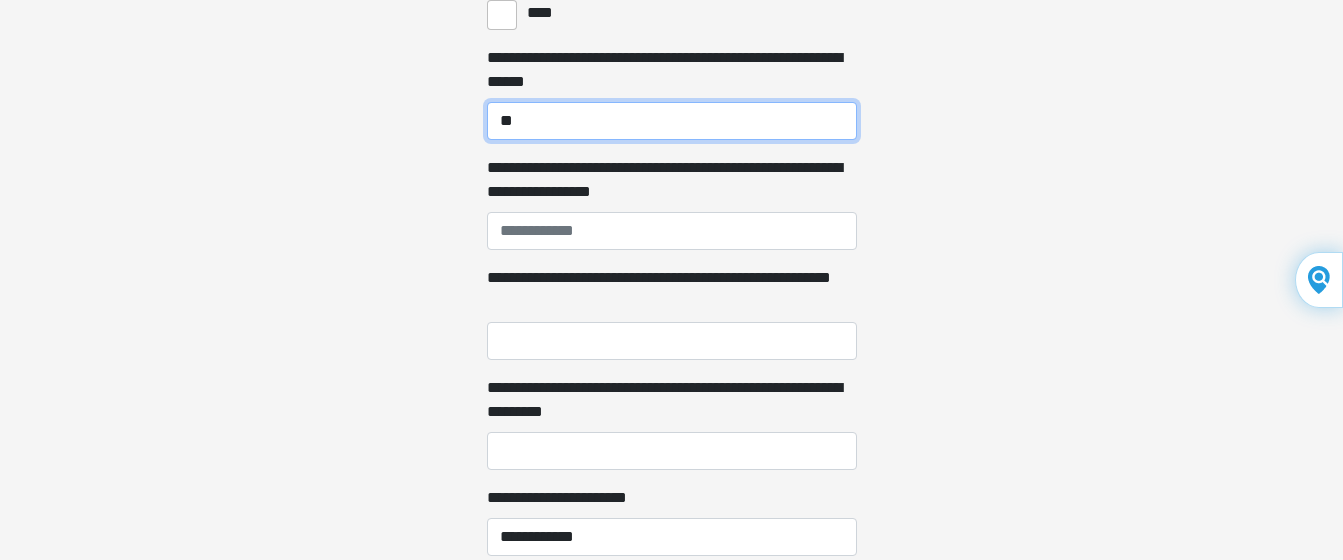 scroll, scrollTop: 1293, scrollLeft: 0, axis: vertical 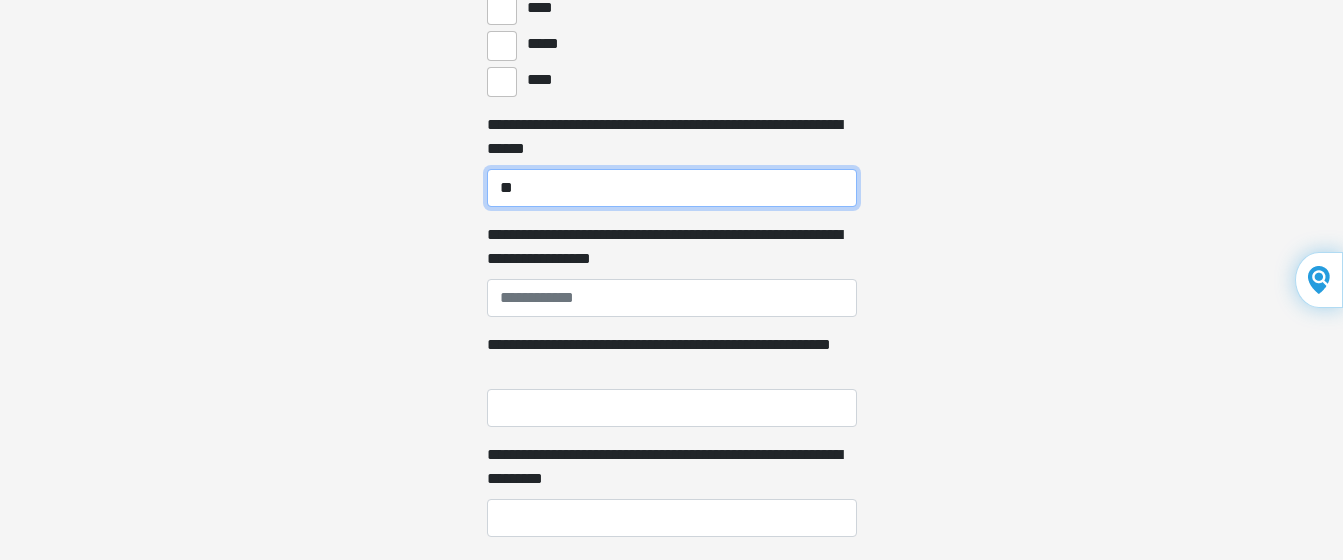 type on "**" 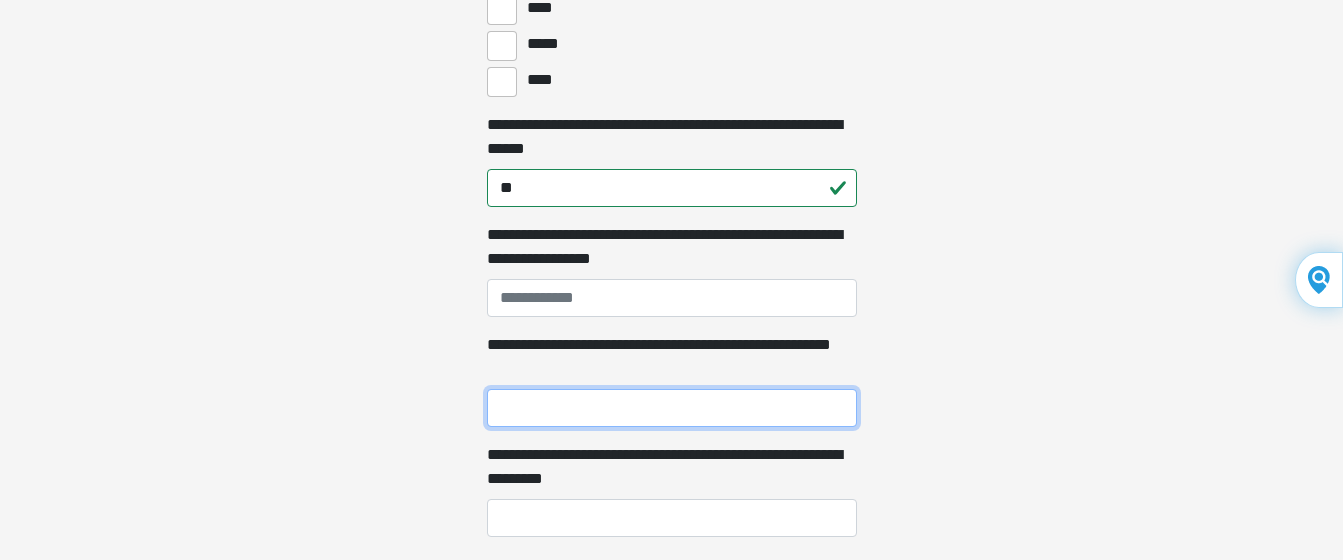 click on "**********" at bounding box center (672, 408) 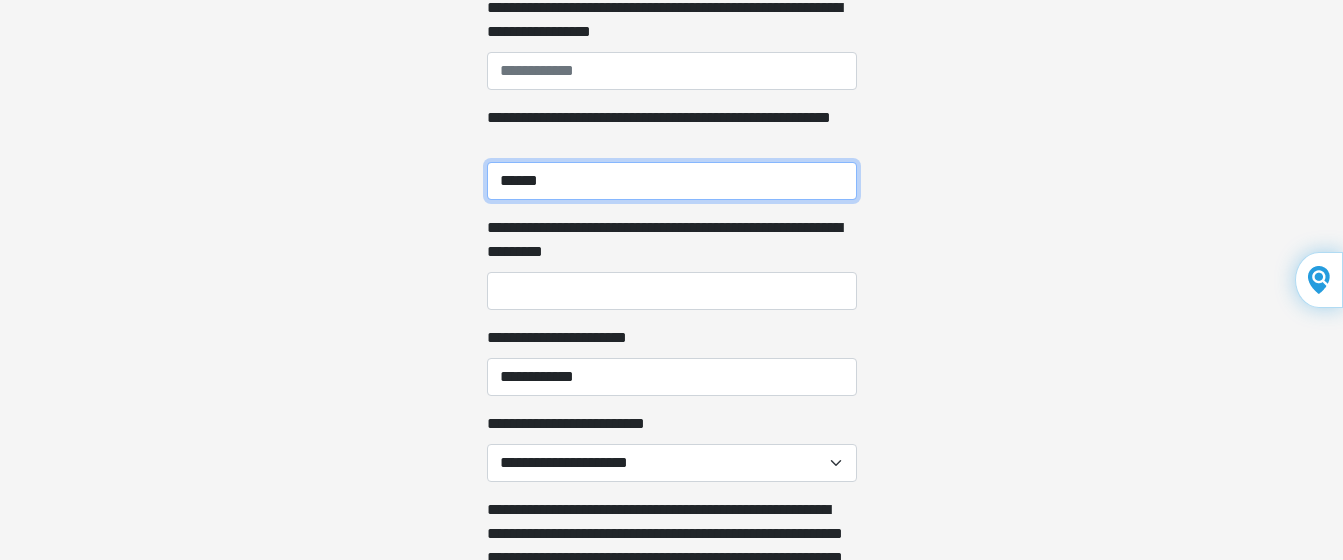 scroll, scrollTop: 1440, scrollLeft: 0, axis: vertical 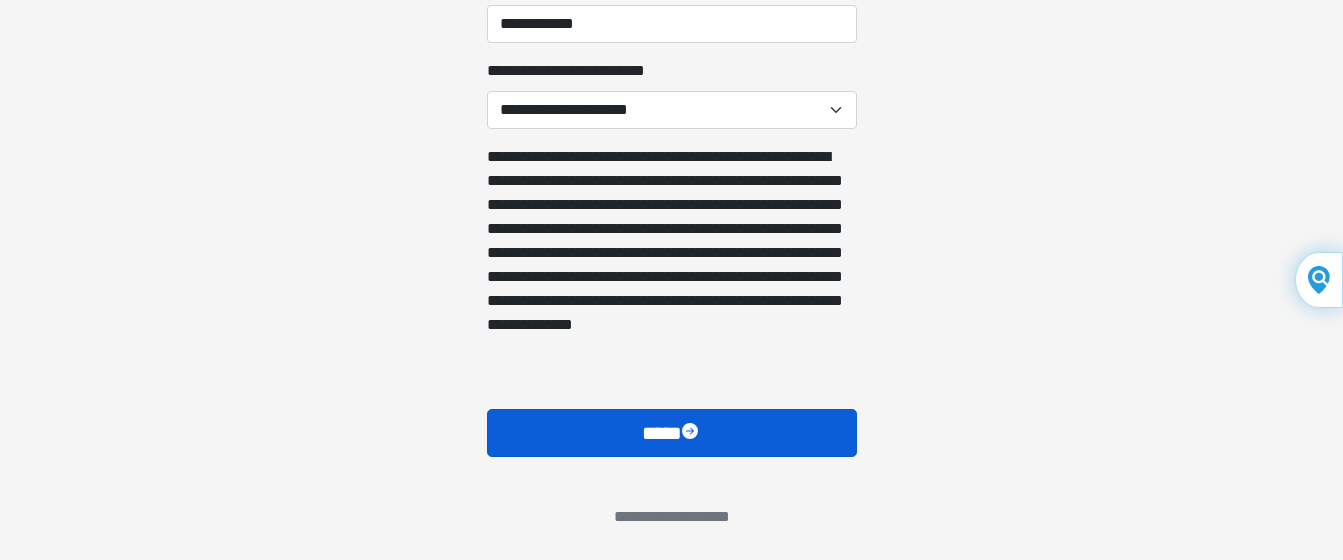 type on "******" 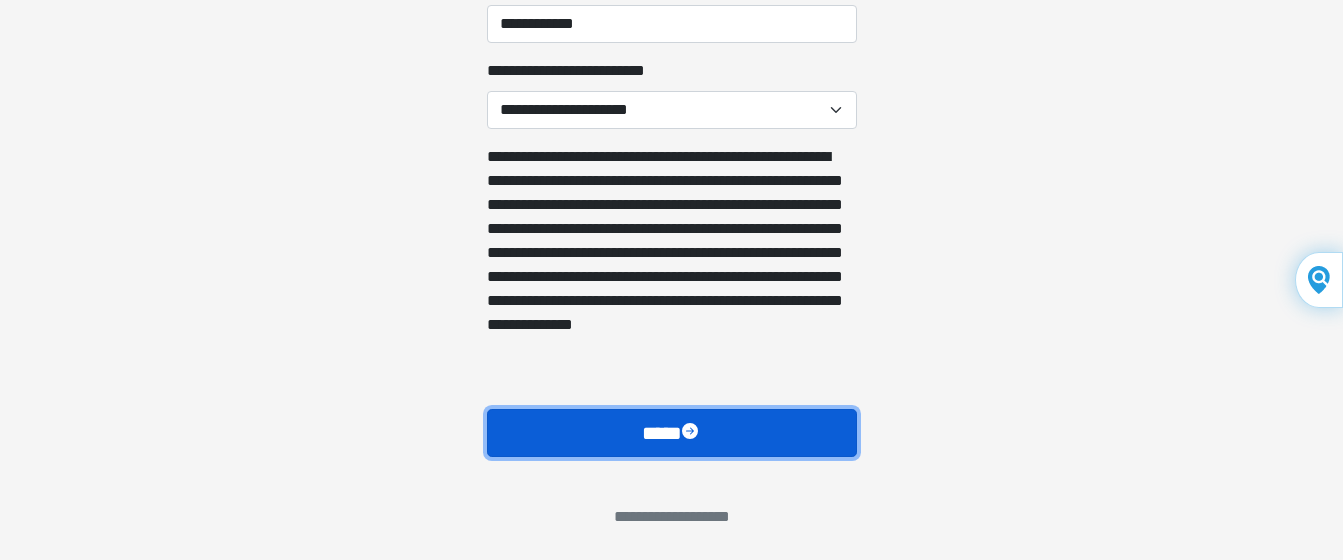 click on "****" at bounding box center [672, 433] 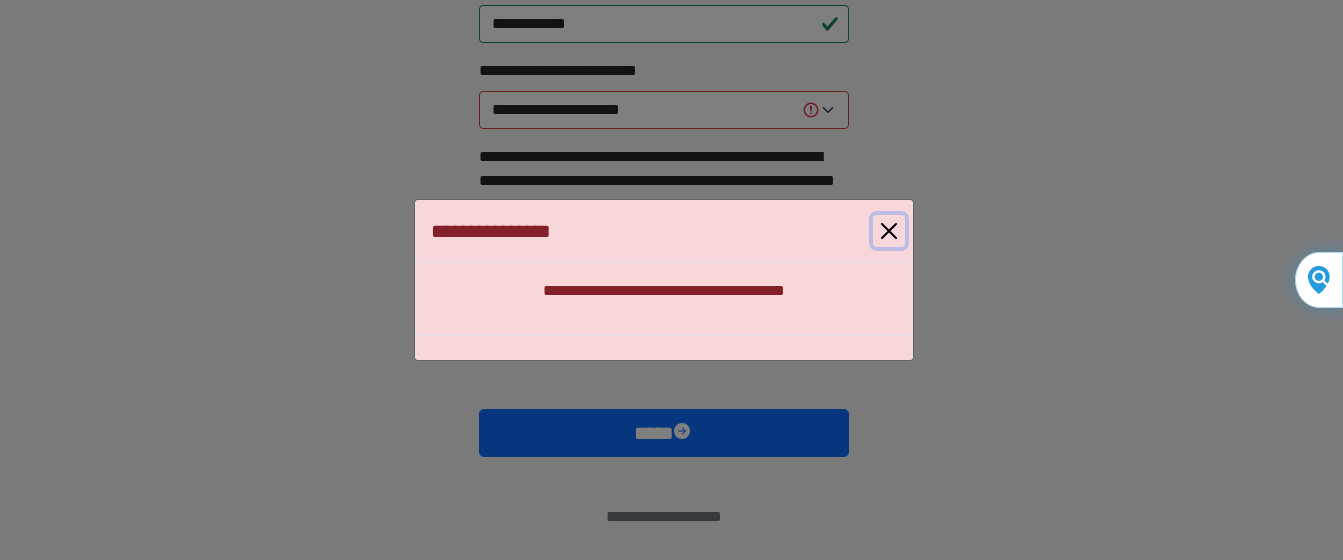 click at bounding box center [889, 231] 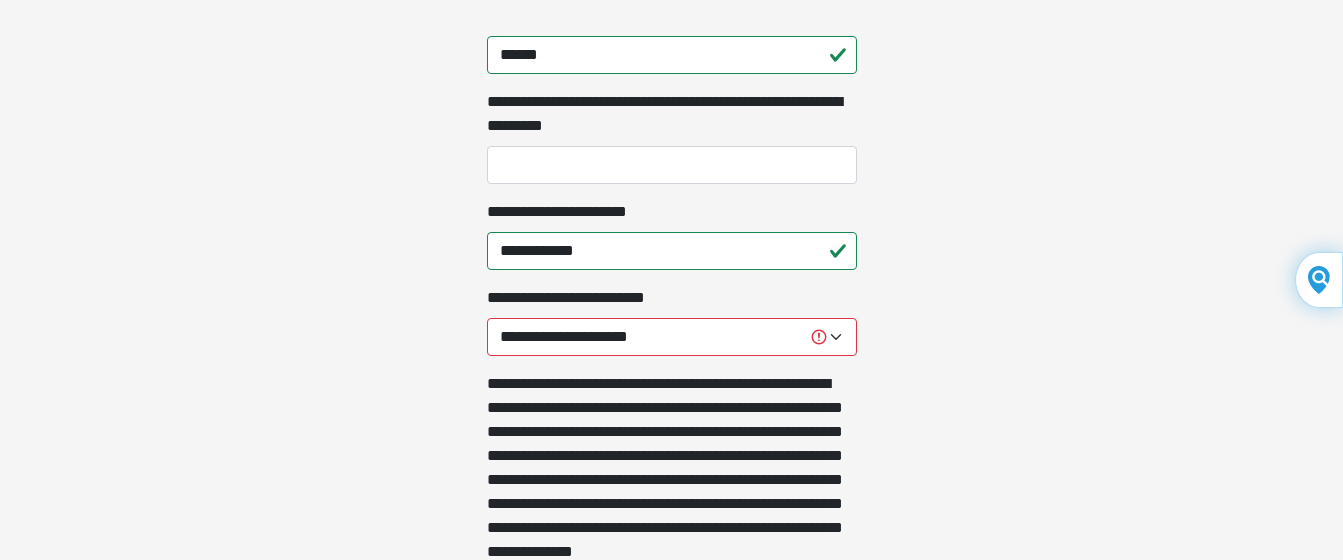 scroll, scrollTop: 1473, scrollLeft: 0, axis: vertical 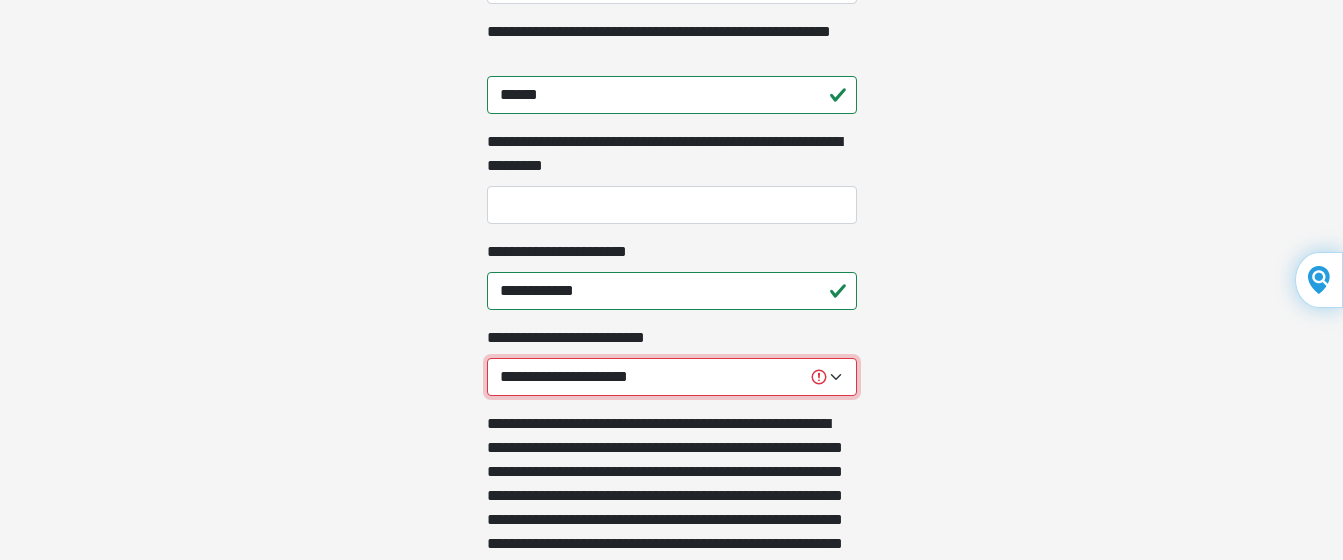 click on "**********" at bounding box center (672, 377) 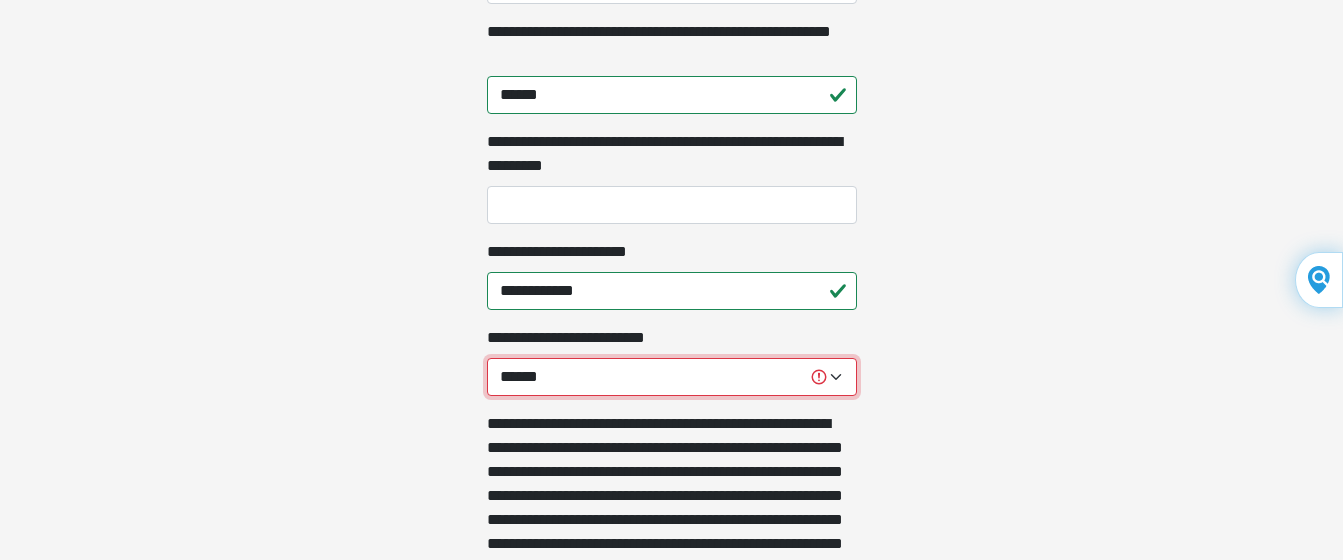 click on "**********" at bounding box center (672, 377) 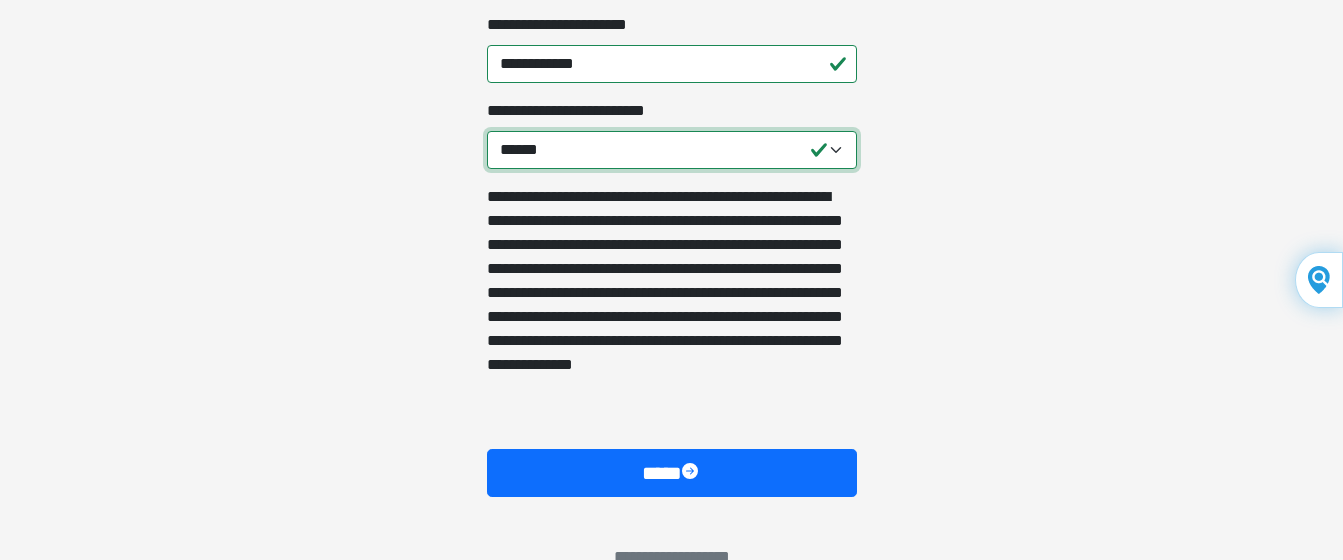 scroll, scrollTop: 1740, scrollLeft: 0, axis: vertical 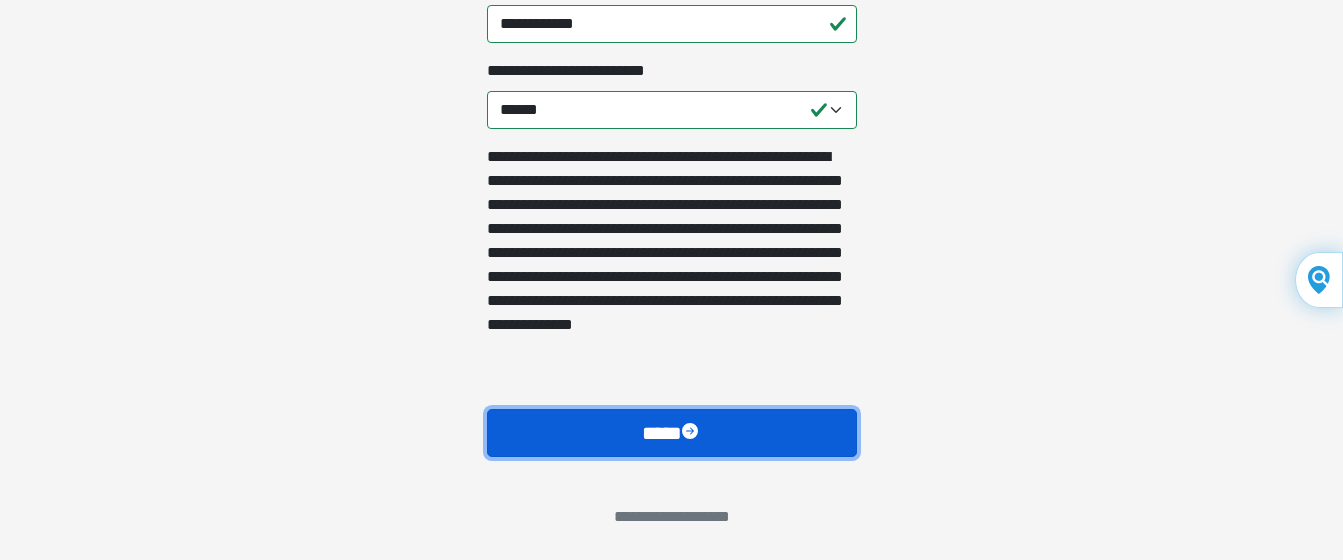 click on "****" at bounding box center [672, 433] 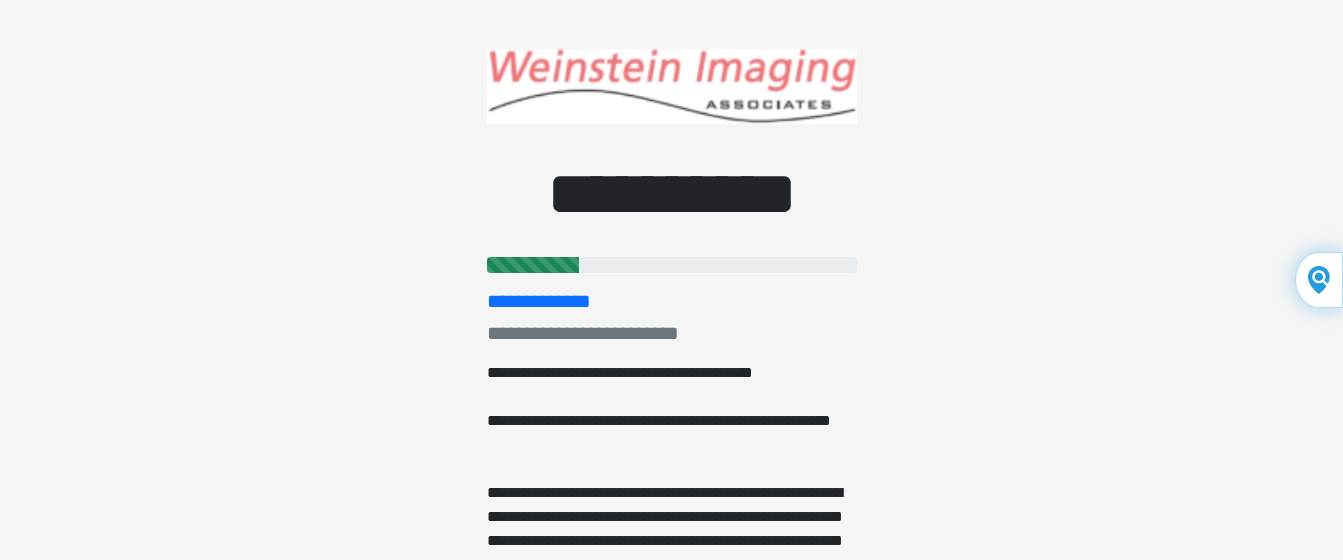 scroll, scrollTop: 0, scrollLeft: 0, axis: both 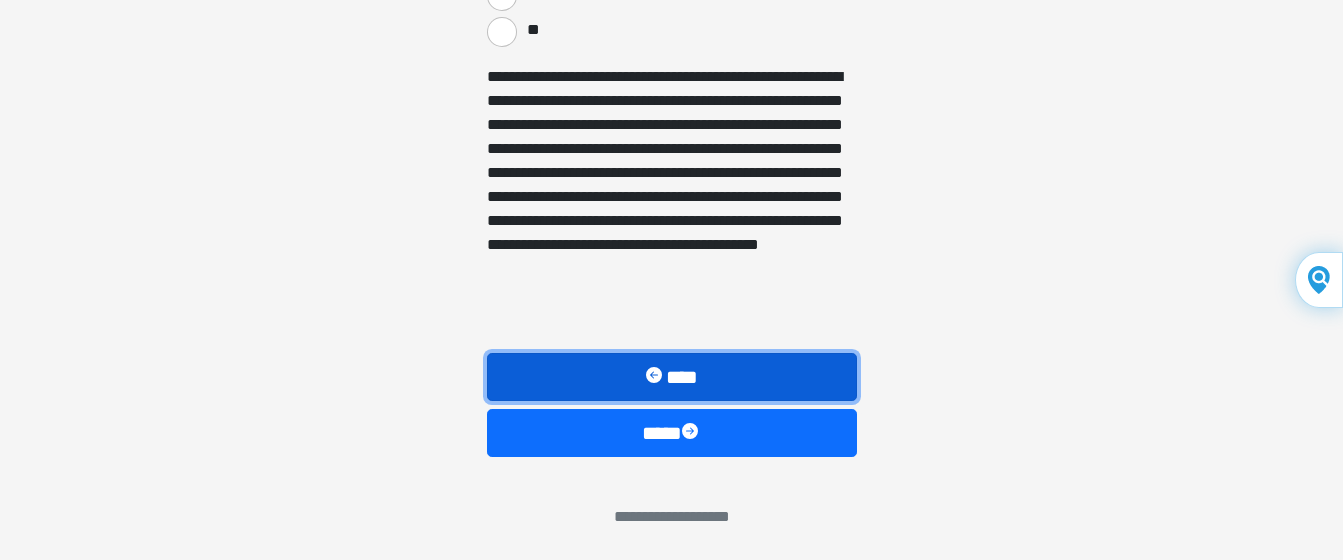 click on "****" at bounding box center [672, 377] 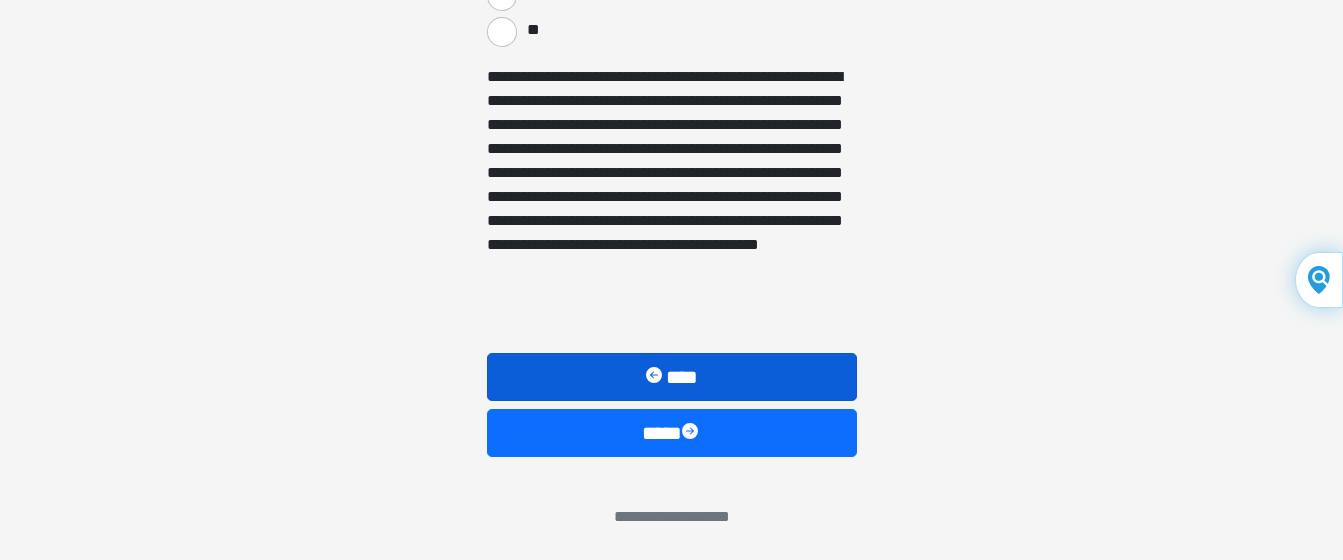 select on "*****" 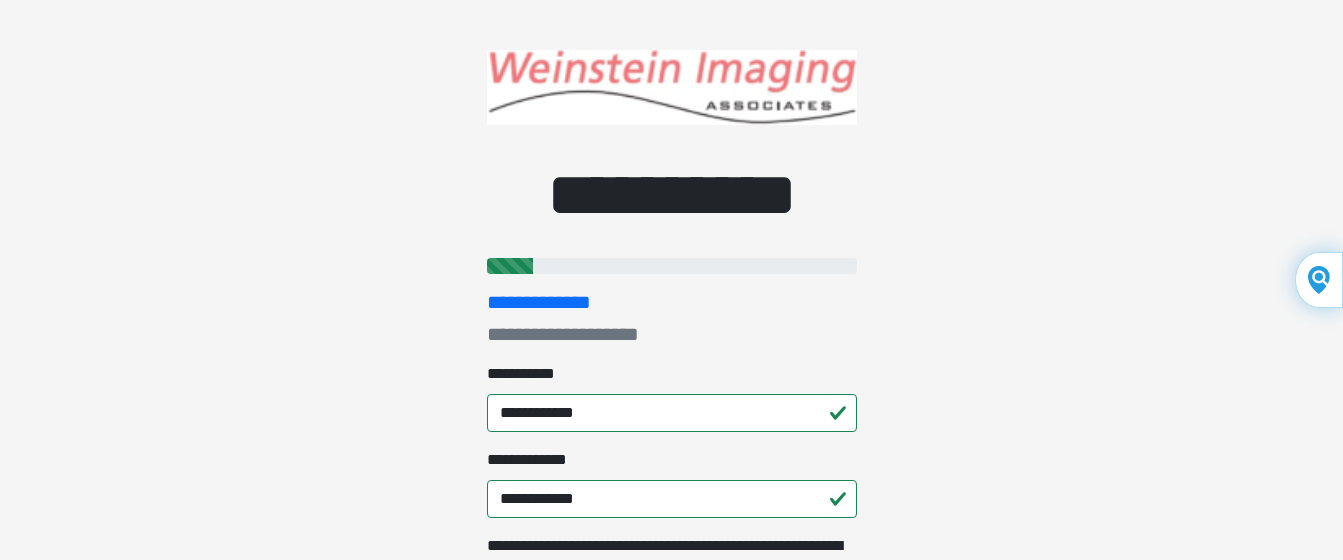 scroll, scrollTop: 0, scrollLeft: 0, axis: both 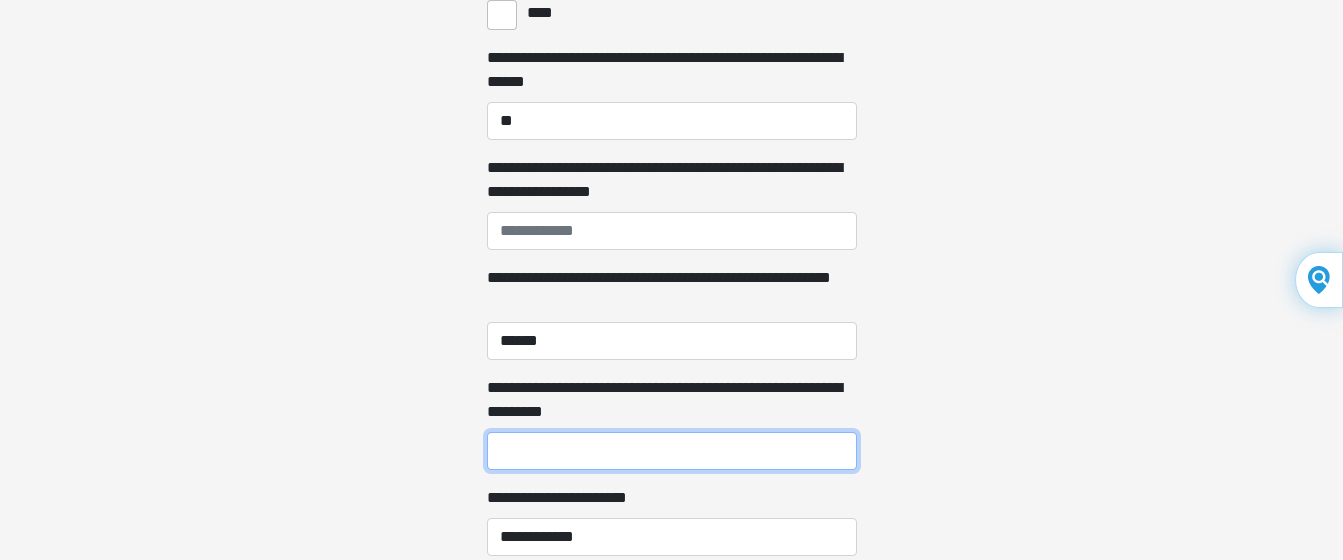click on "**********" at bounding box center [672, 451] 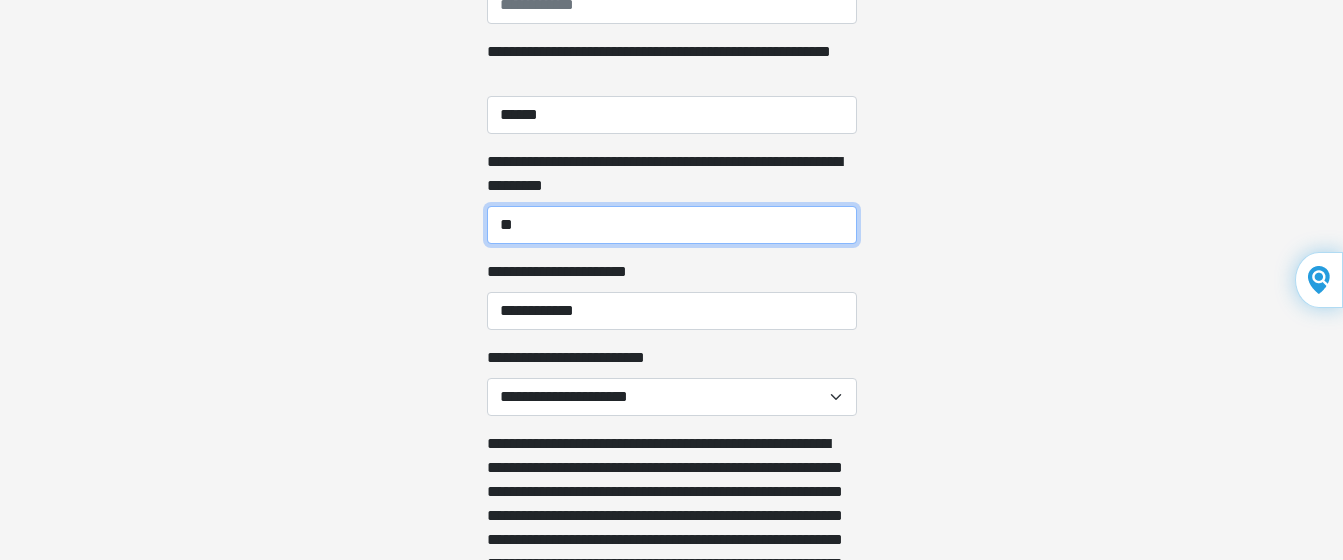 scroll, scrollTop: 1493, scrollLeft: 0, axis: vertical 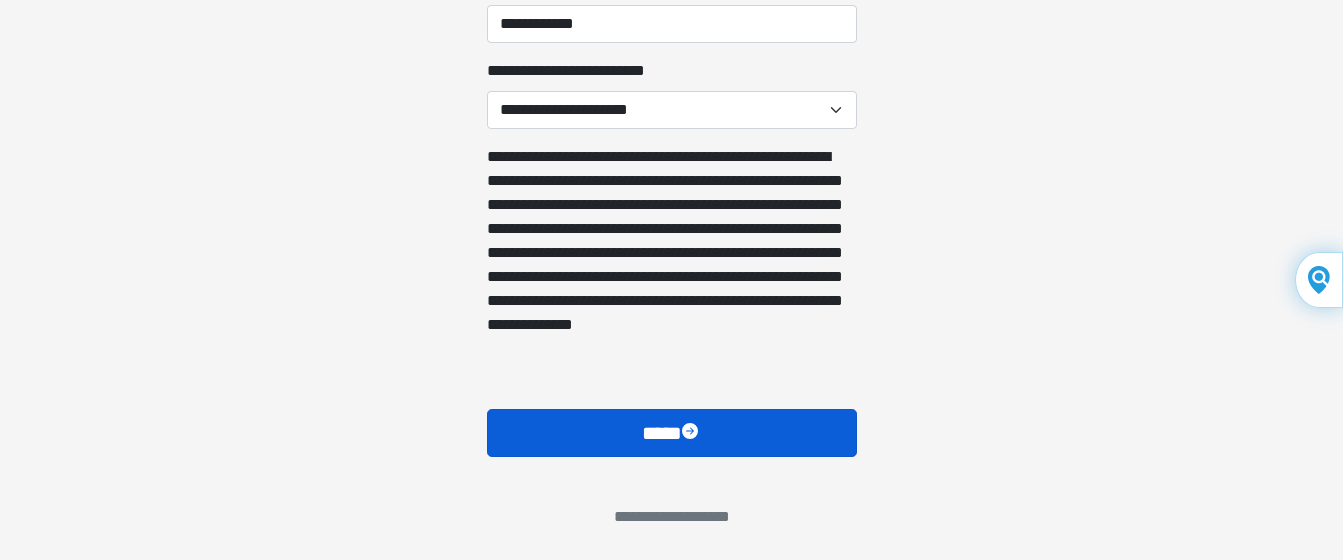type on "**" 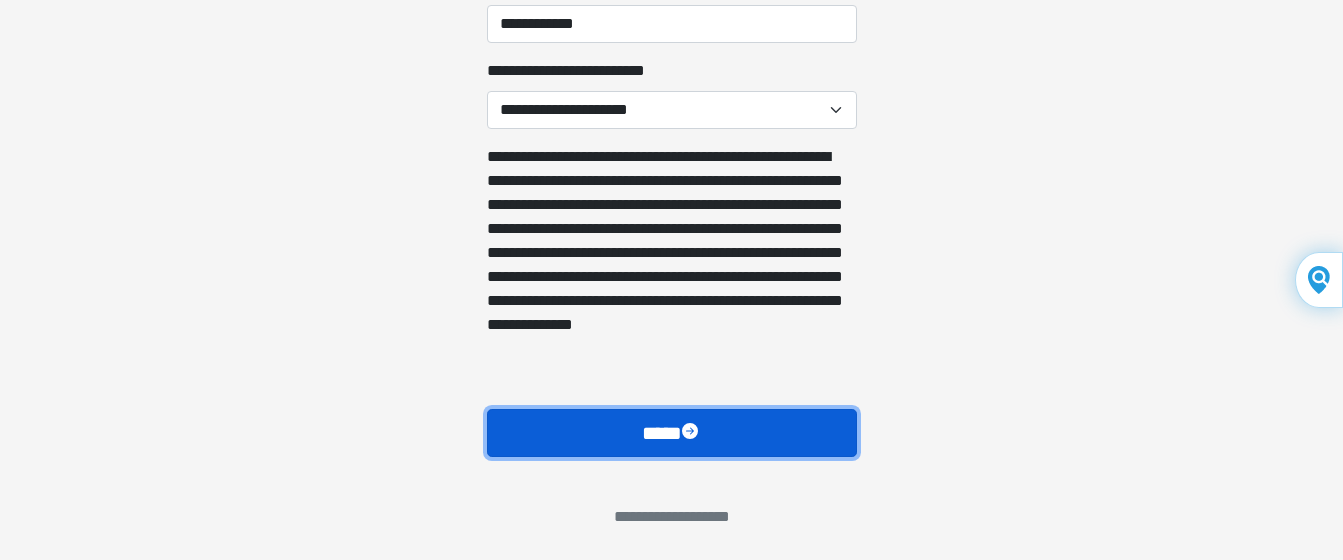 click on "****" at bounding box center (672, 433) 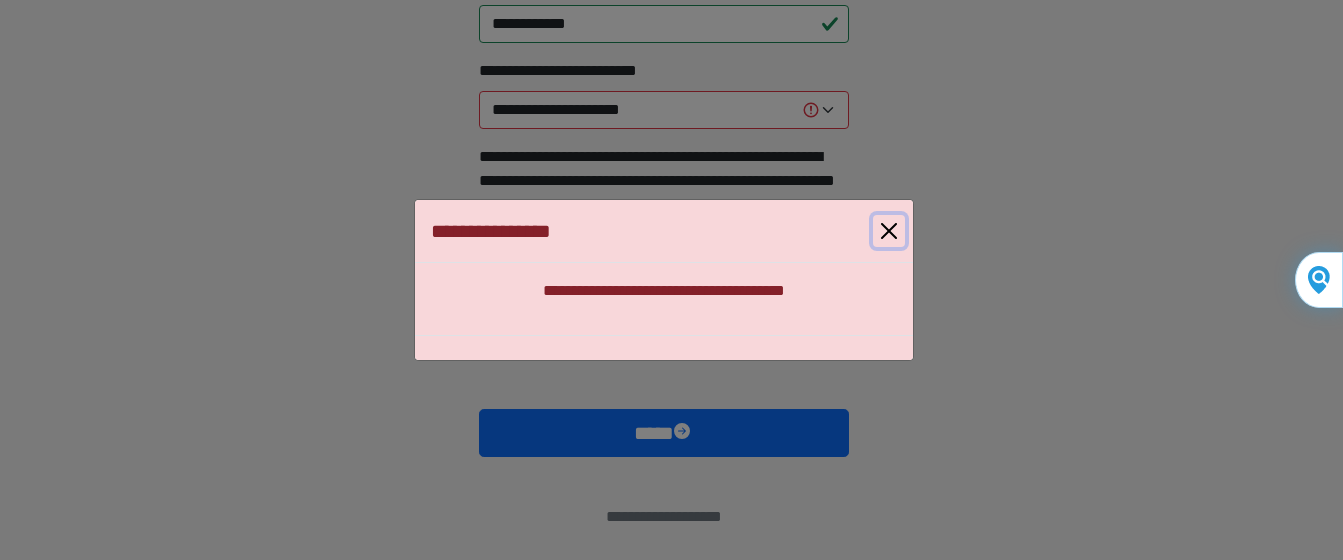 click at bounding box center [889, 231] 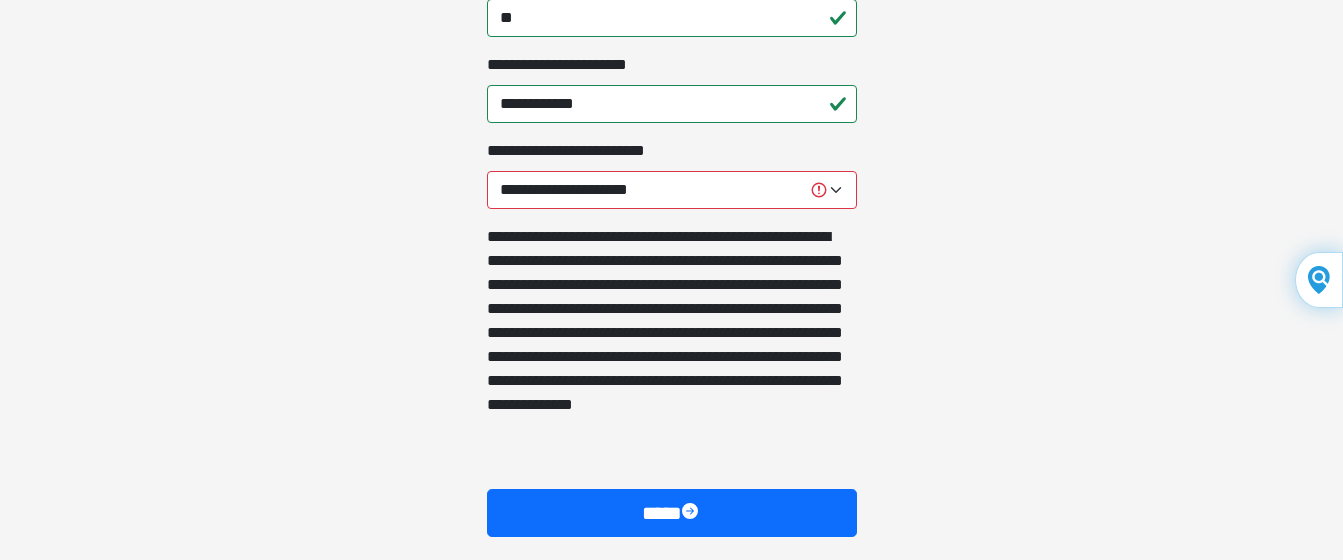 scroll, scrollTop: 1607, scrollLeft: 0, axis: vertical 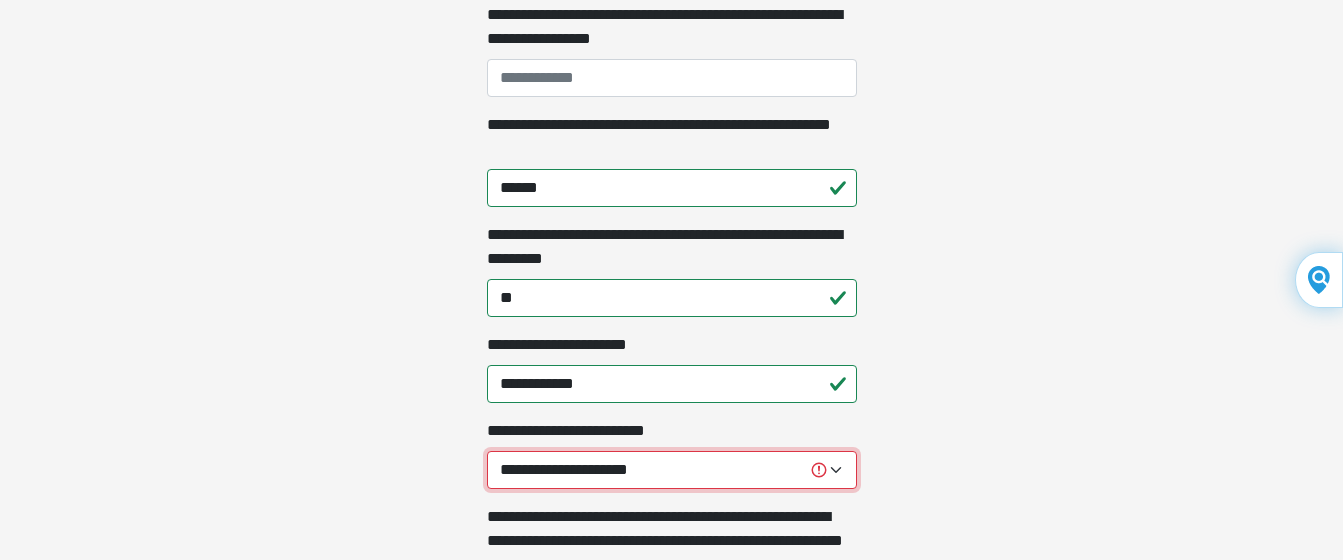 click on "**********" at bounding box center (672, 470) 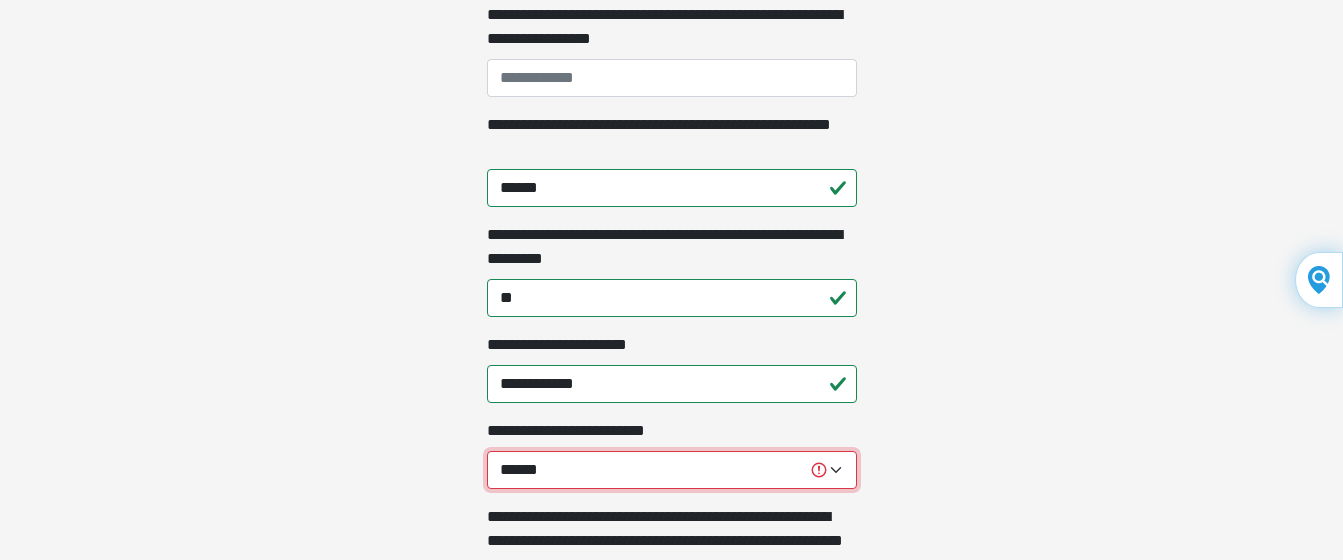 click on "**********" at bounding box center [672, 470] 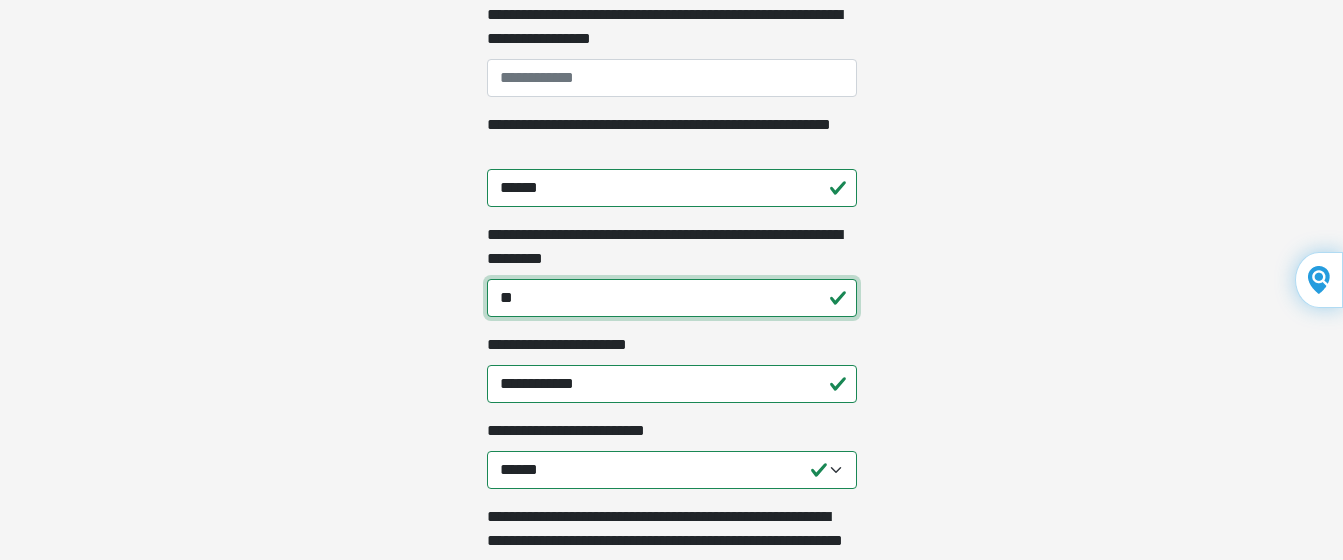 click on "**" at bounding box center [672, 298] 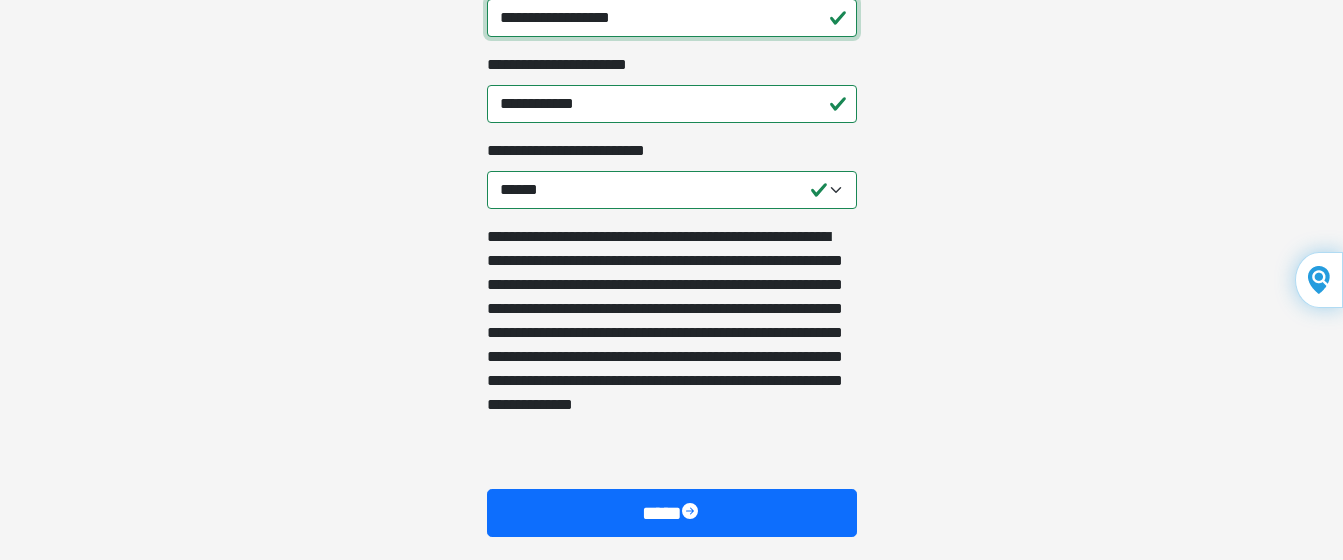scroll, scrollTop: 1740, scrollLeft: 0, axis: vertical 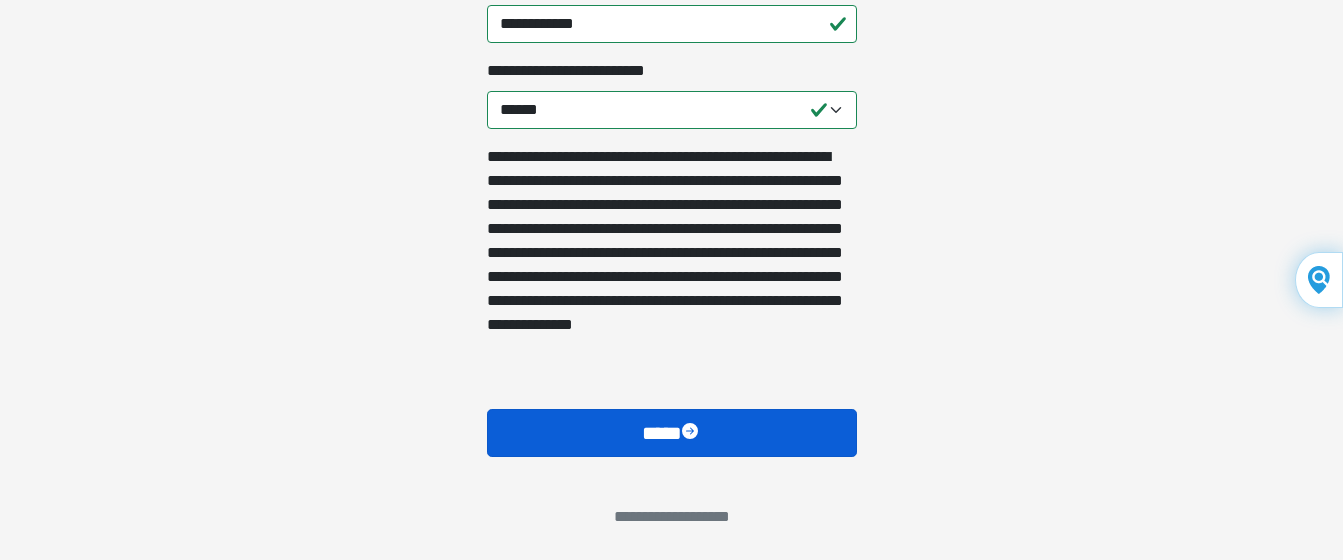 type on "**********" 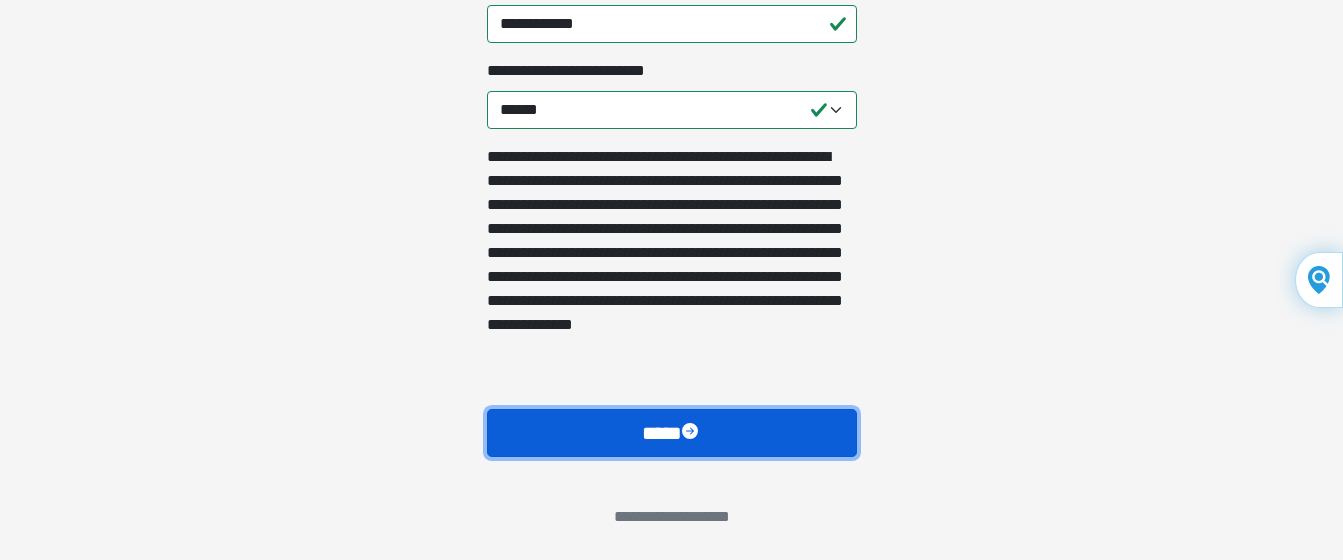 click on "****" at bounding box center [672, 433] 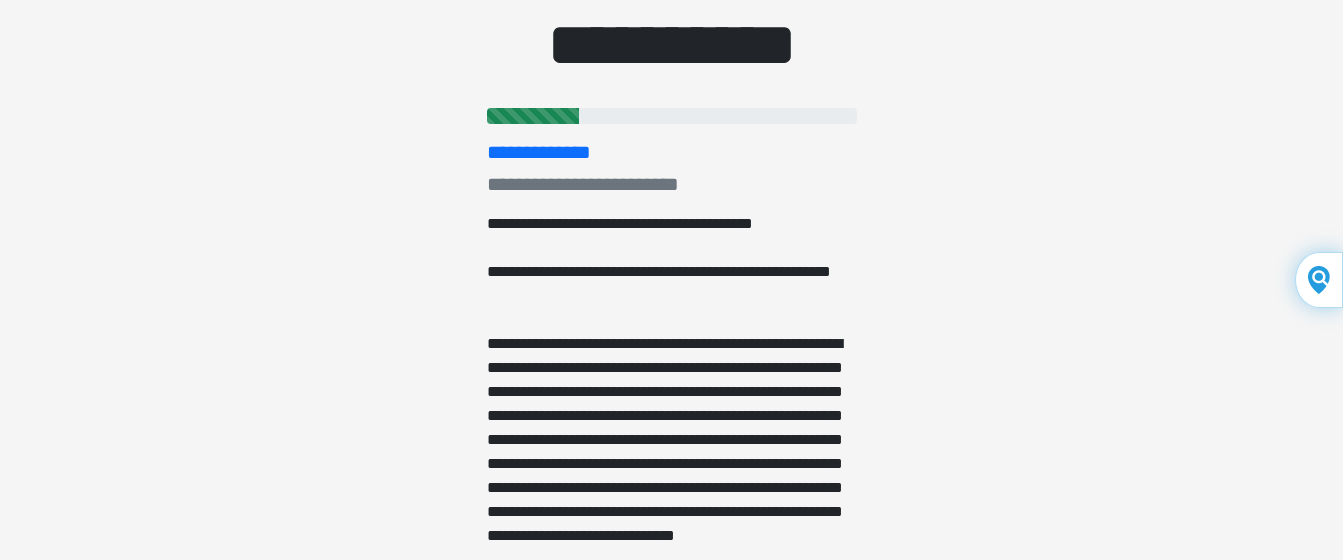 scroll, scrollTop: 0, scrollLeft: 0, axis: both 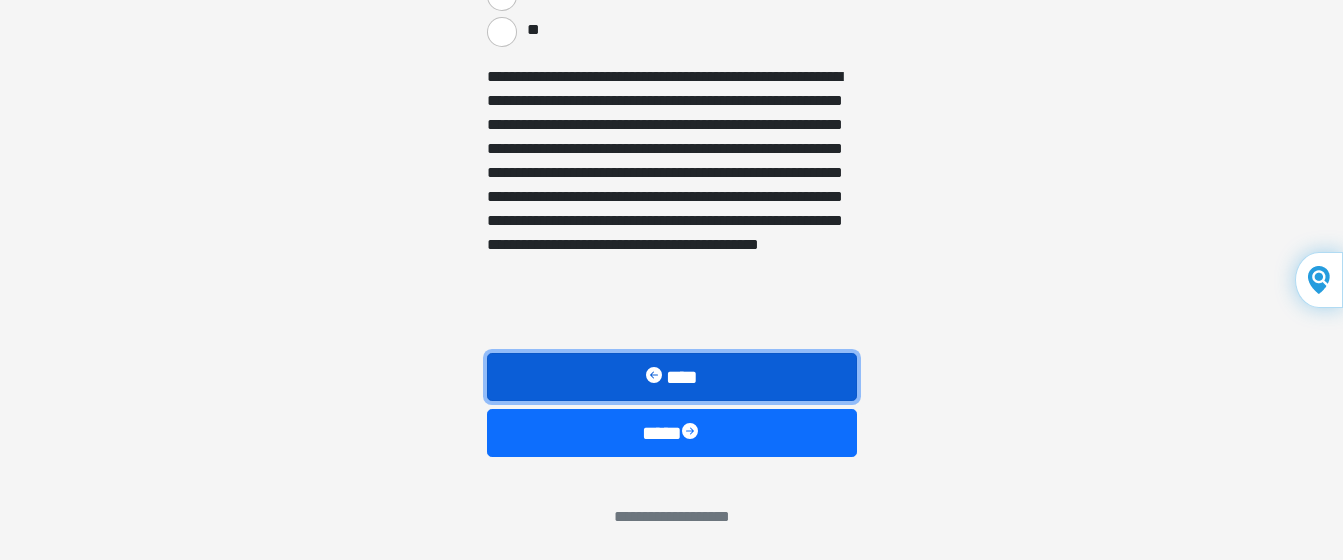 click on "****" at bounding box center [672, 377] 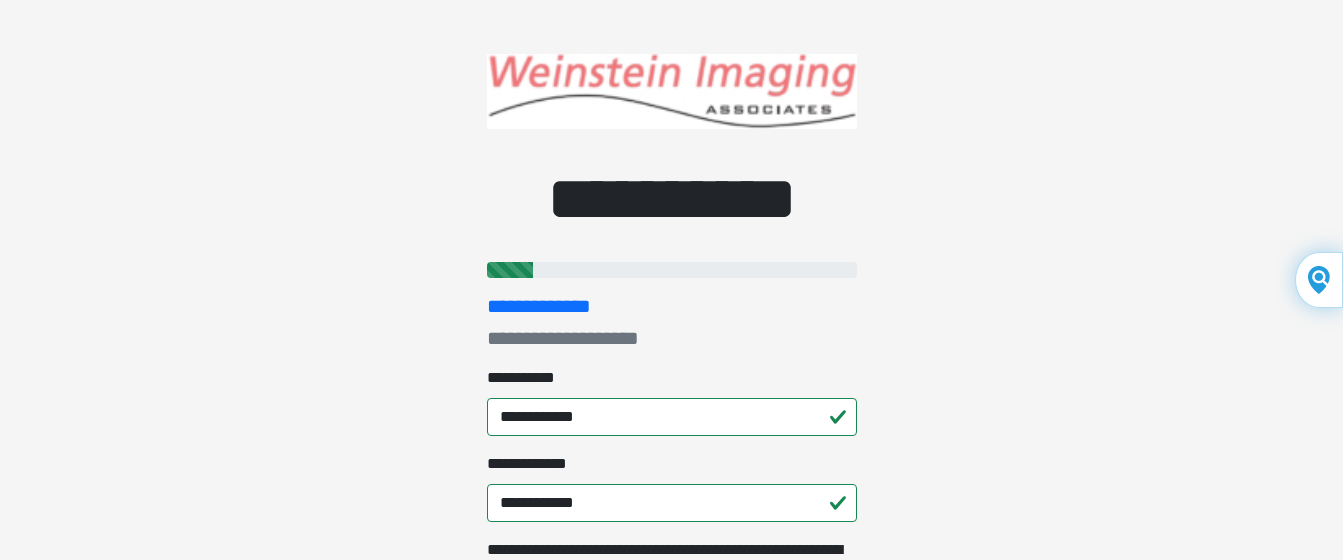 scroll, scrollTop: 0, scrollLeft: 0, axis: both 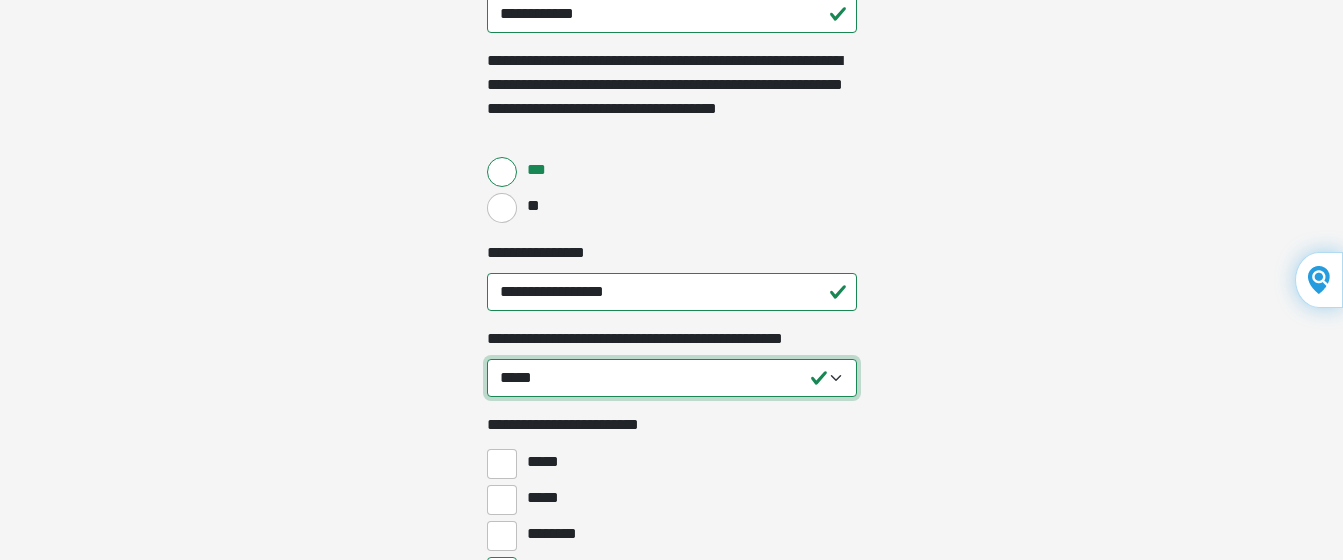 click on "**********" at bounding box center (672, 378) 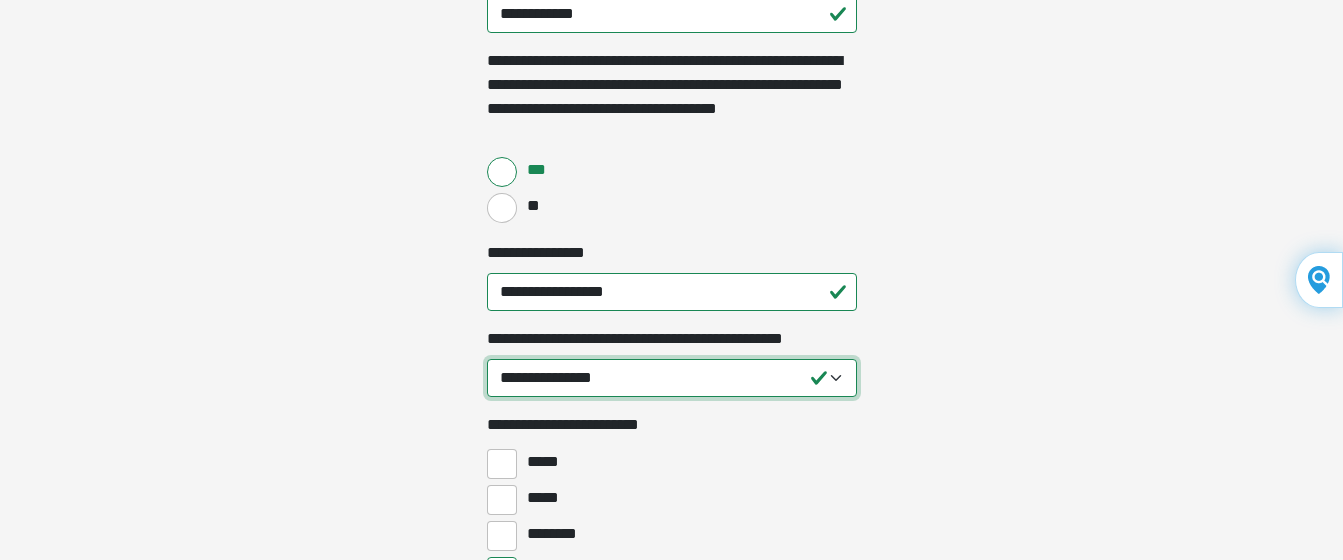click on "**********" at bounding box center (672, 378) 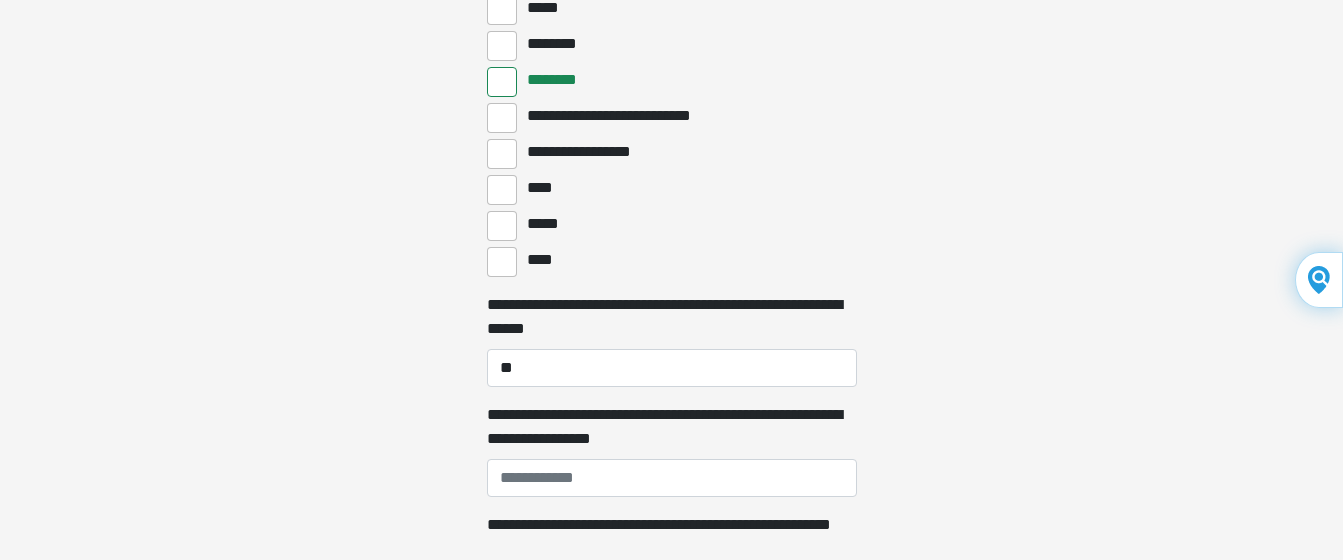 scroll, scrollTop: 490, scrollLeft: 0, axis: vertical 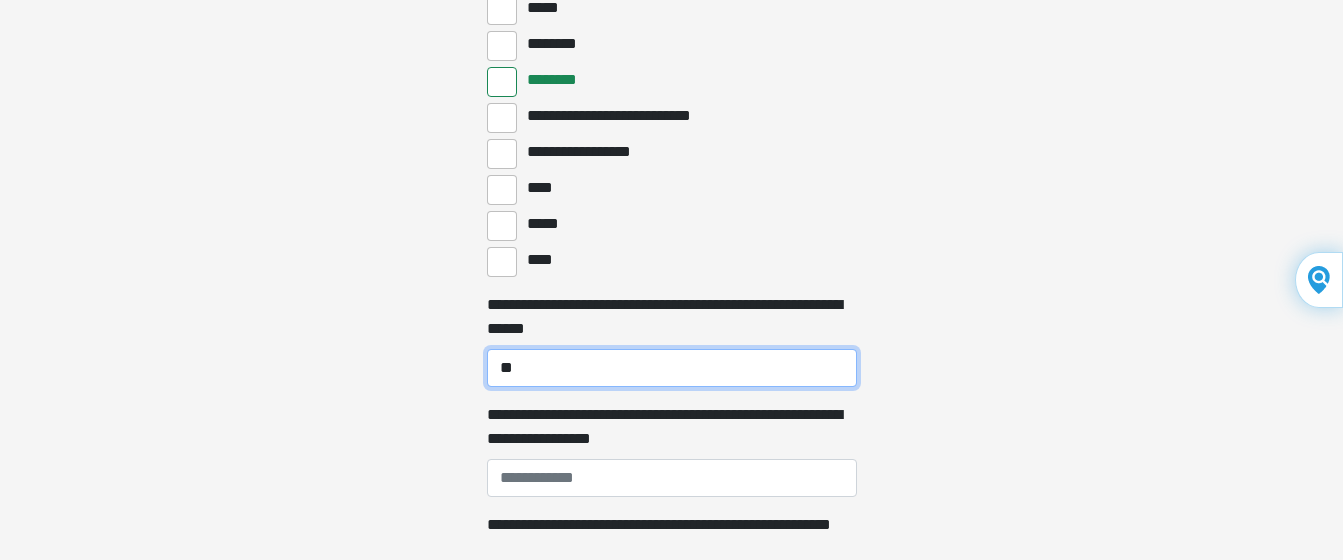 click on "**" at bounding box center (672, 368) 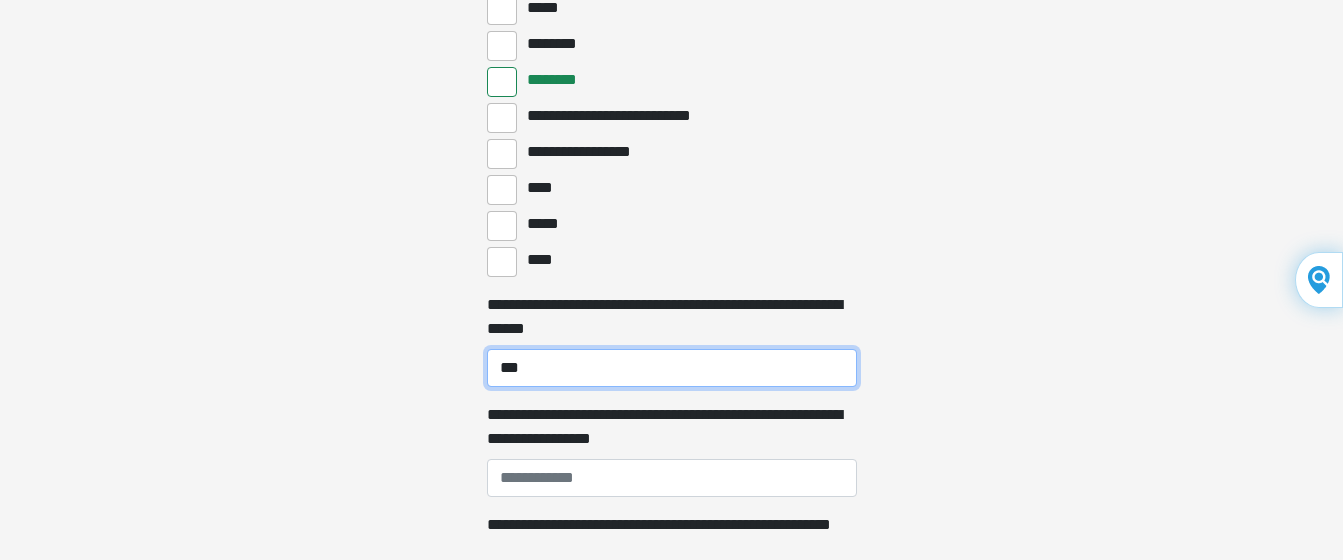 scroll, scrollTop: 1470, scrollLeft: 0, axis: vertical 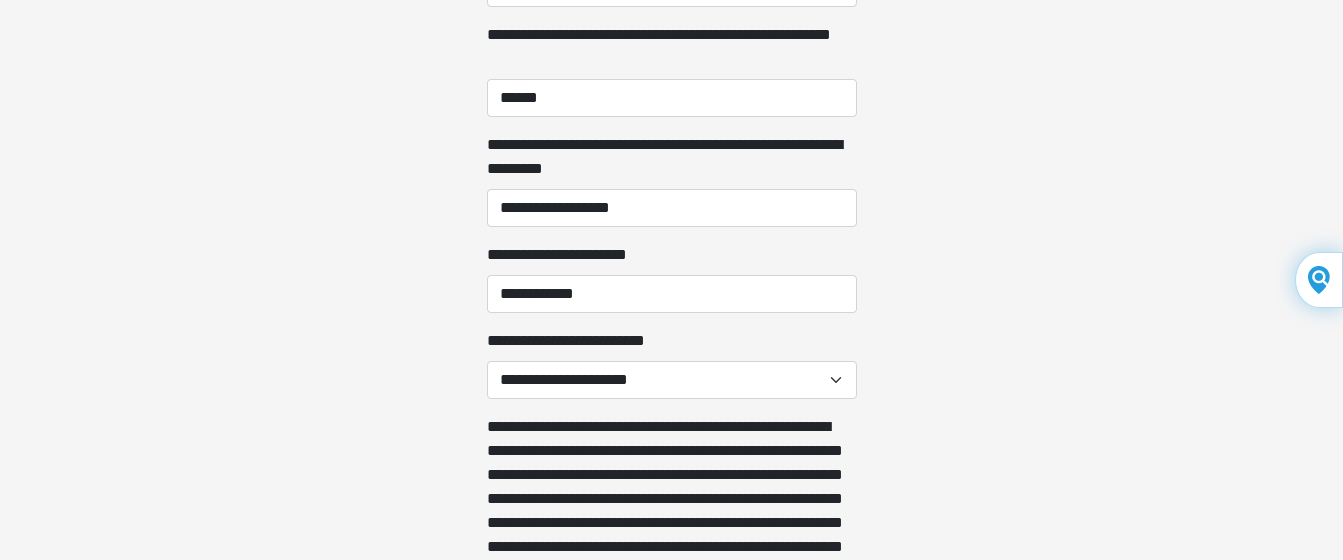 type on "***" 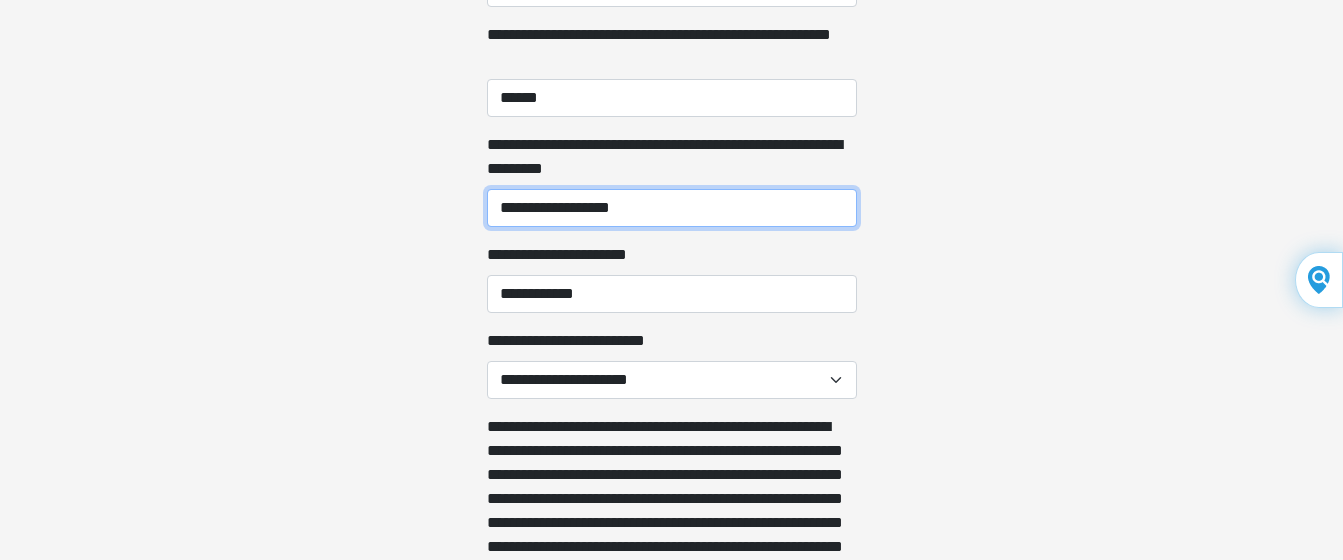 click on "**********" at bounding box center [672, 208] 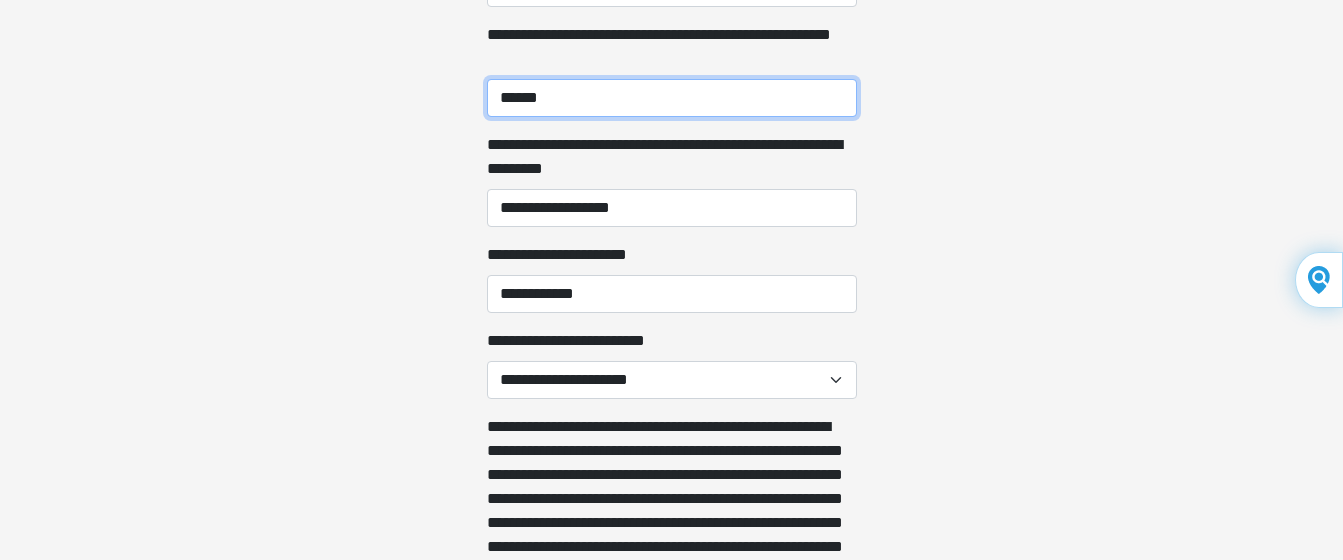 click on "******" at bounding box center [672, 98] 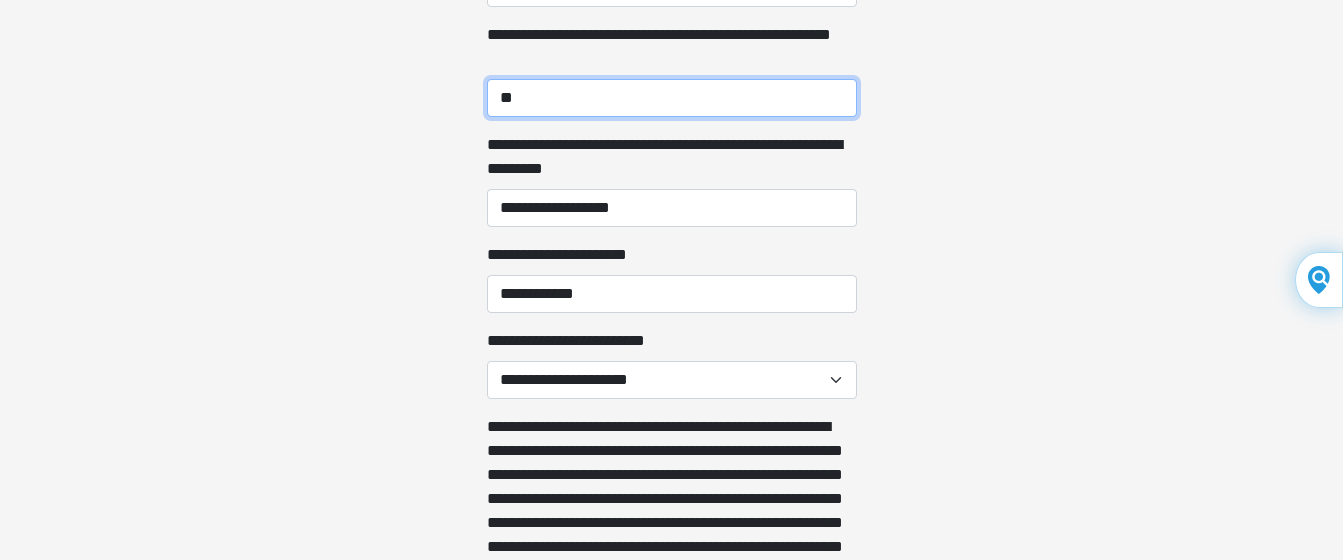 type on "*" 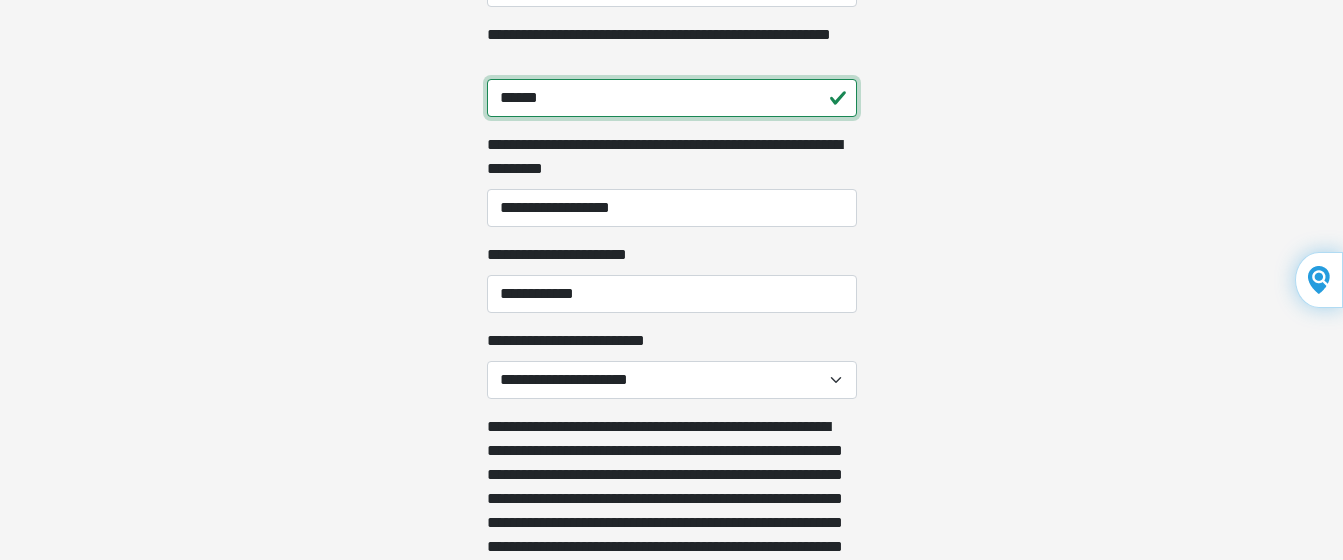 type on "******" 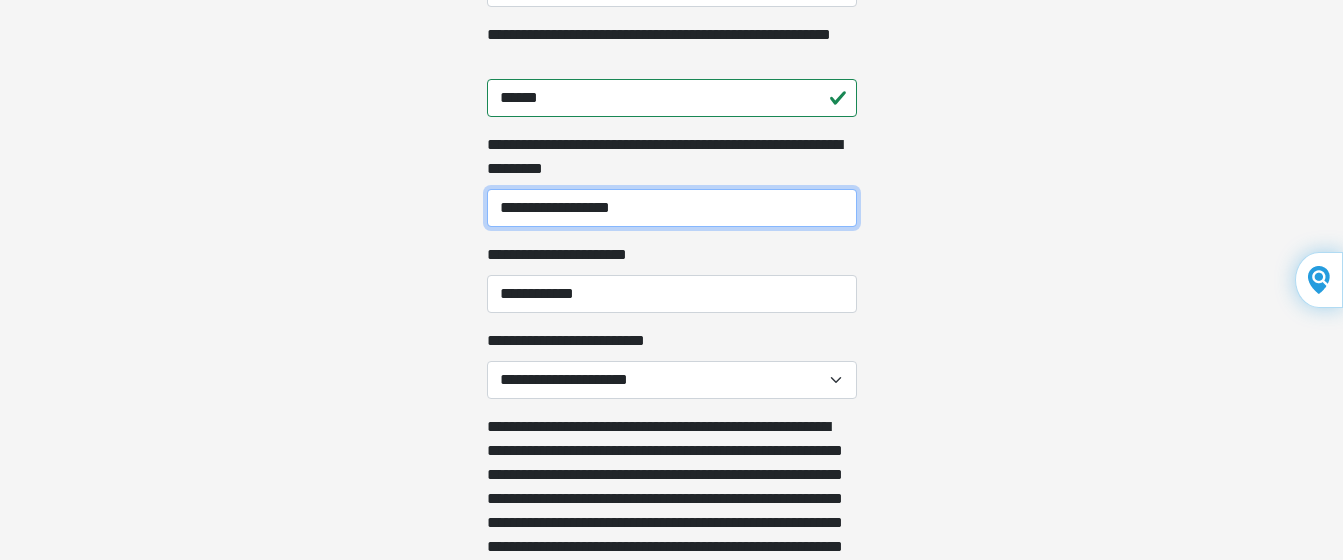 click on "**********" at bounding box center (672, 208) 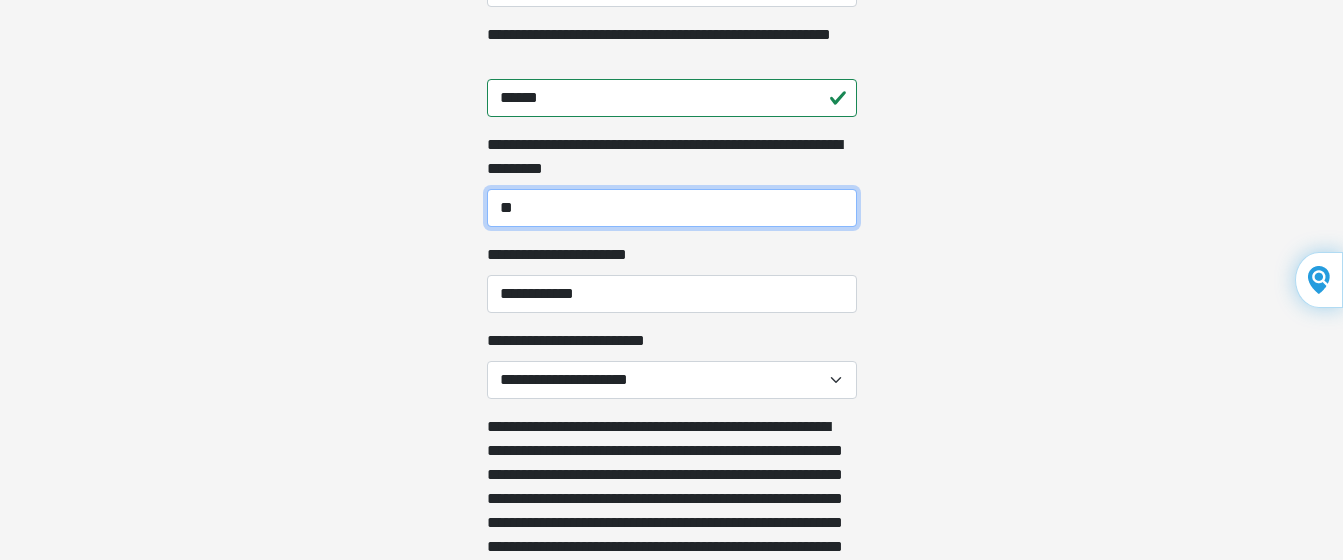 type on "*" 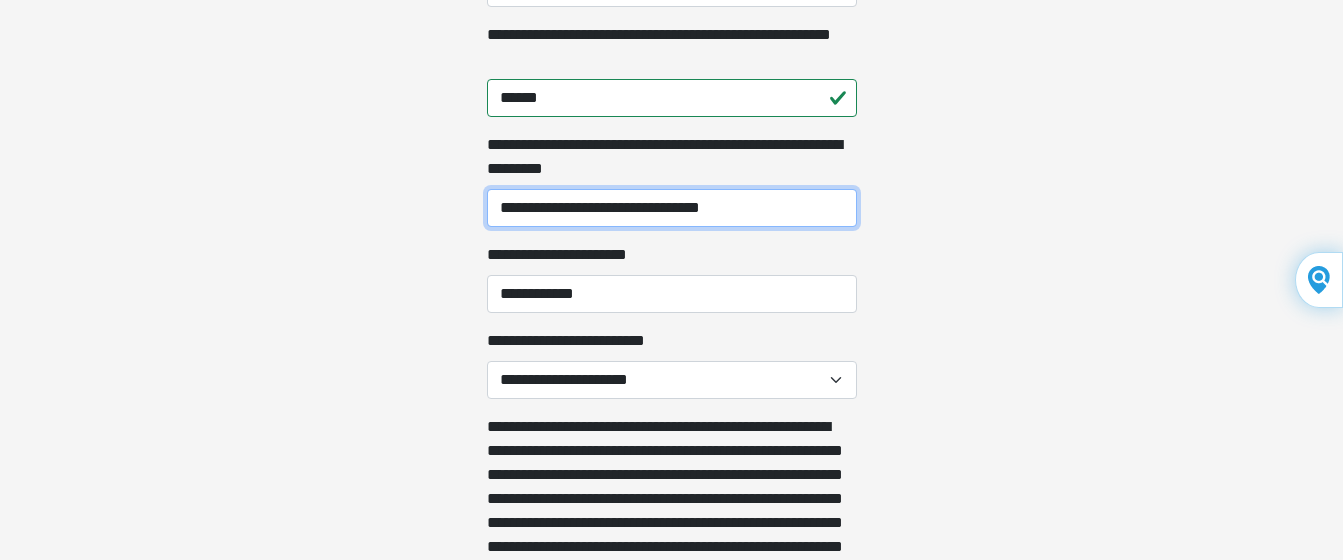 type on "**********" 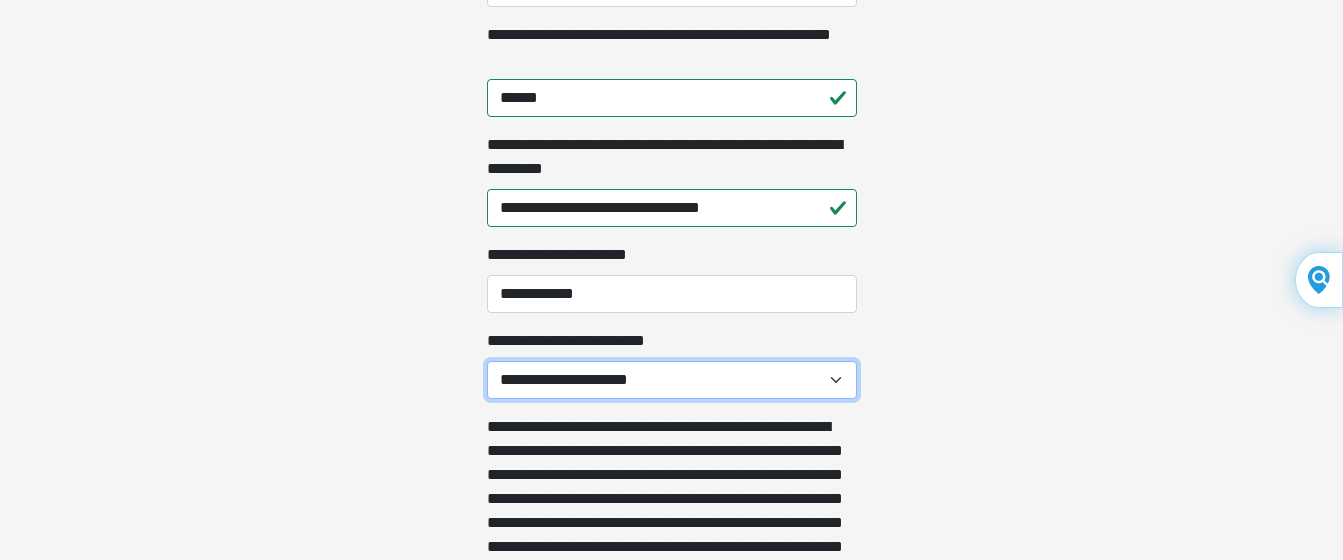 click on "**********" at bounding box center (672, 380) 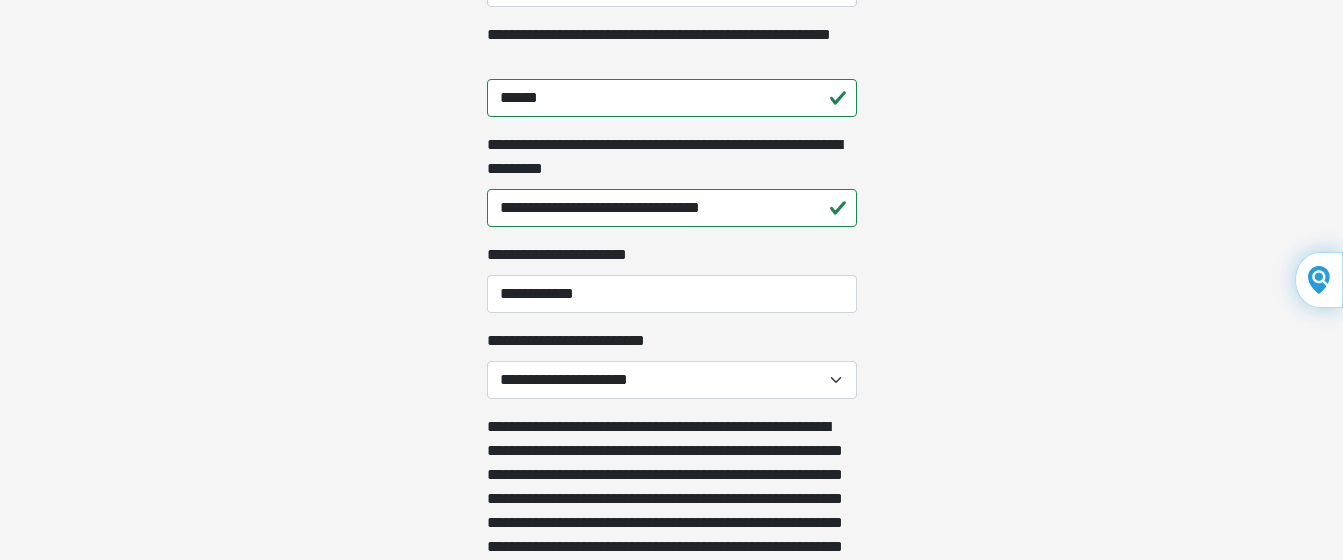 click on "**********" at bounding box center (671, -1190) 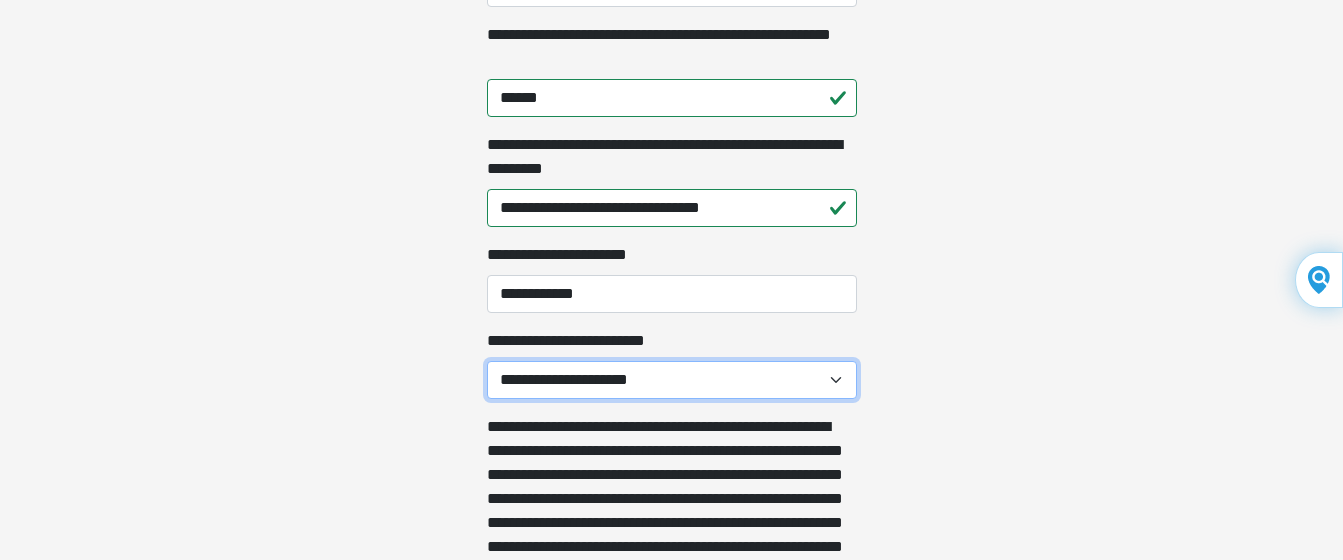 click on "**********" at bounding box center (672, 380) 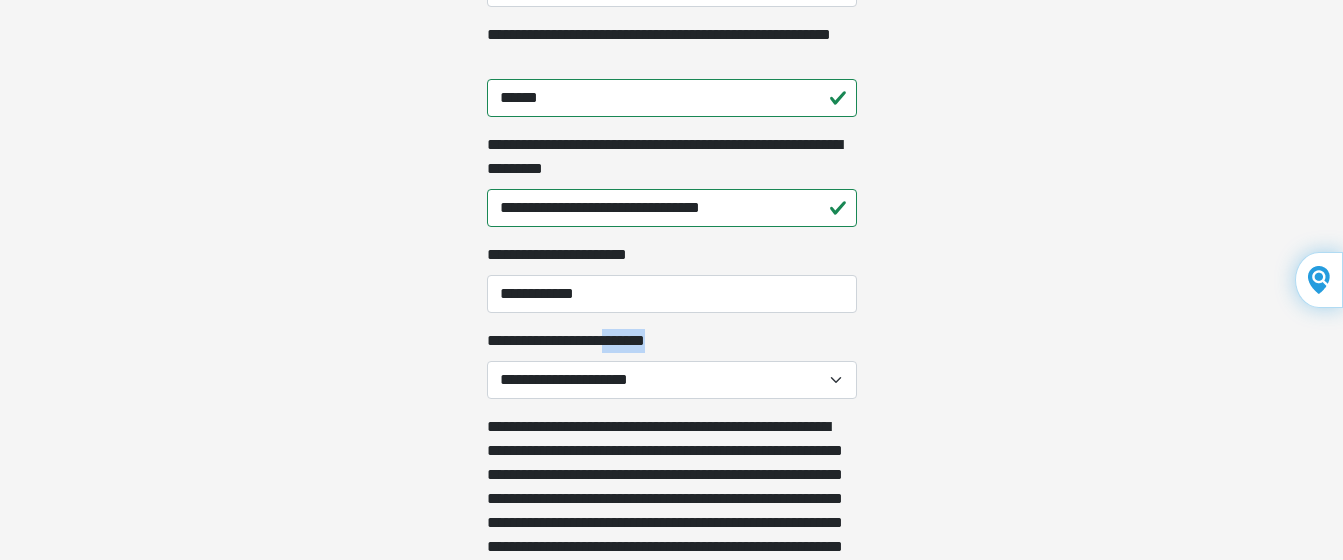 drag, startPoint x: 620, startPoint y: 346, endPoint x: 618, endPoint y: 377, distance: 31.06445 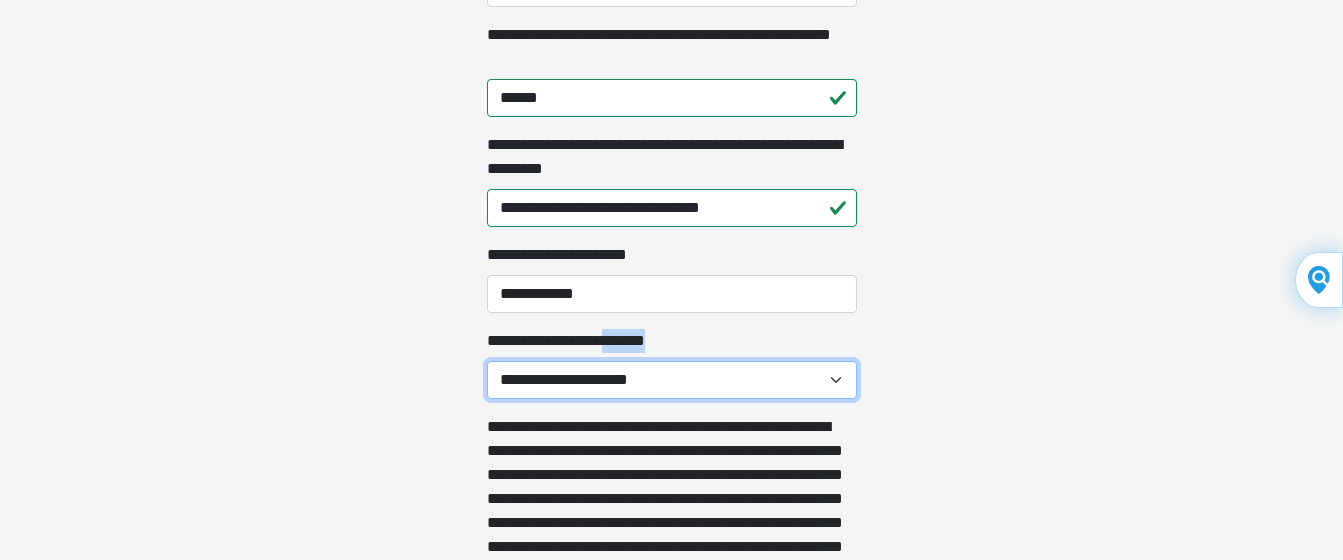 click on "**********" at bounding box center [672, 380] 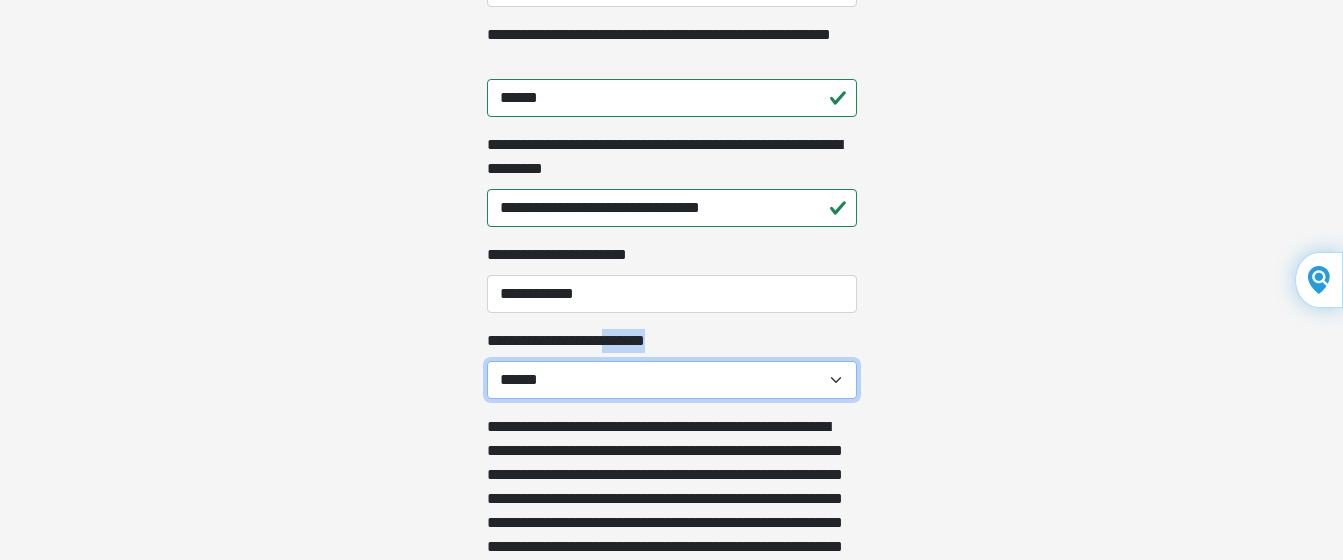 click on "**********" at bounding box center (672, 380) 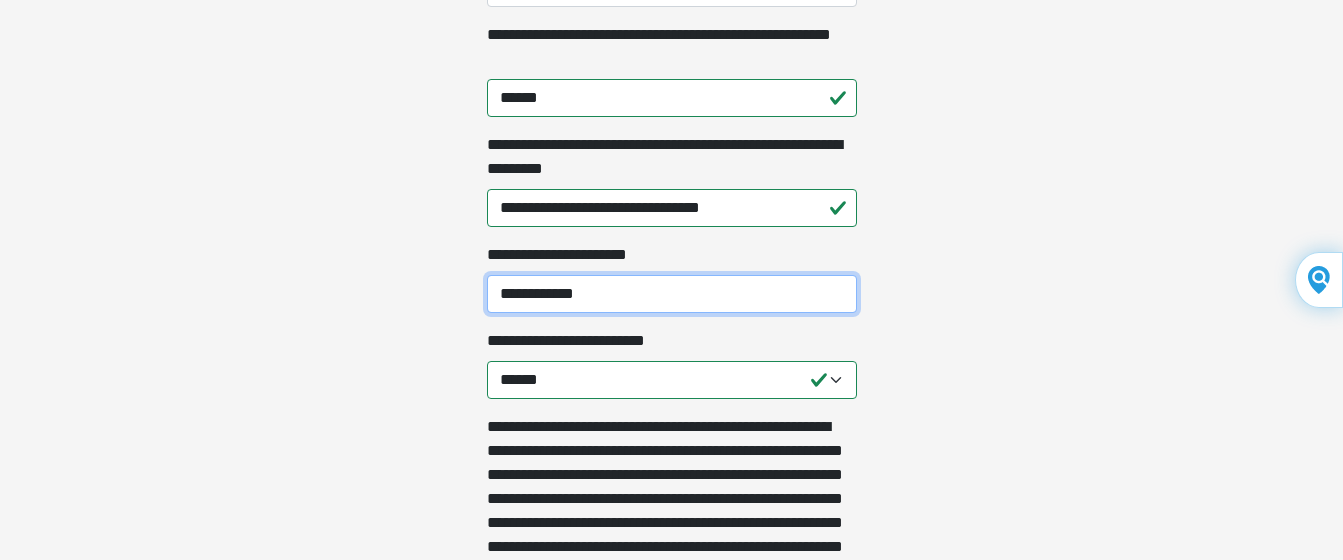 click on "**********" at bounding box center [672, 294] 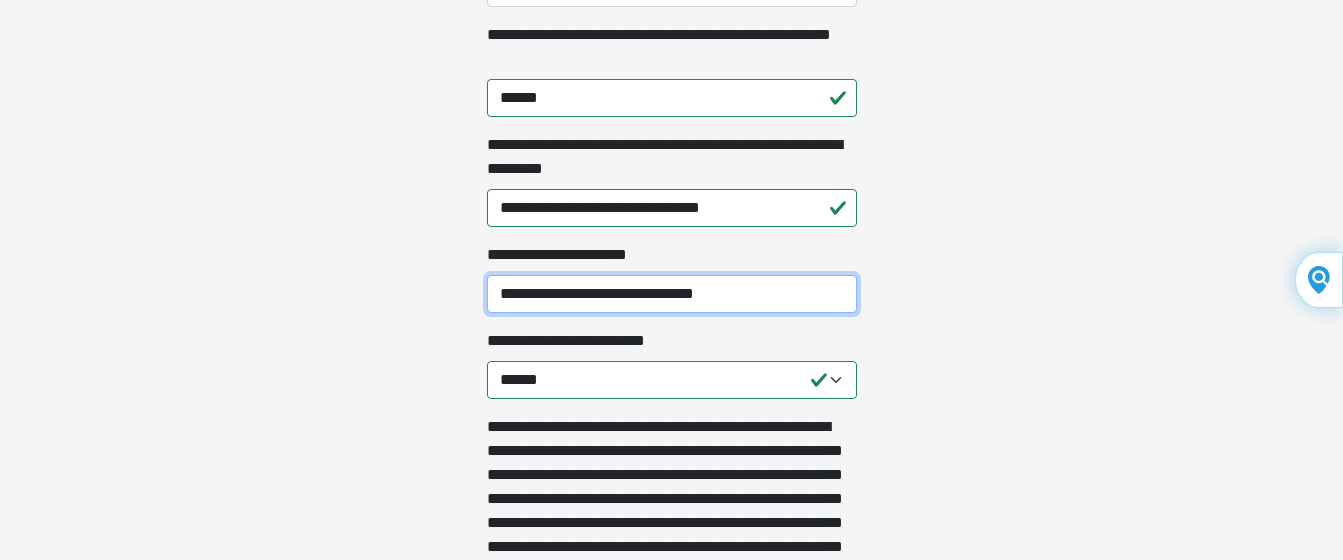click on "**********" at bounding box center [672, 294] 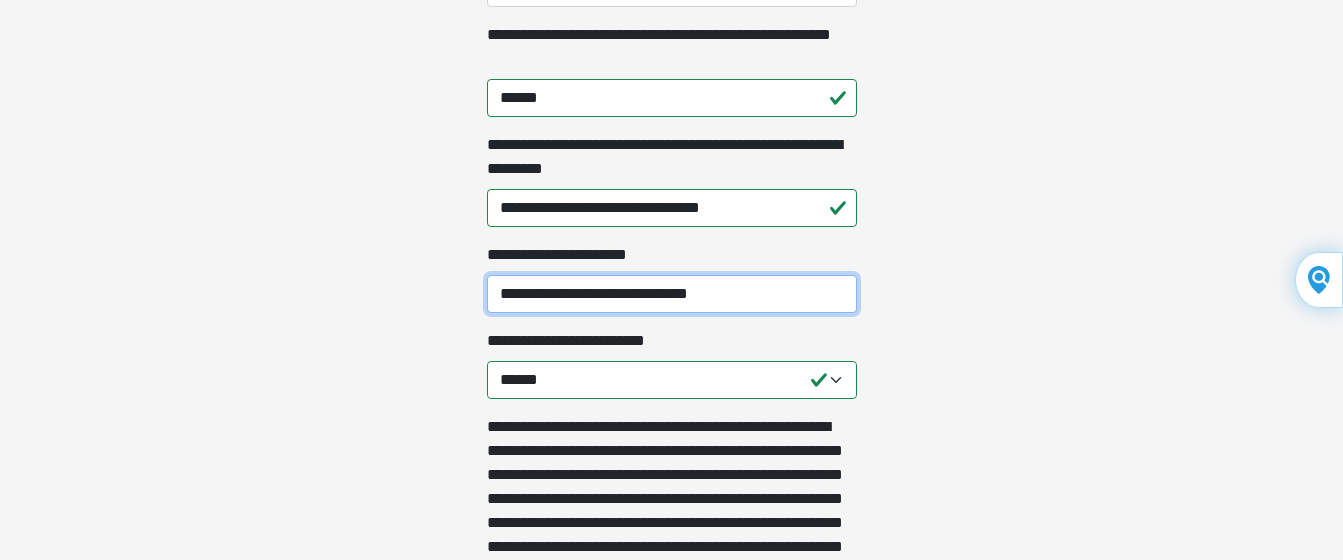 type on "**********" 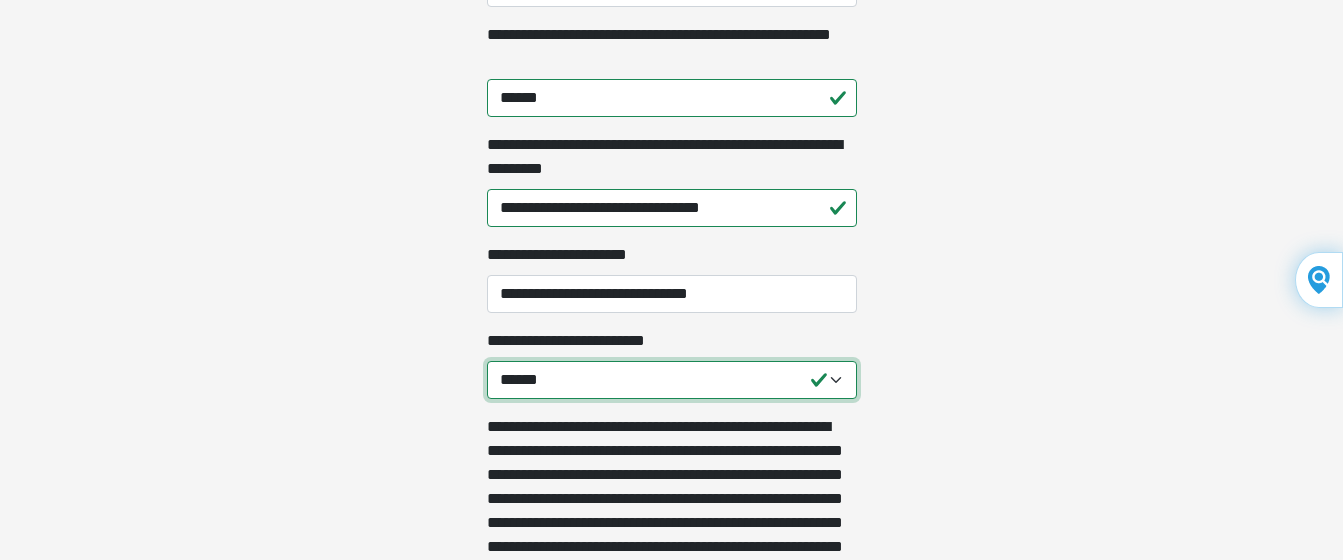 click on "**********" at bounding box center [672, 380] 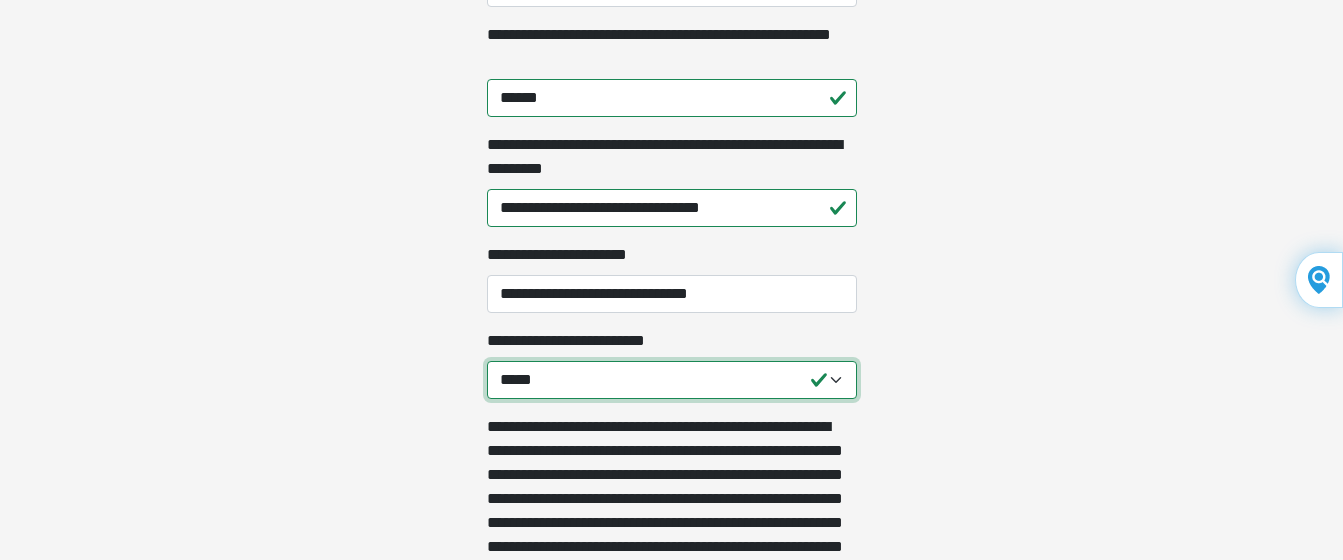 click on "**********" at bounding box center [672, 380] 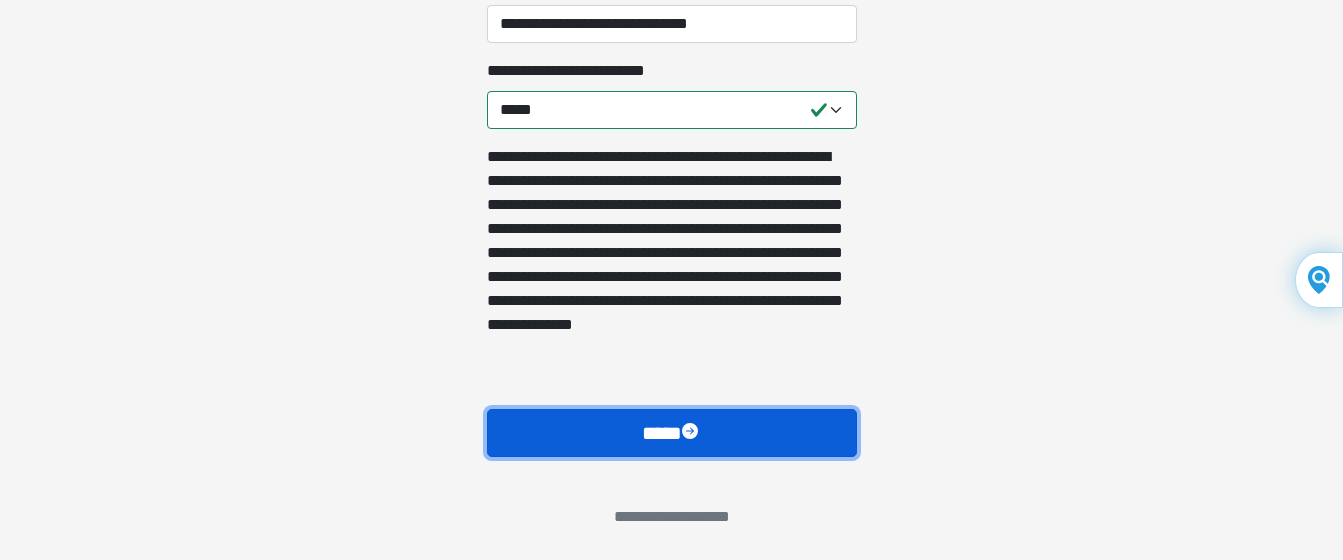 click at bounding box center (692, 433) 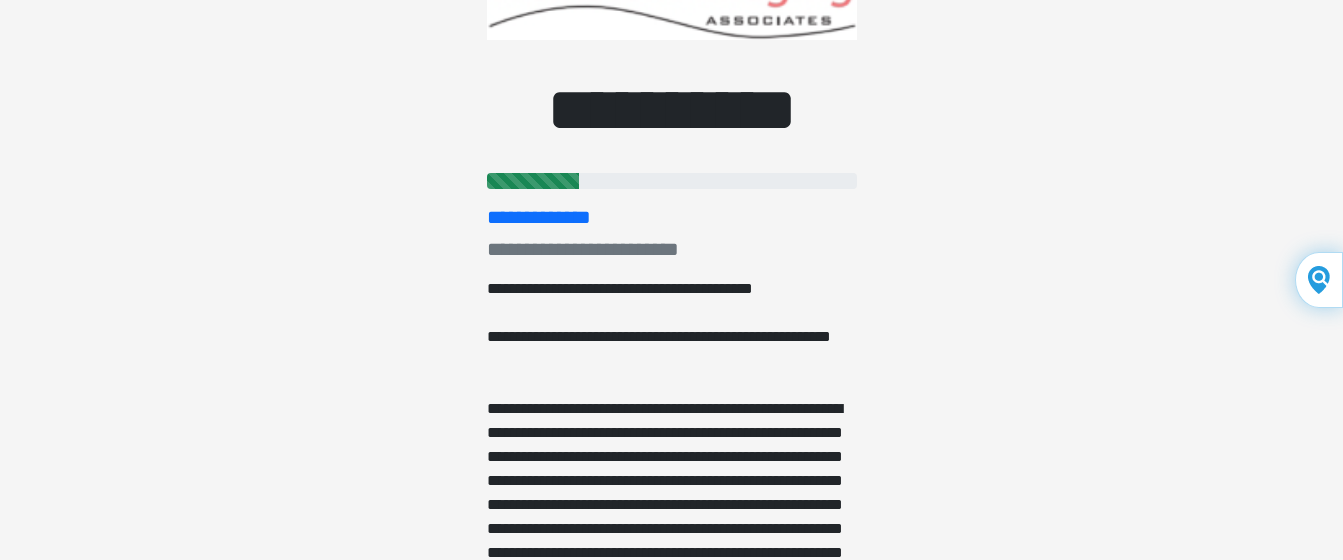 scroll, scrollTop: 0, scrollLeft: 0, axis: both 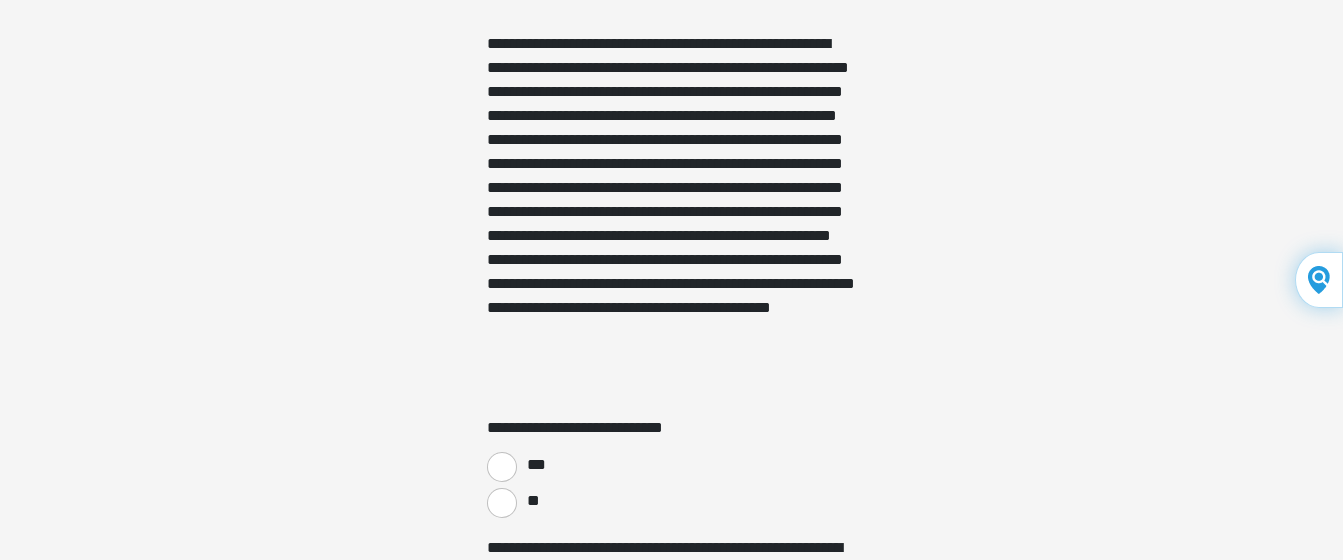 click on "**" at bounding box center (532, 501) 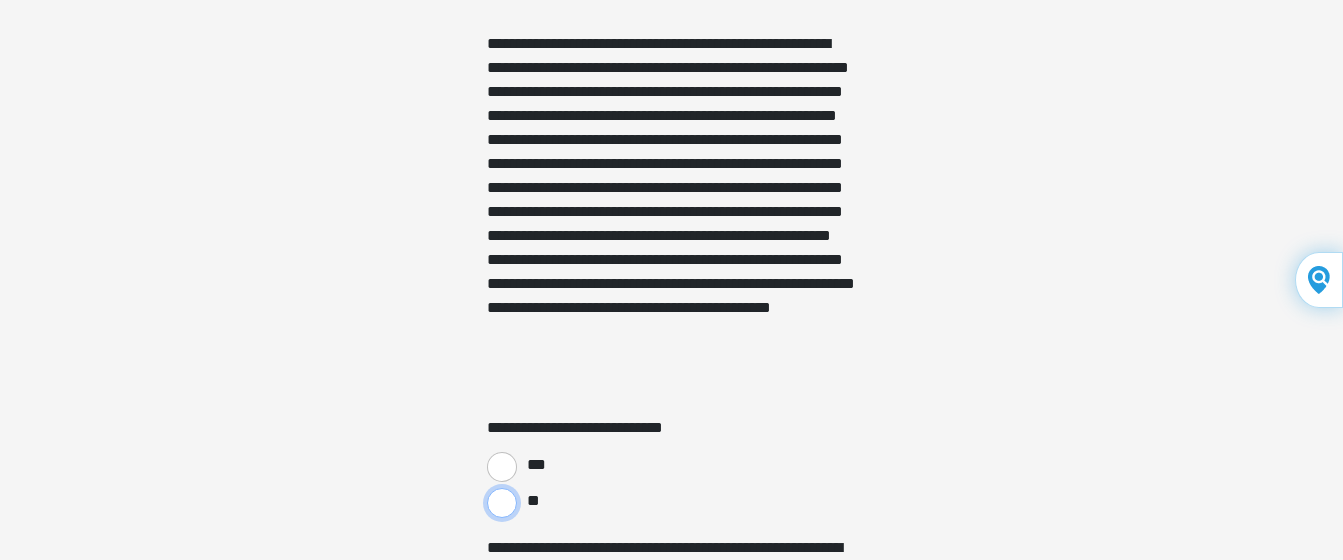click on "**" at bounding box center (502, 503) 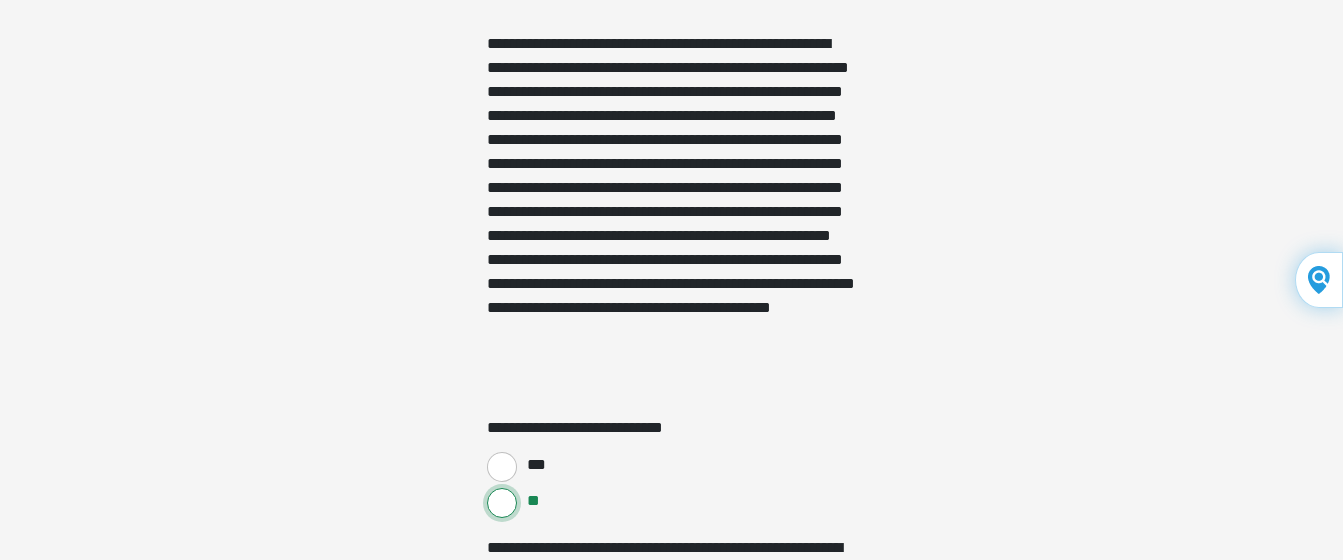 scroll, scrollTop: 3574, scrollLeft: 0, axis: vertical 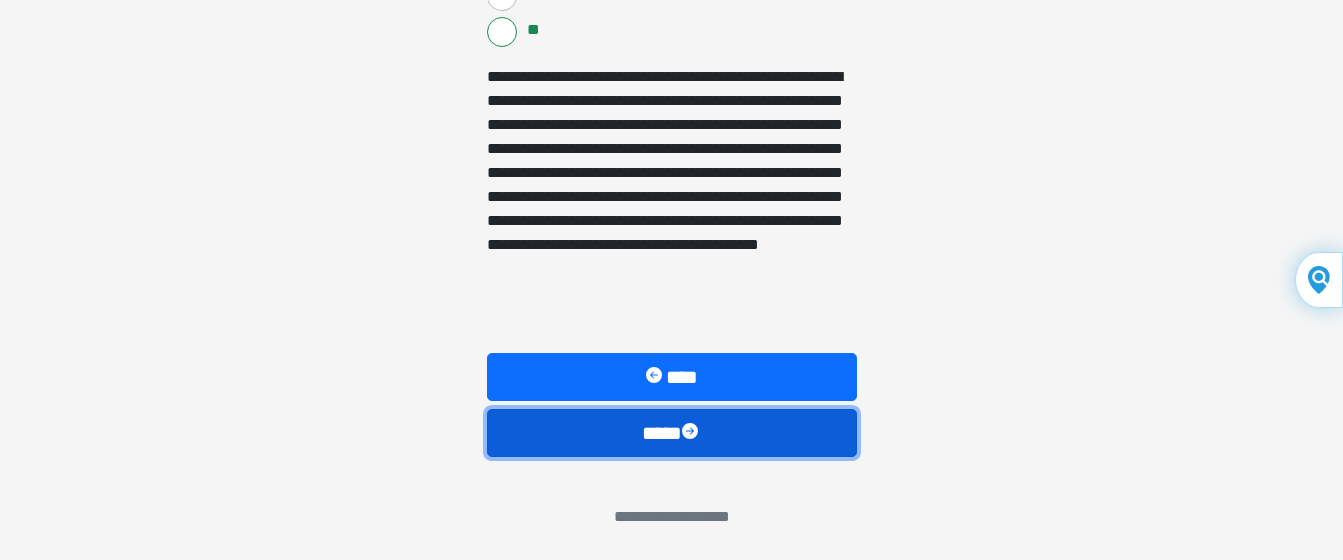 click at bounding box center [692, 433] 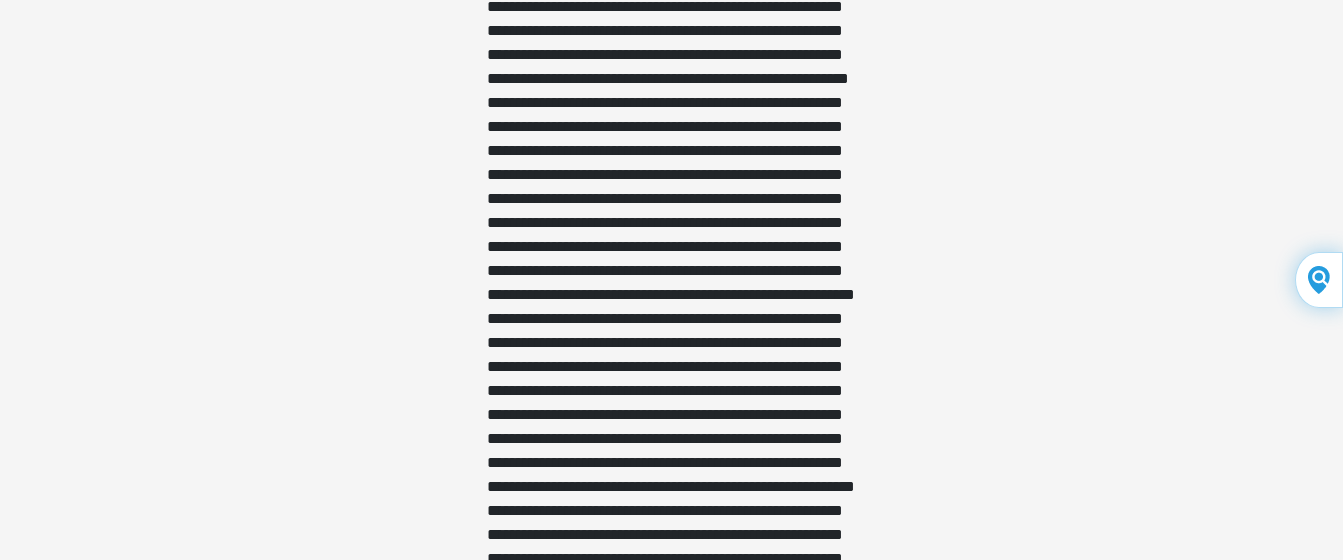 click at bounding box center [672, 667] 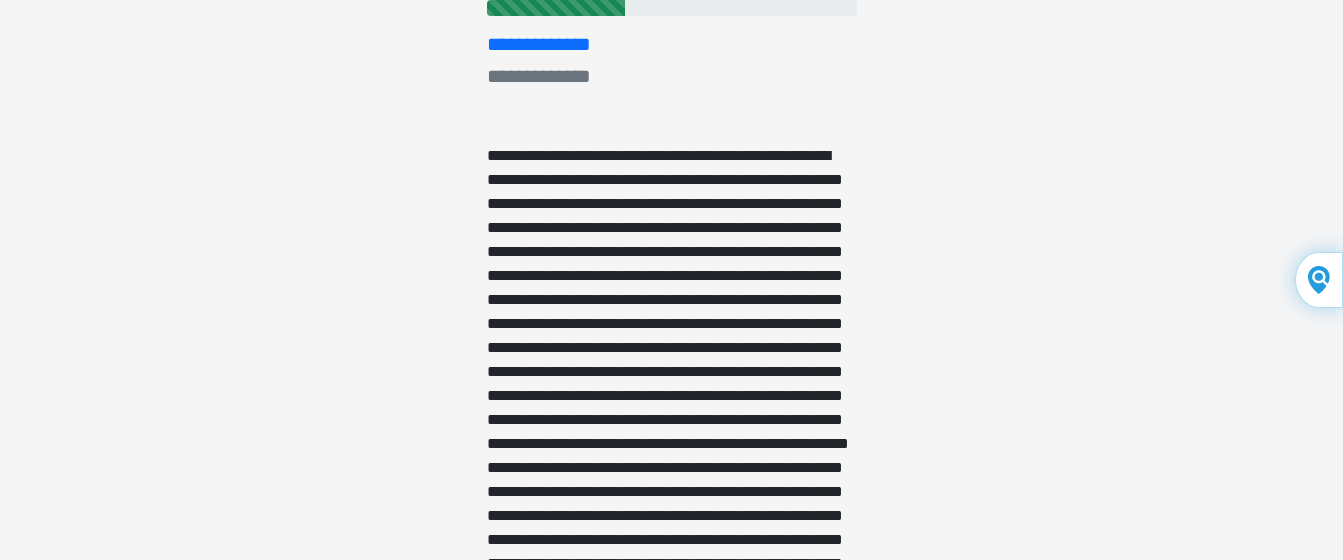 scroll, scrollTop: 0, scrollLeft: 0, axis: both 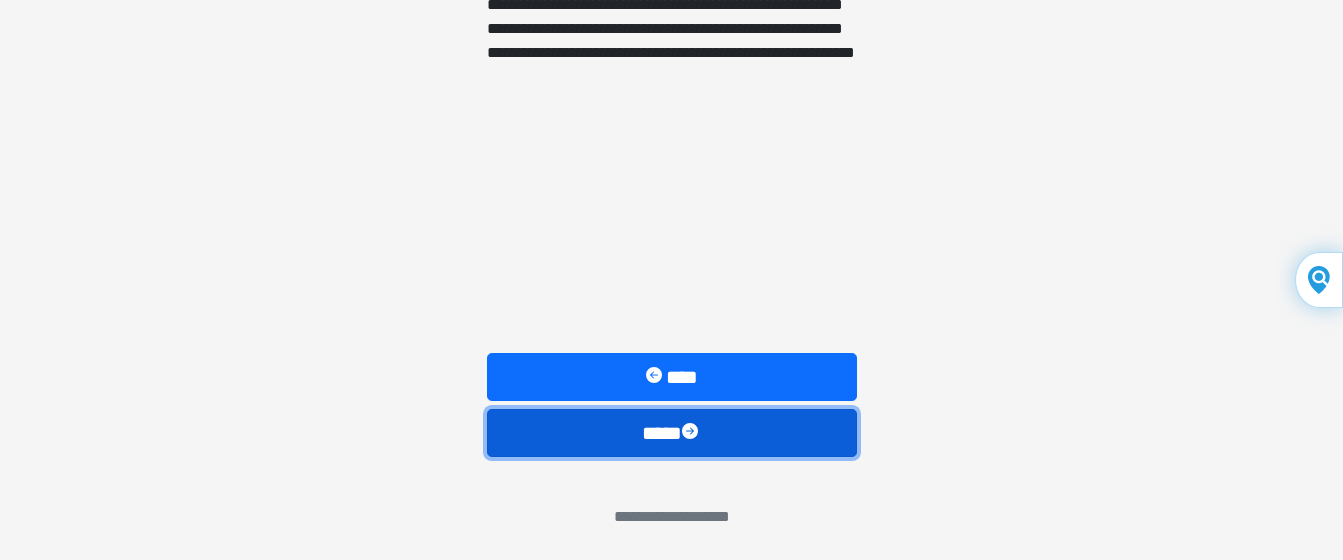 click at bounding box center (692, 433) 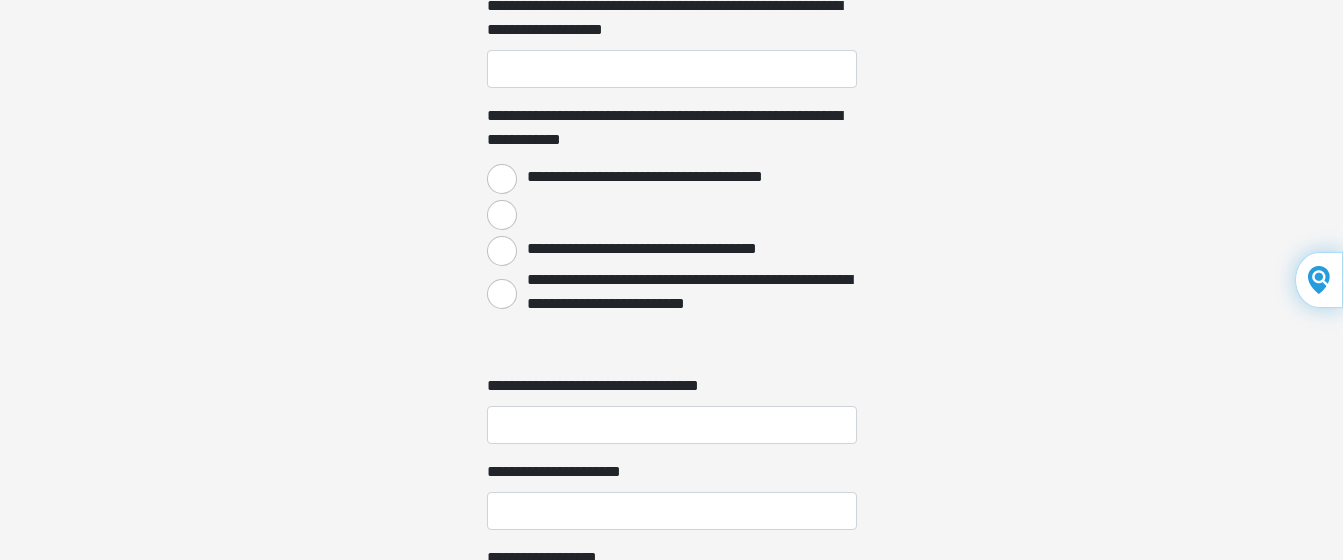 click on "**********" at bounding box center [672, 1435] 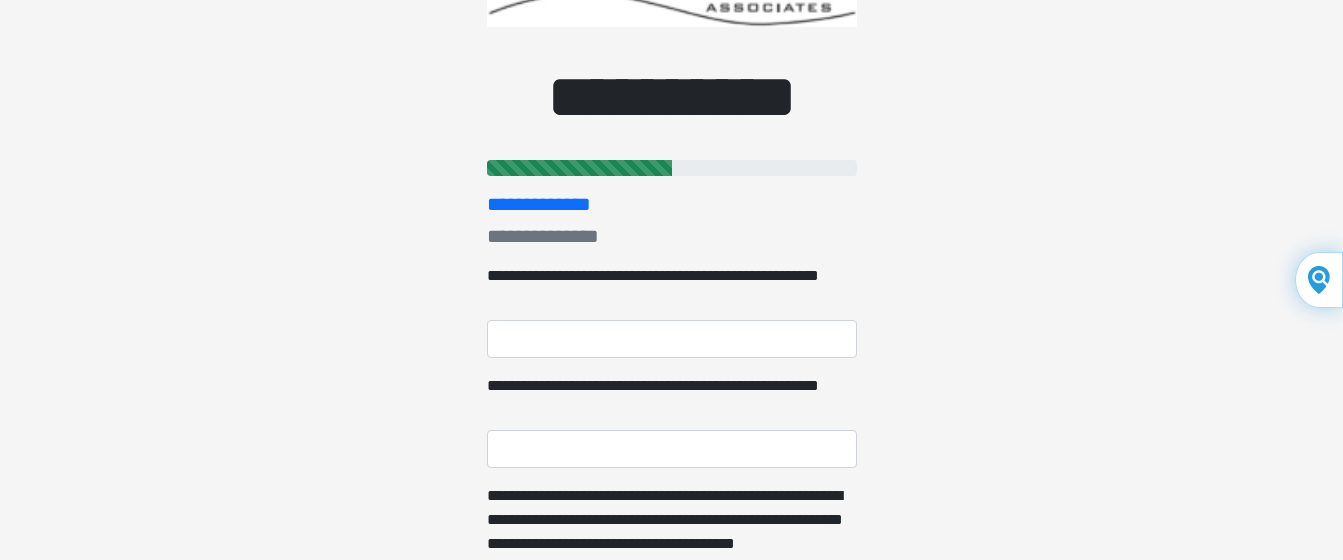 scroll, scrollTop: 0, scrollLeft: 0, axis: both 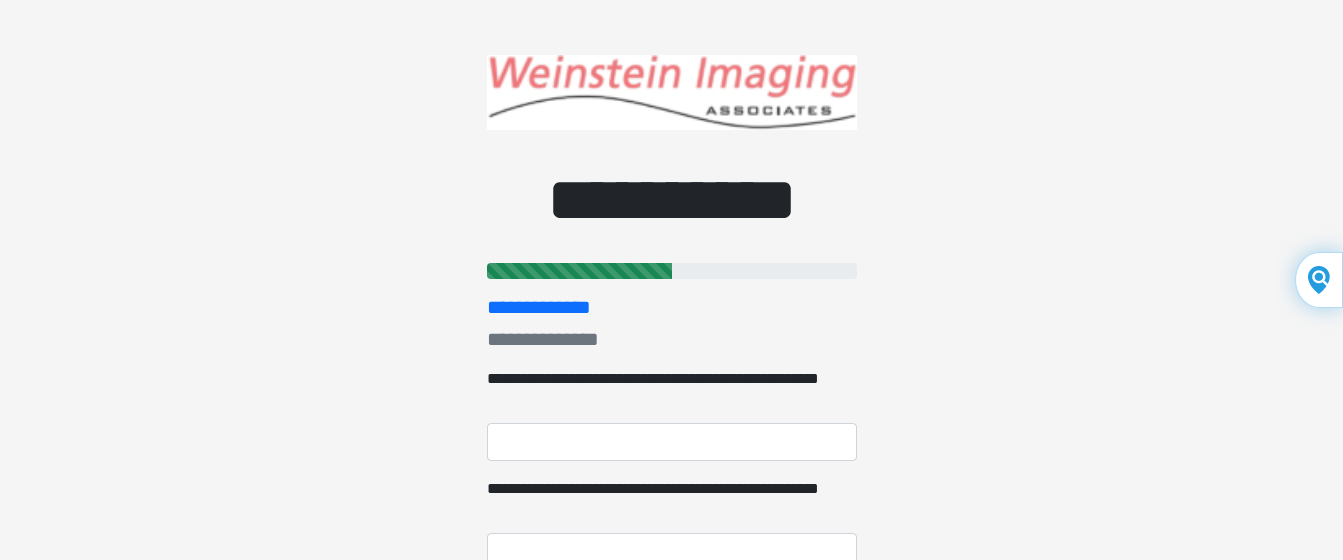 click on "**********" at bounding box center [672, 391] 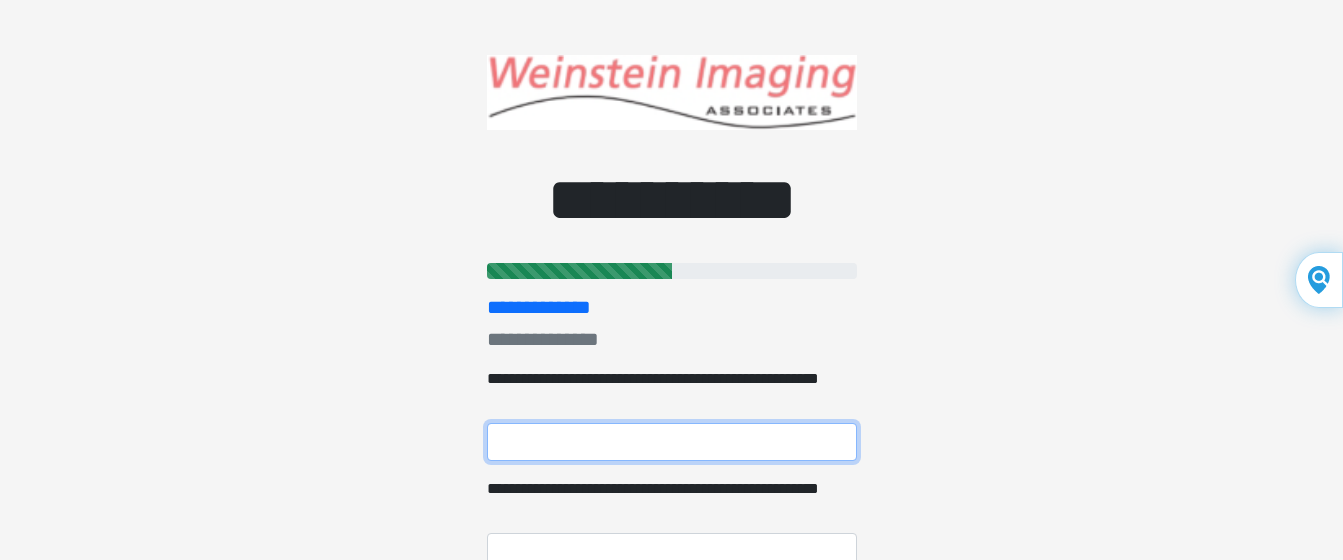 click on "**********" at bounding box center (672, 442) 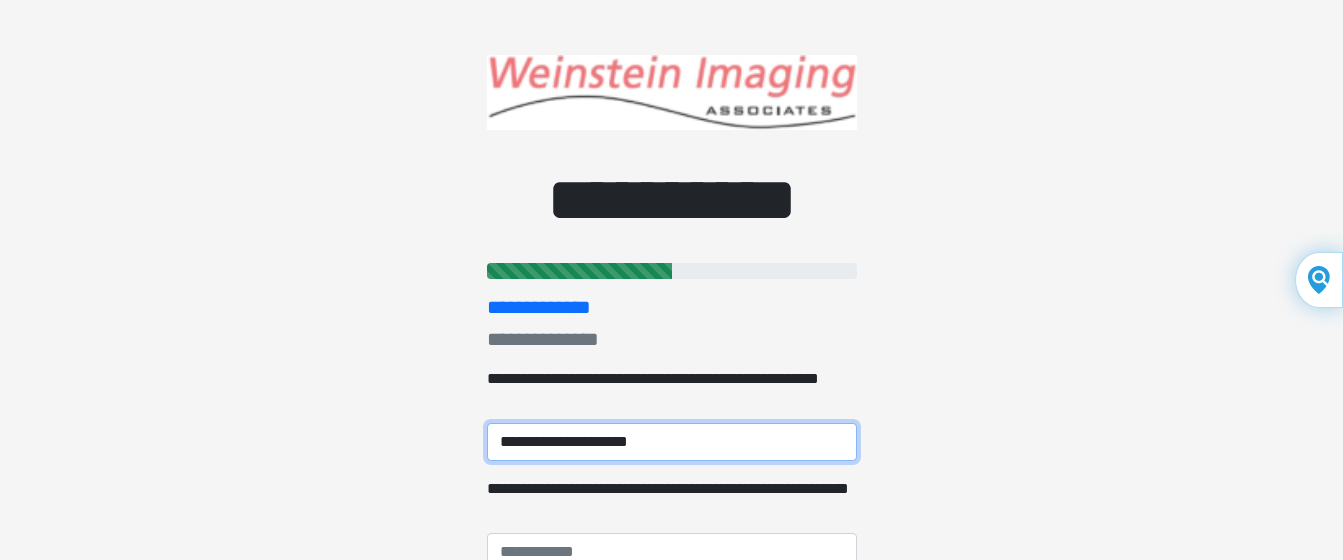 type on "**********" 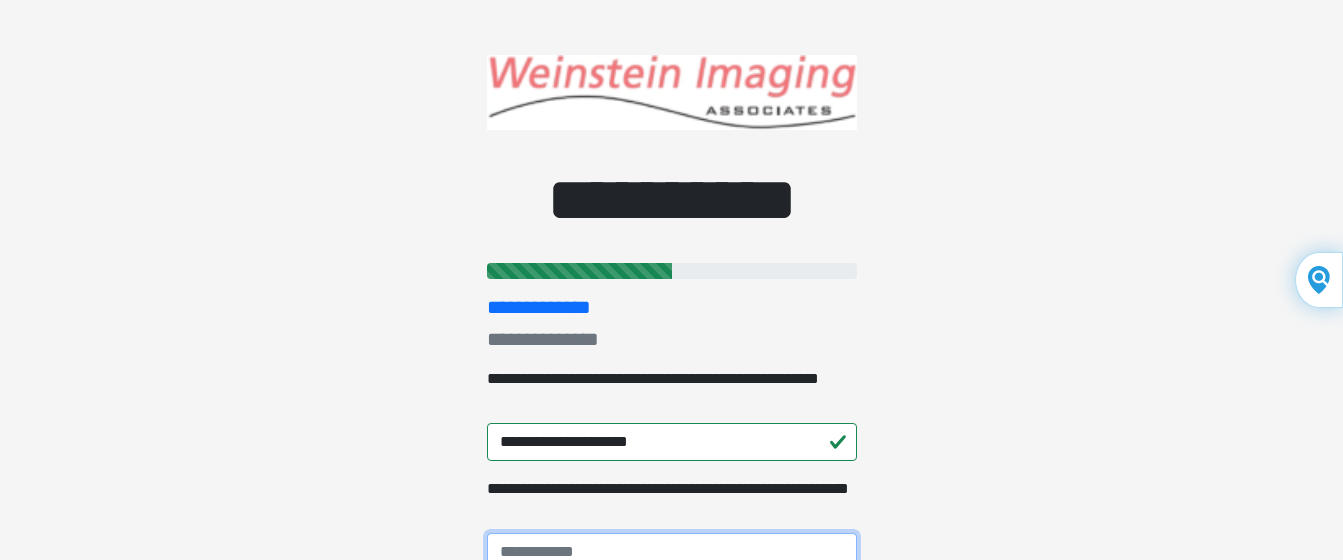 click on "**********" at bounding box center (672, 552) 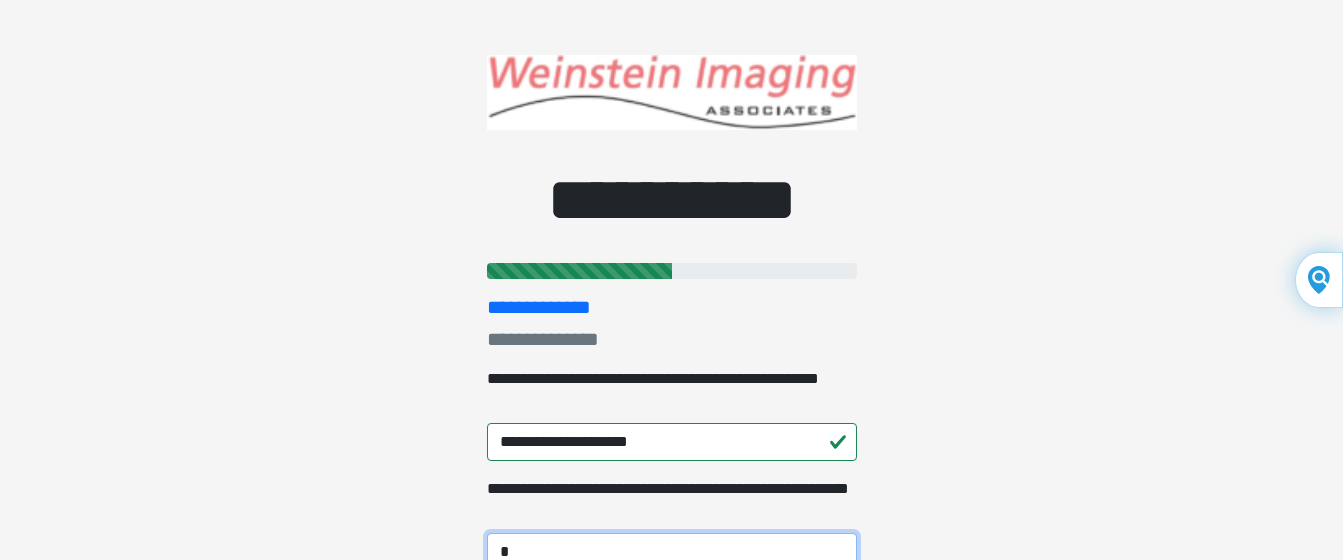 scroll, scrollTop: 2, scrollLeft: 0, axis: vertical 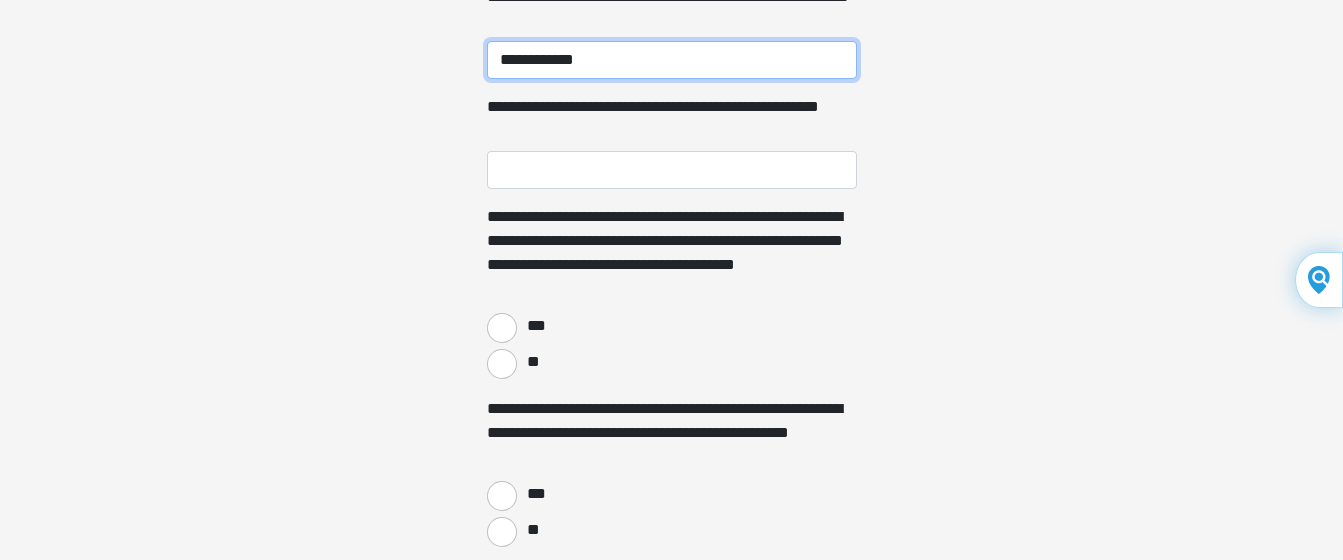type on "**********" 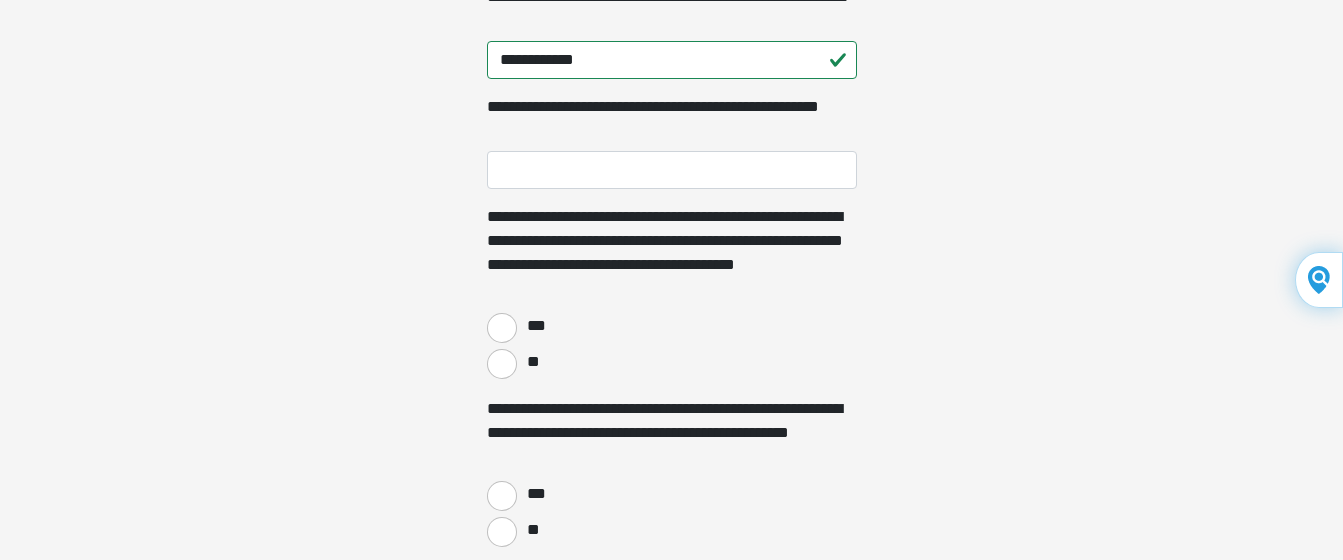 click on "**********" at bounding box center [672, 119] 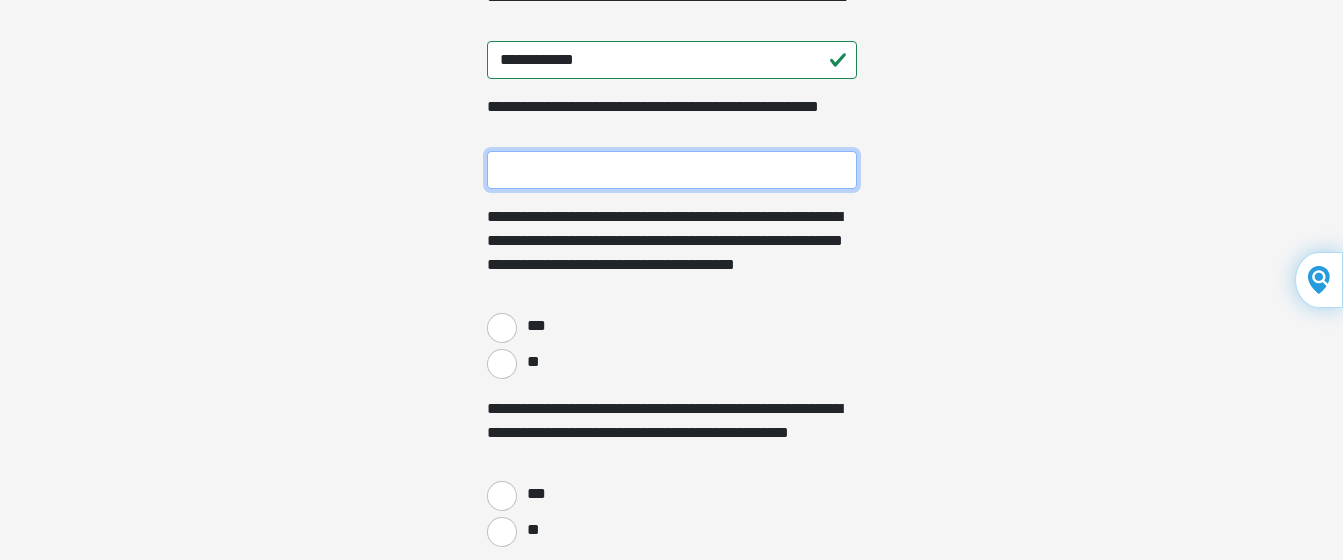 click on "**********" at bounding box center (672, 170) 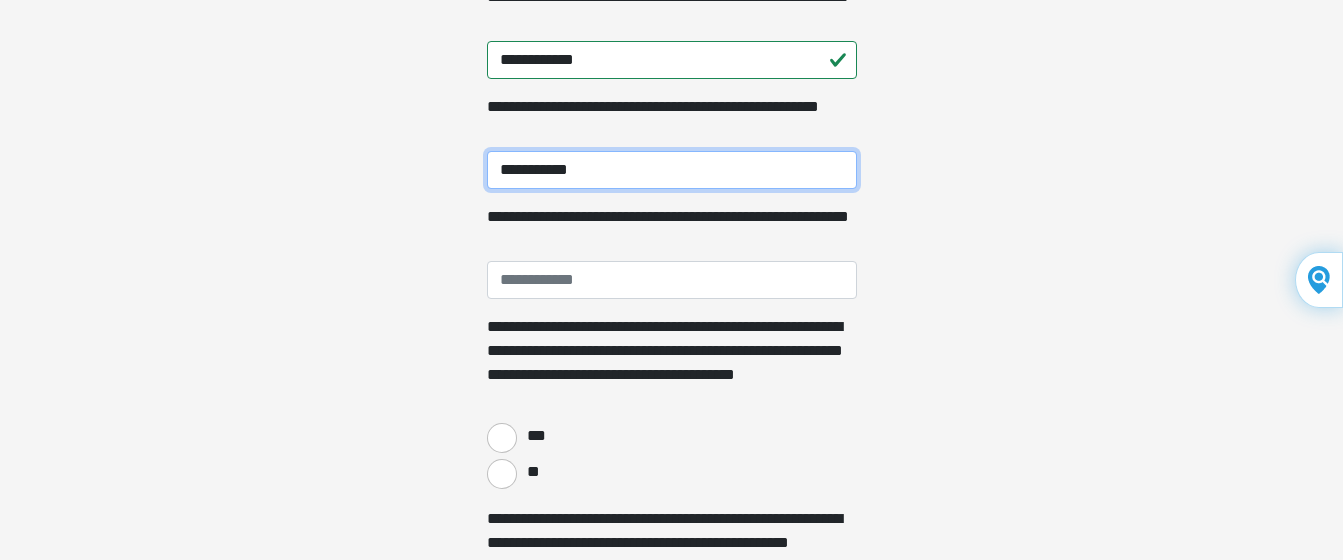 type on "**********" 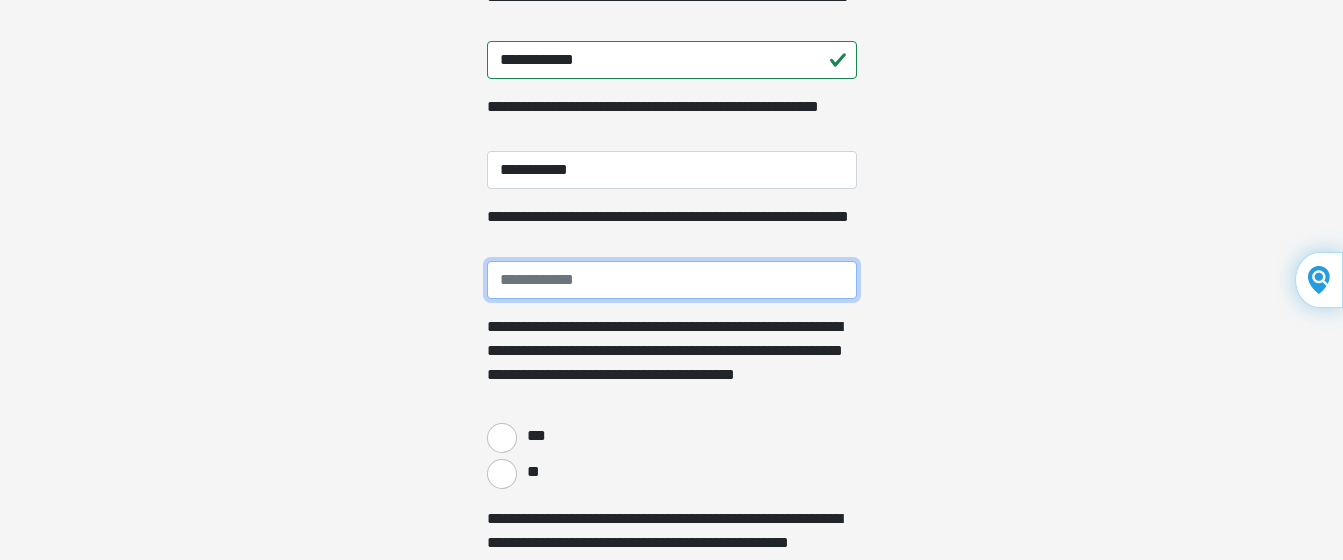 click on "**********" at bounding box center (672, 280) 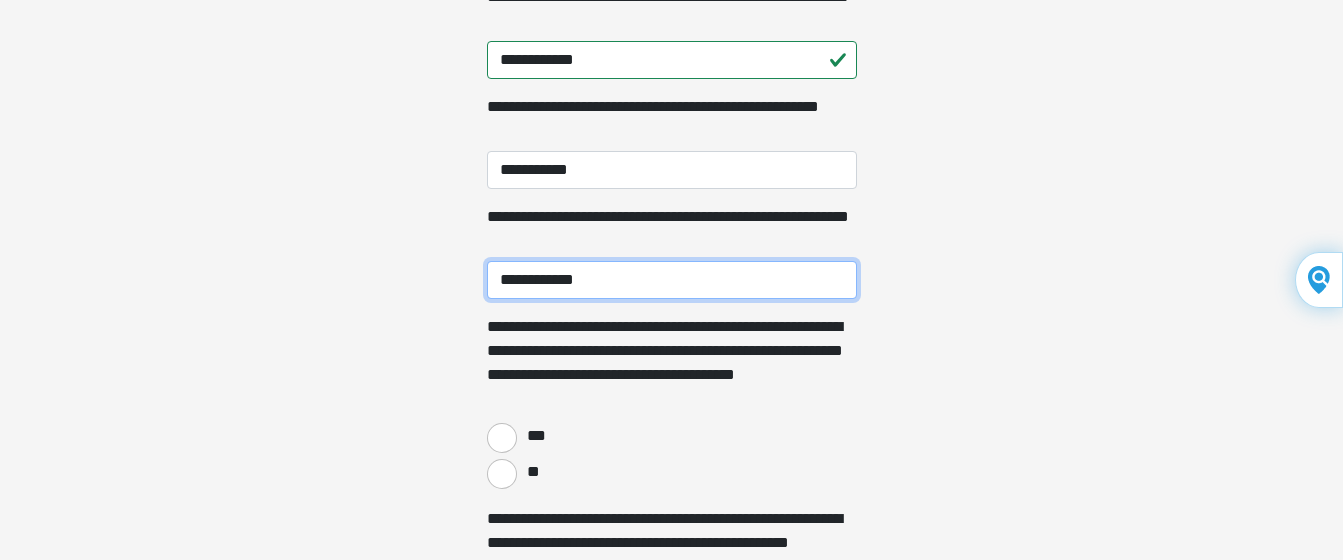 type on "**********" 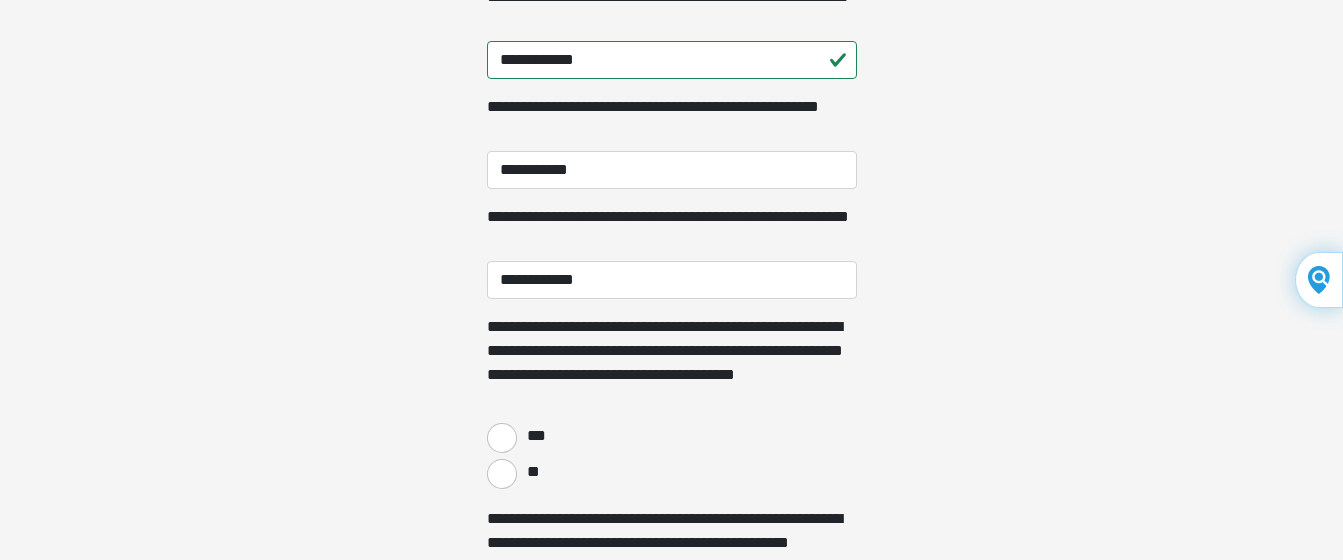 click on "**" at bounding box center (532, 472) 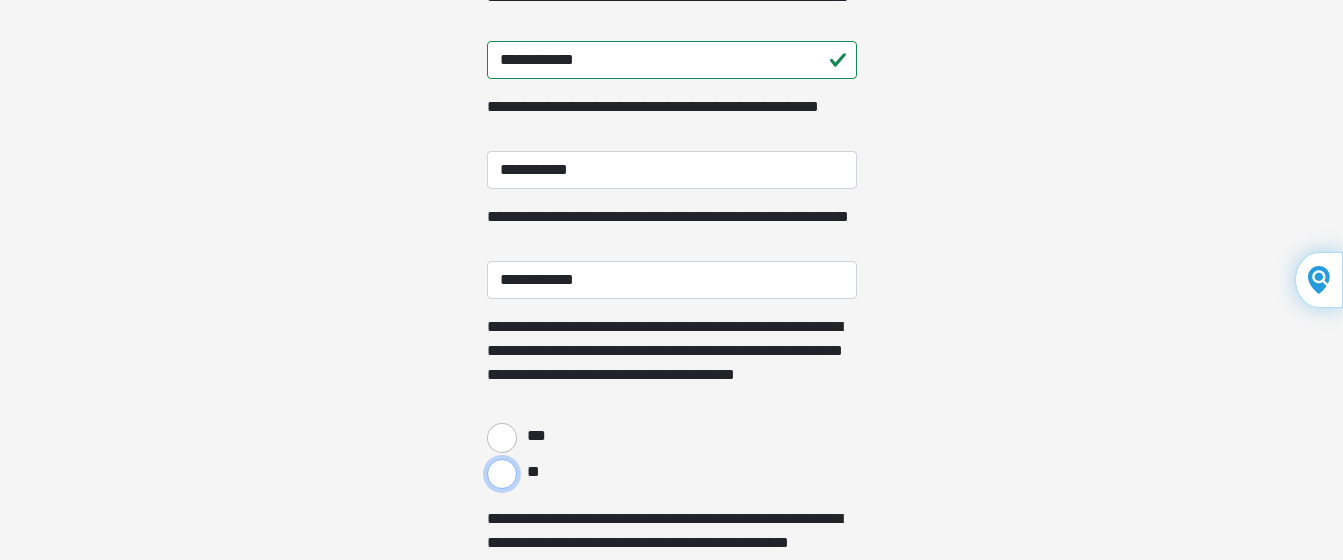 click on "**" at bounding box center [502, 474] 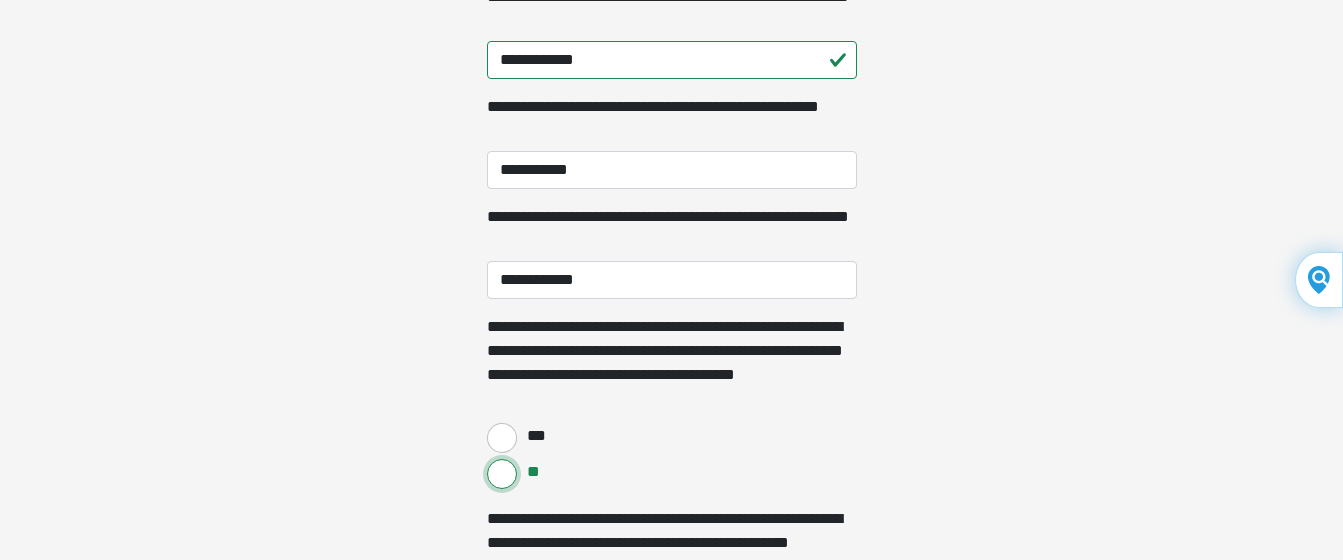 scroll, scrollTop: 982, scrollLeft: 0, axis: vertical 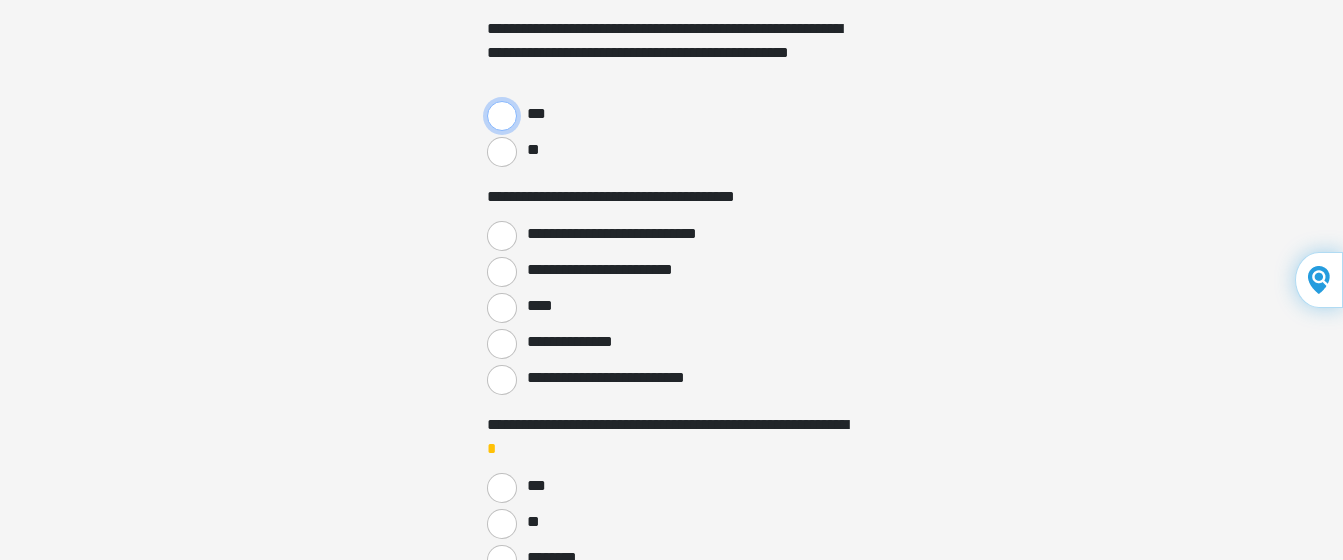 click on "***" at bounding box center (502, 116) 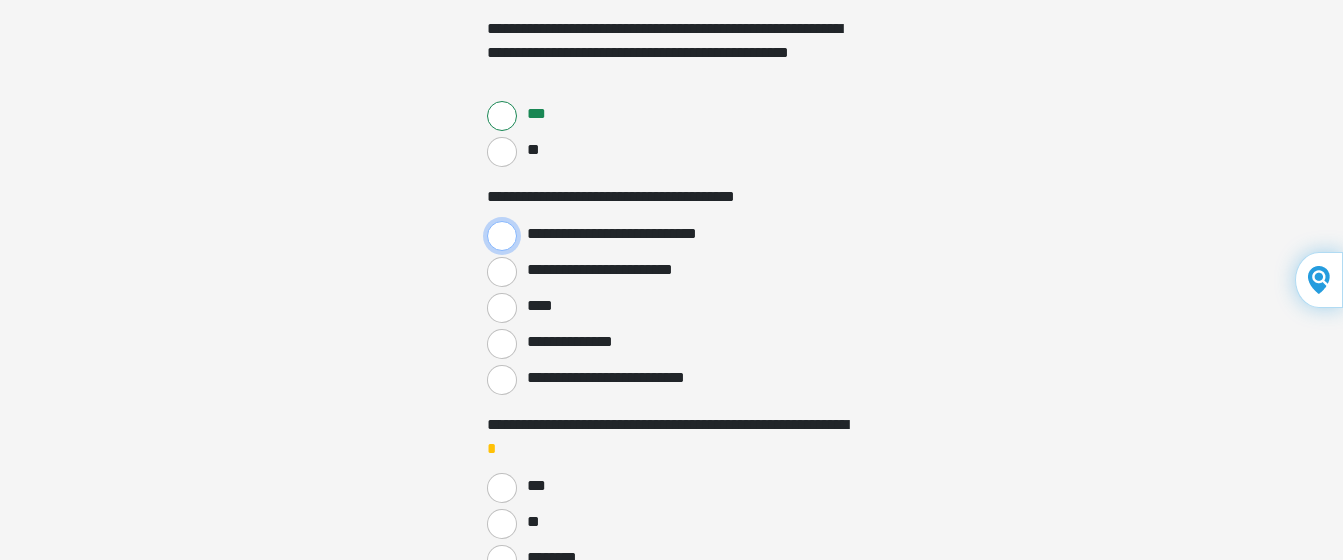 click on "**********" at bounding box center [502, 236] 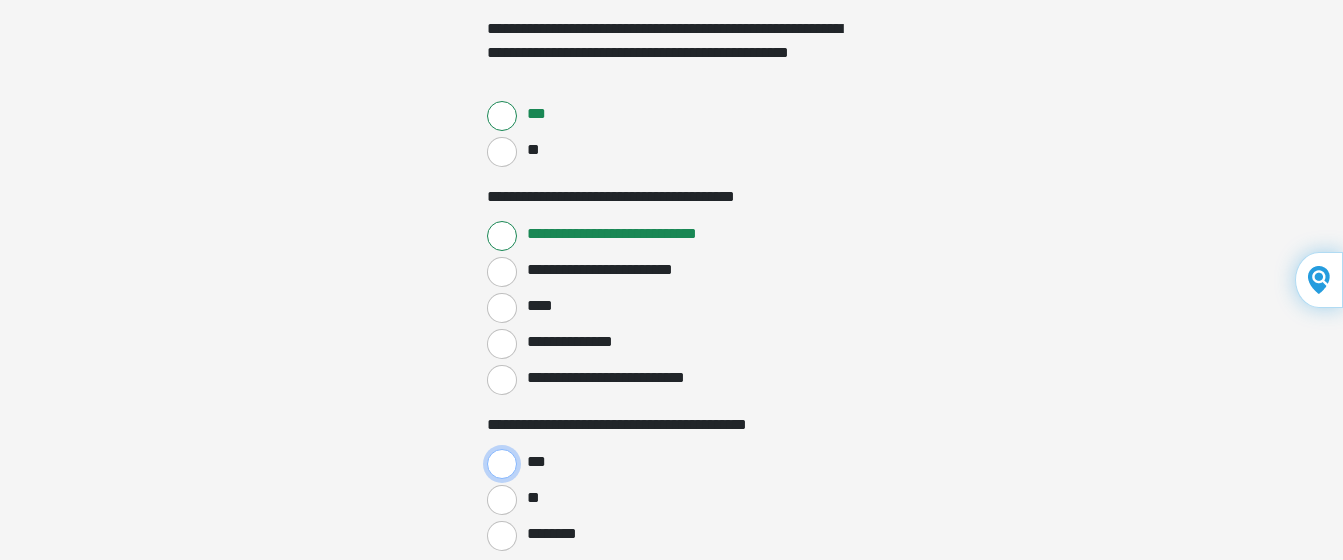 click on "***" at bounding box center [502, 464] 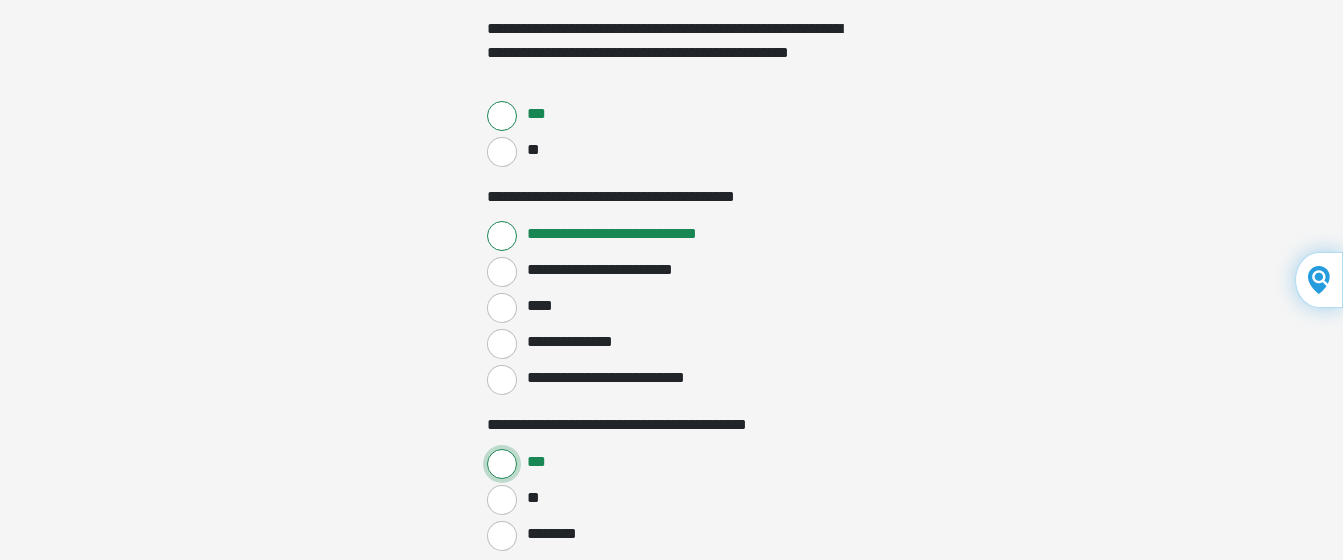 scroll, scrollTop: 1472, scrollLeft: 0, axis: vertical 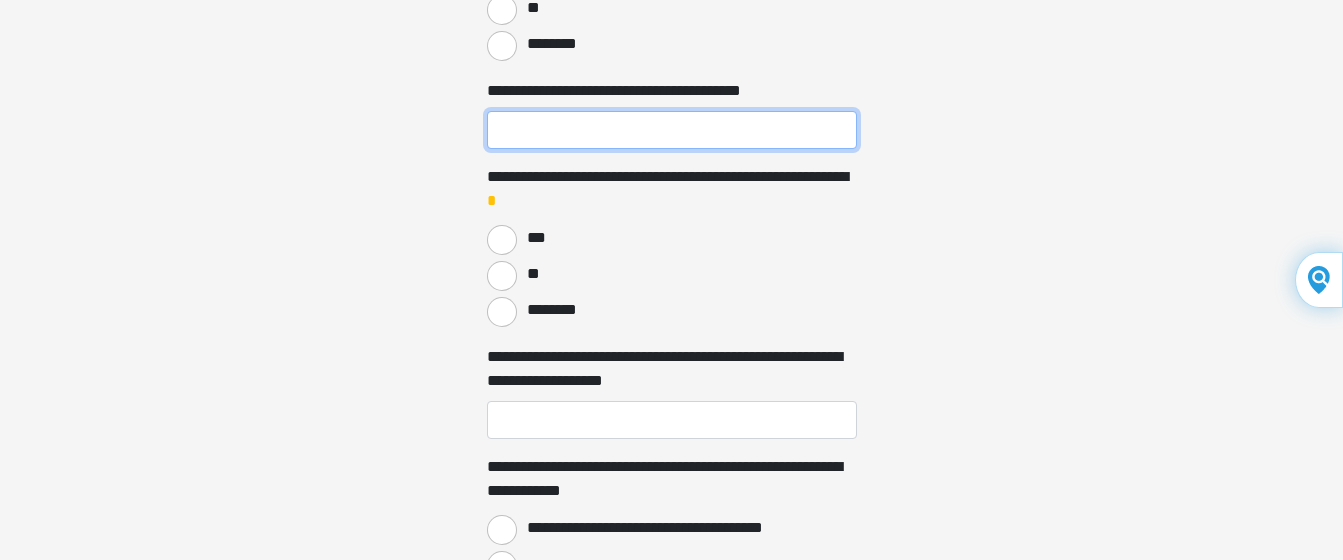 click on "**********" at bounding box center [672, 130] 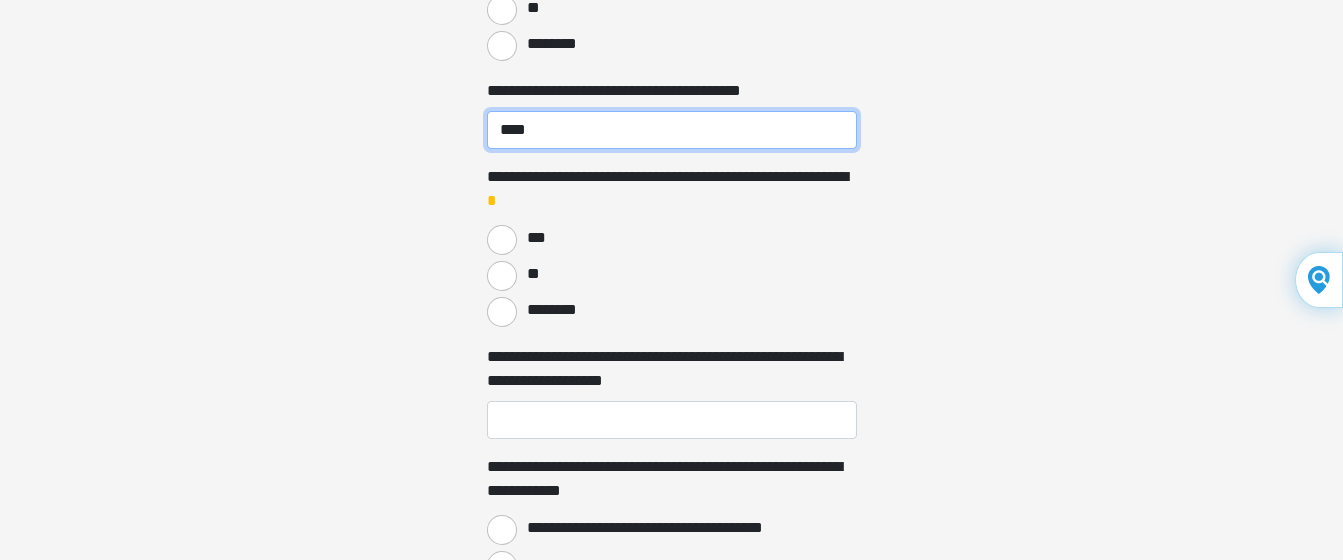 type on "****" 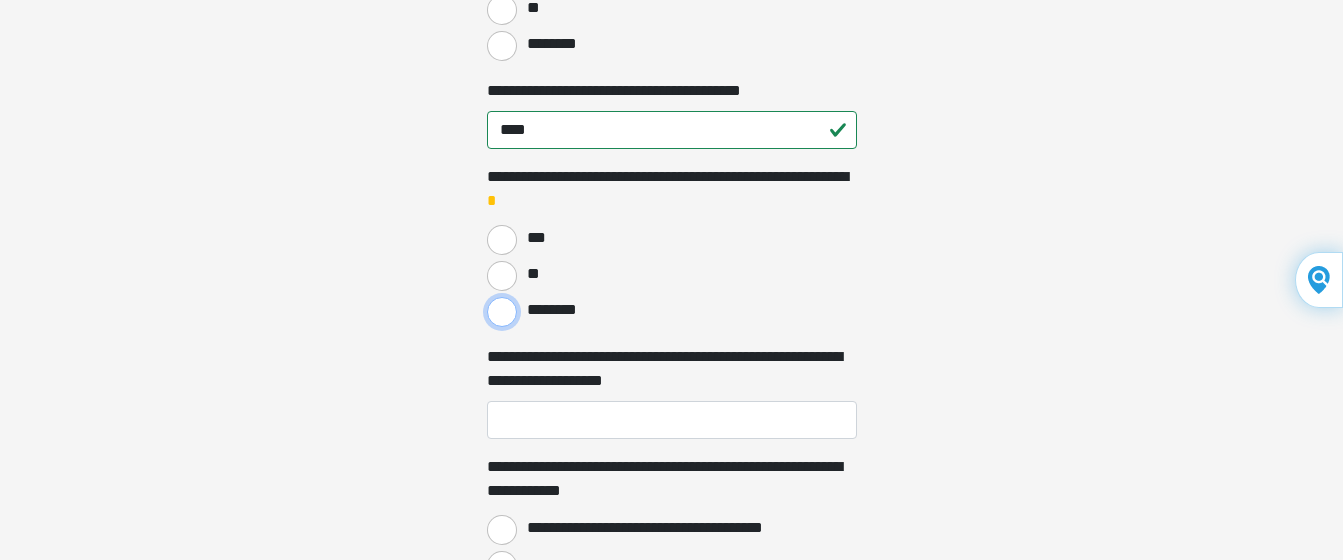 click on "********" at bounding box center [502, 312] 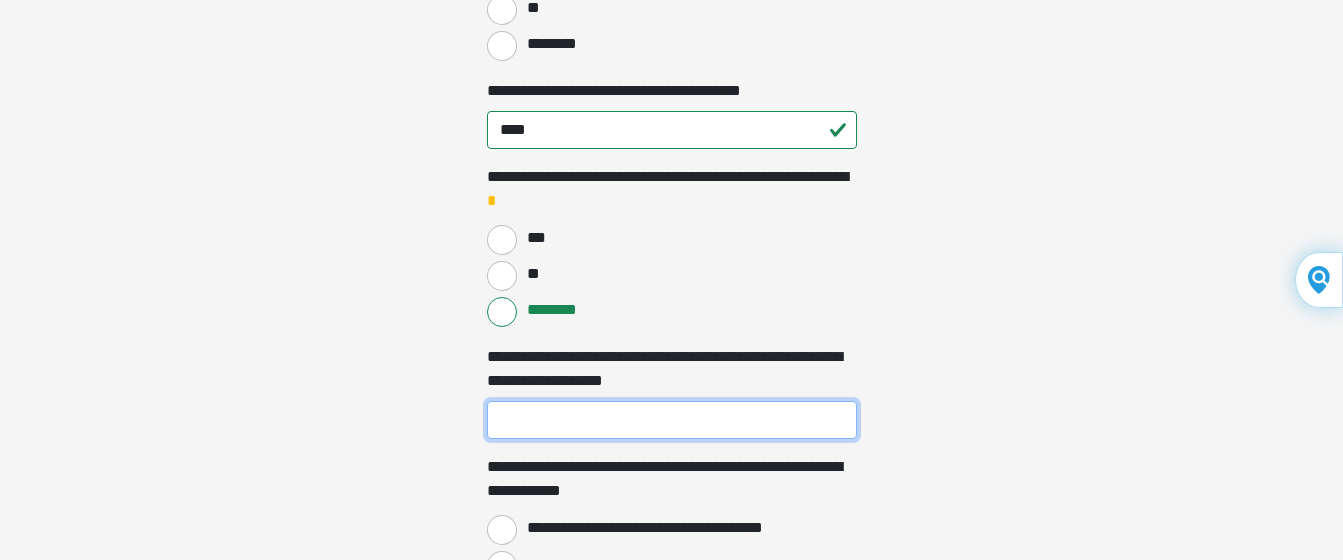 click on "**********" at bounding box center (672, 420) 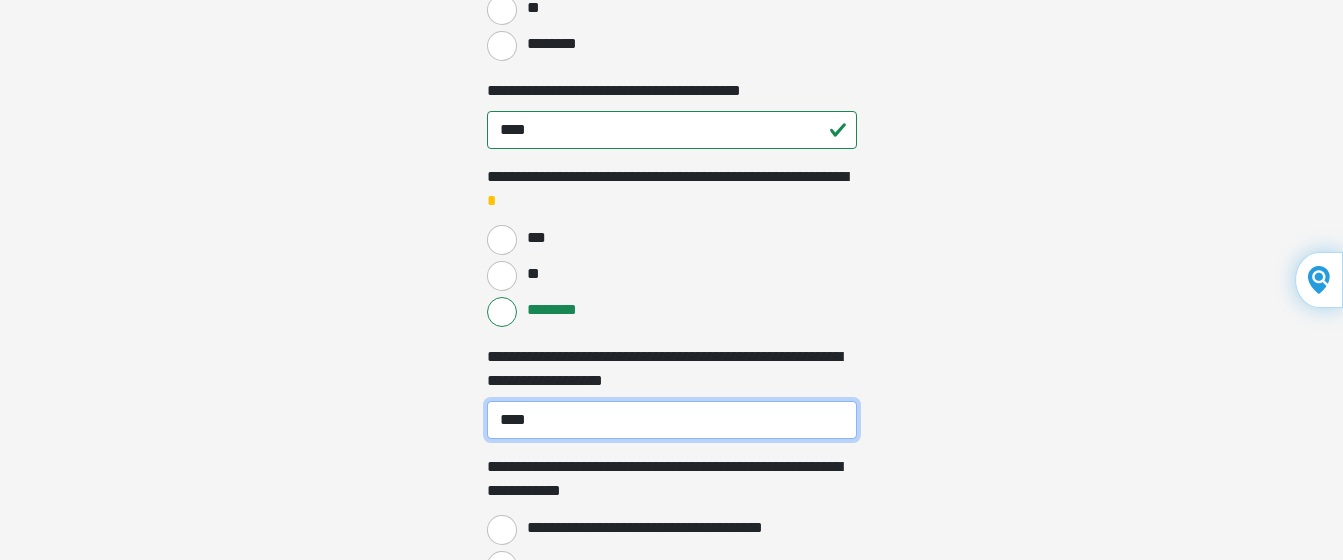 scroll, scrollTop: 1962, scrollLeft: 0, axis: vertical 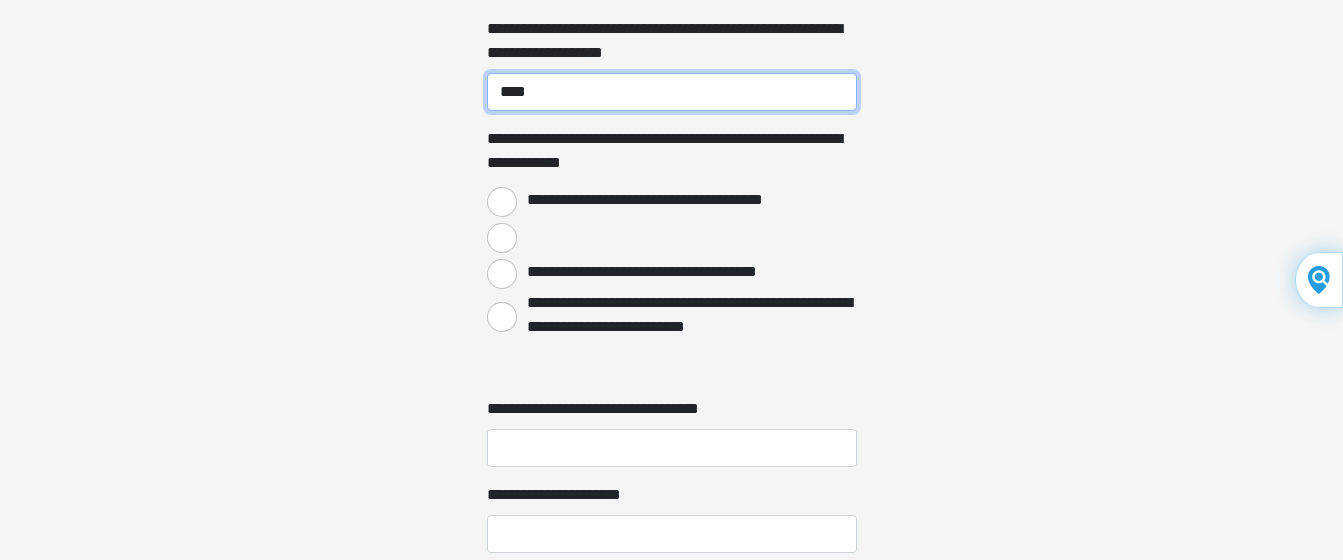 type on "****" 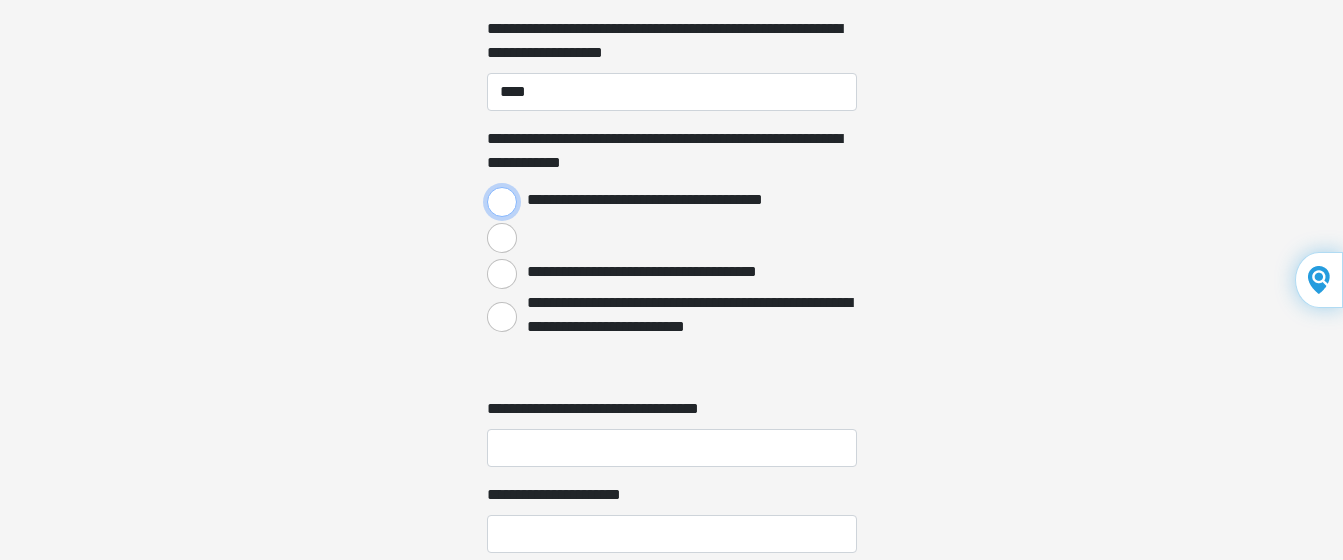 click on "**********" at bounding box center (502, 202) 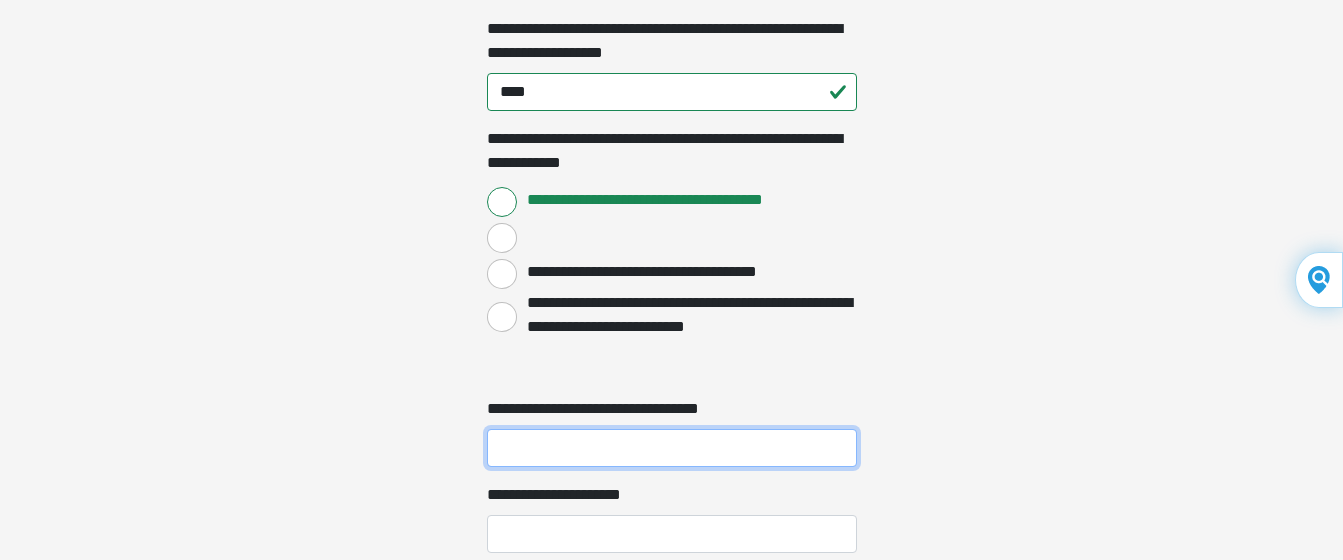 click on "**********" at bounding box center (672, 448) 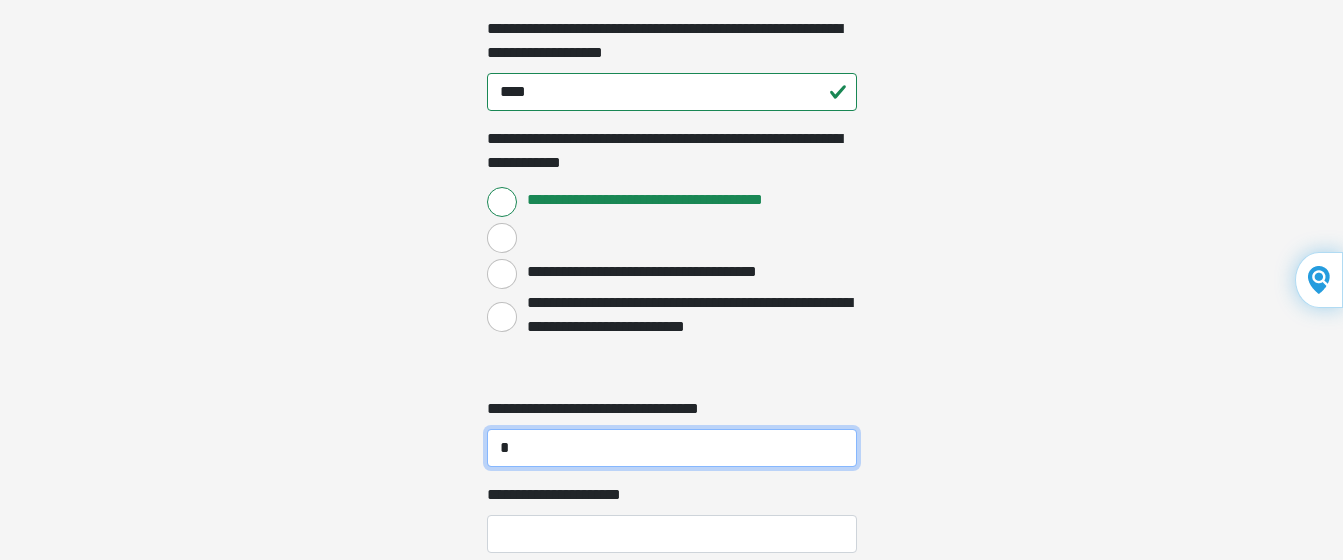 scroll, scrollTop: 2290, scrollLeft: 0, axis: vertical 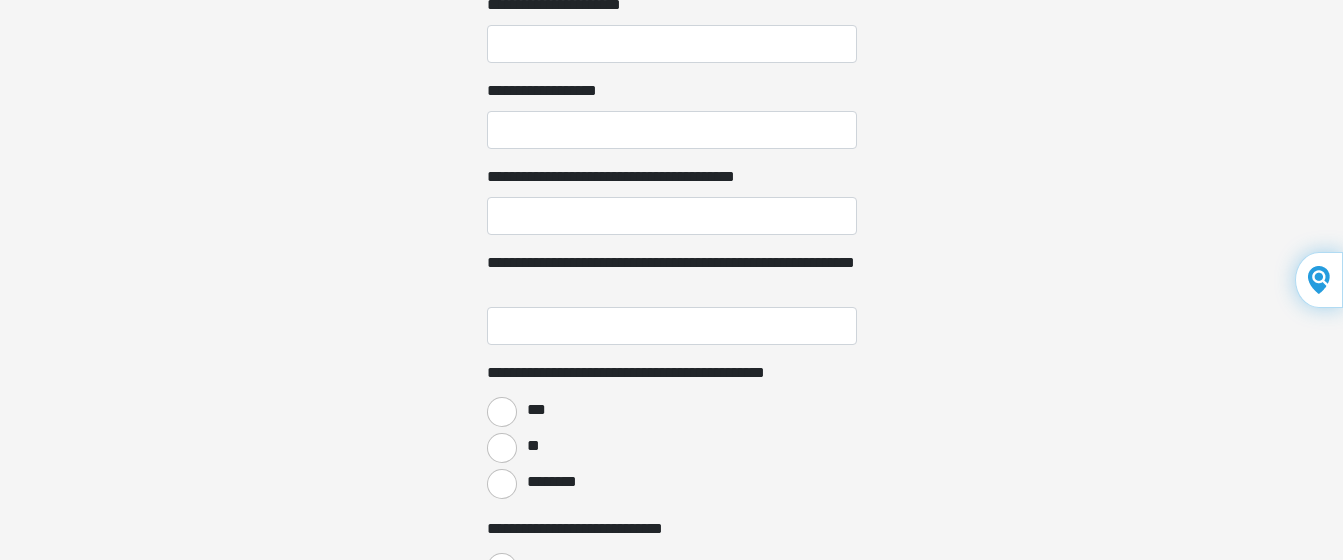 type on "*" 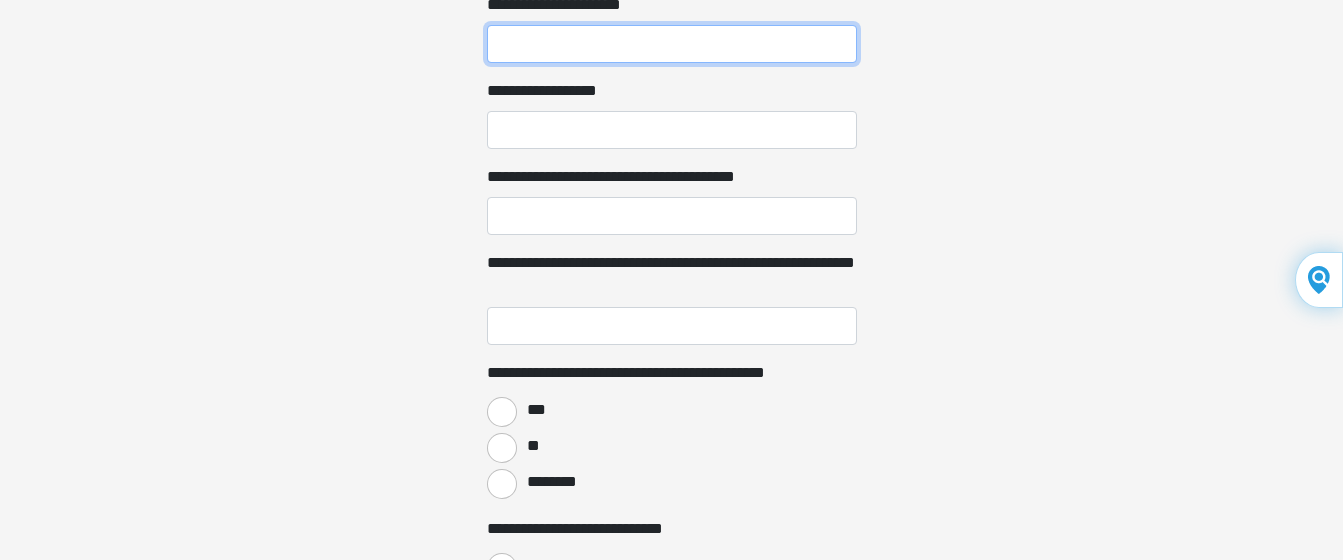 click on "**********" at bounding box center [672, 44] 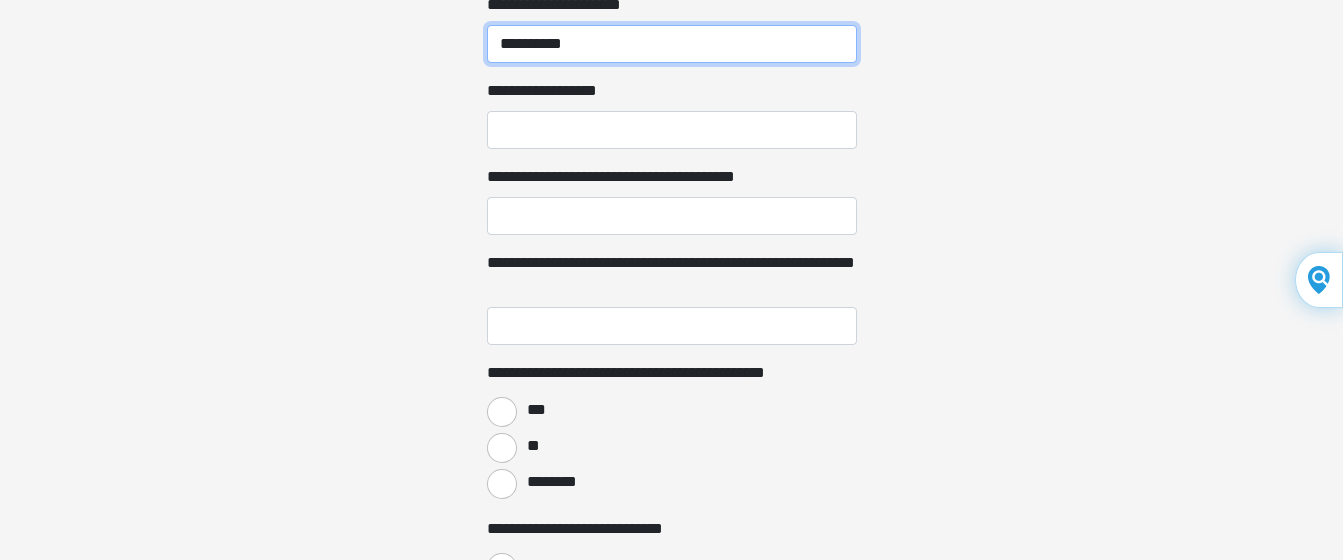 type on "**********" 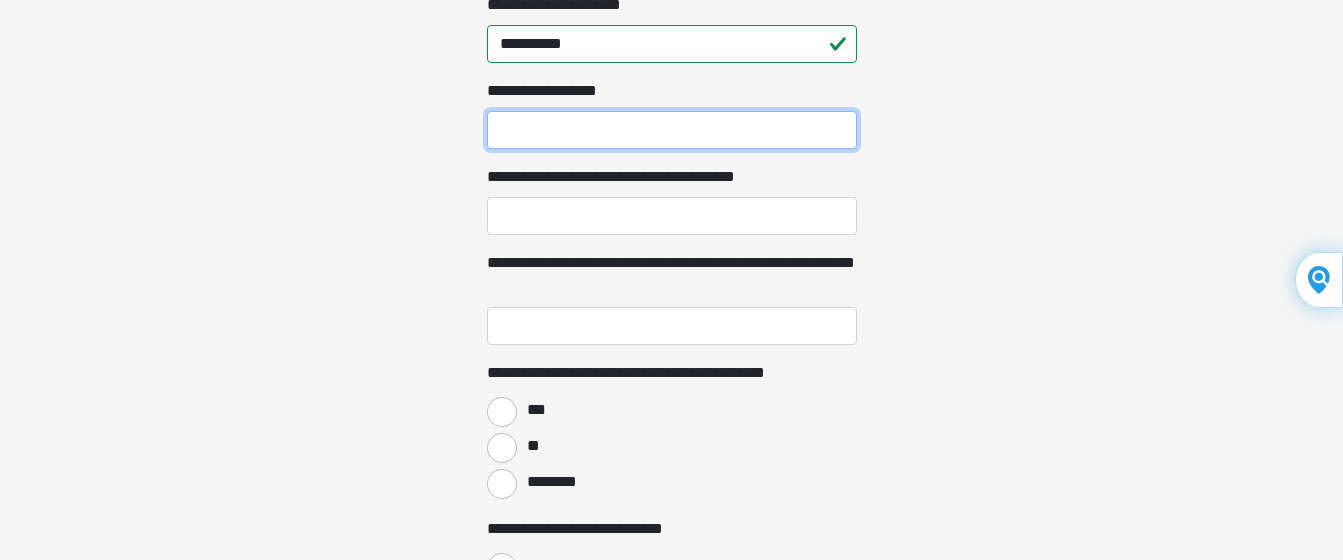 click on "**********" at bounding box center [672, 130] 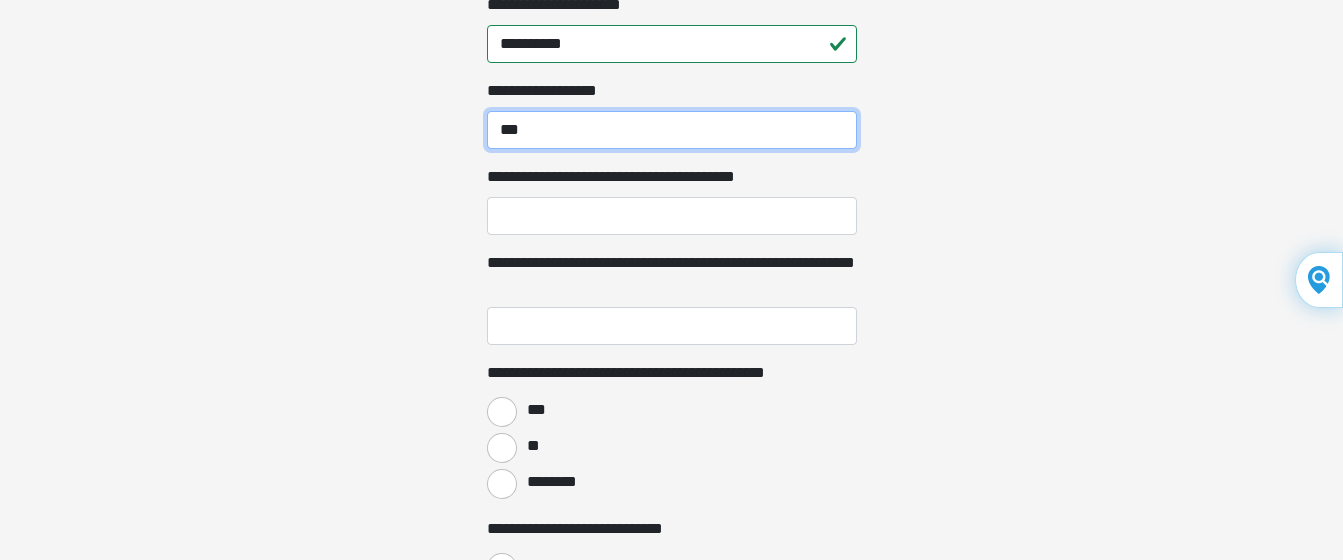 type on "***" 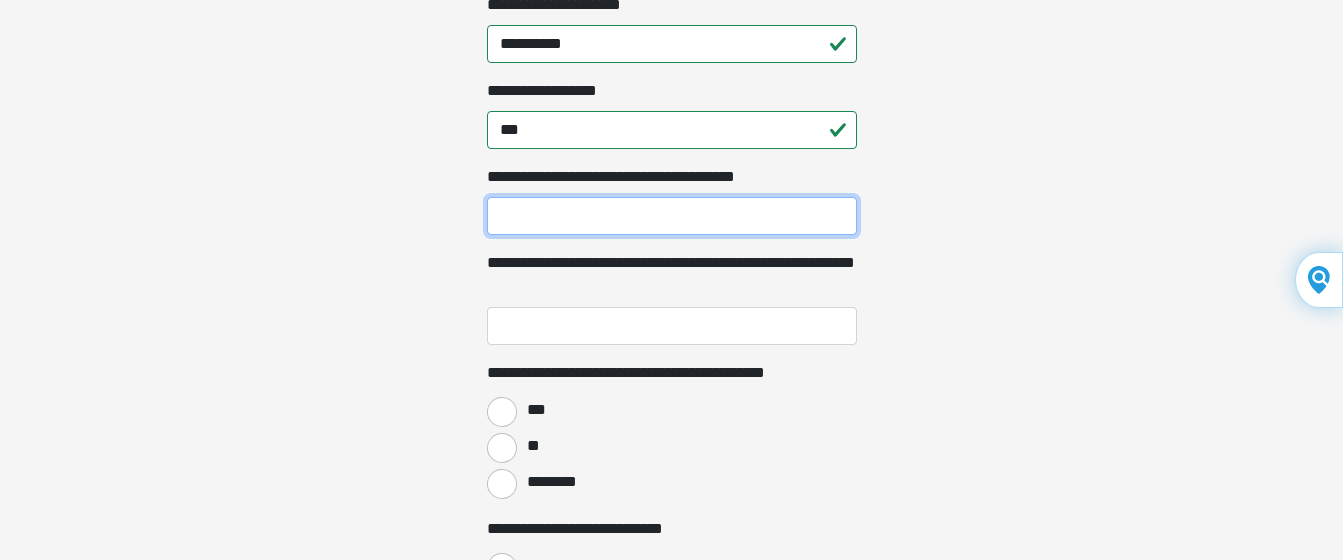 click on "**********" at bounding box center (672, 216) 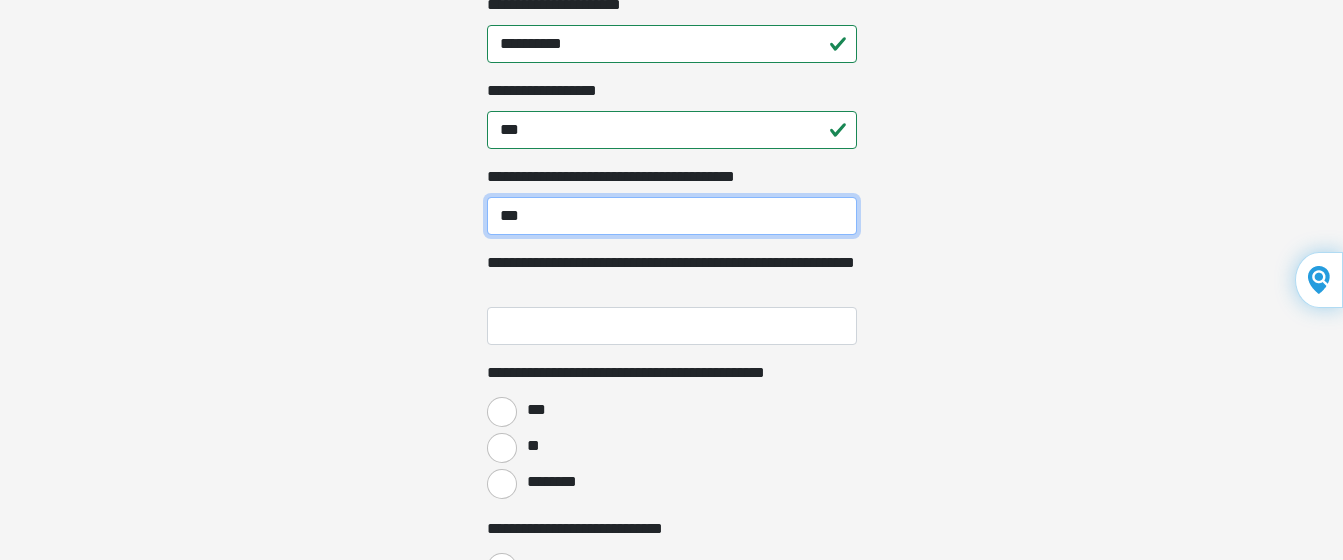 type on "***" 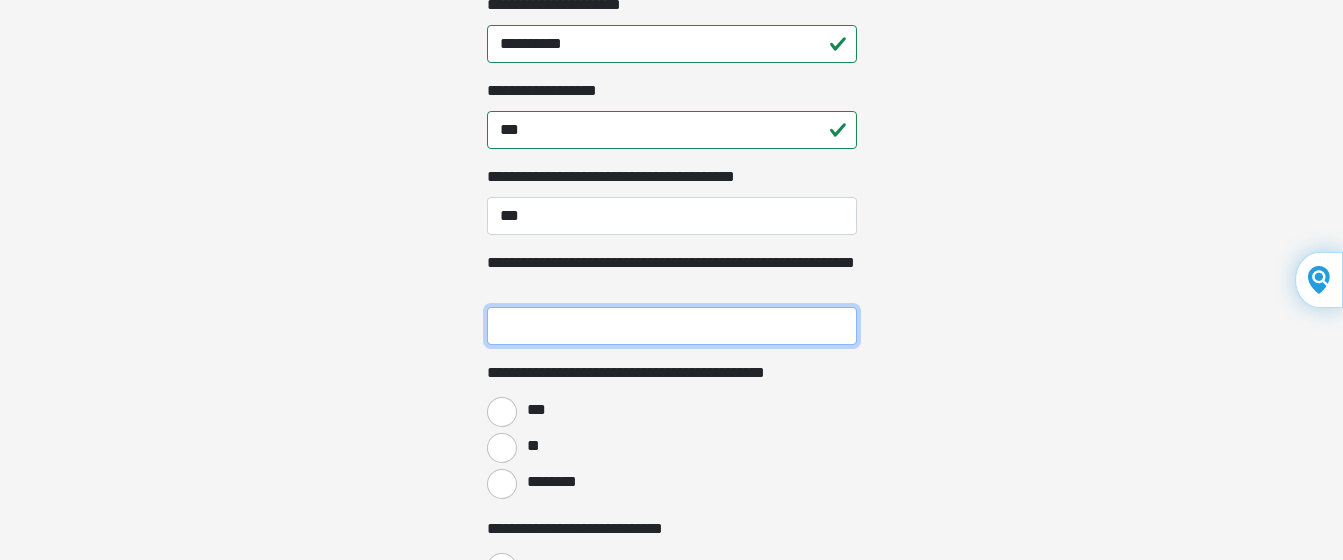 click on "**********" at bounding box center [672, 326] 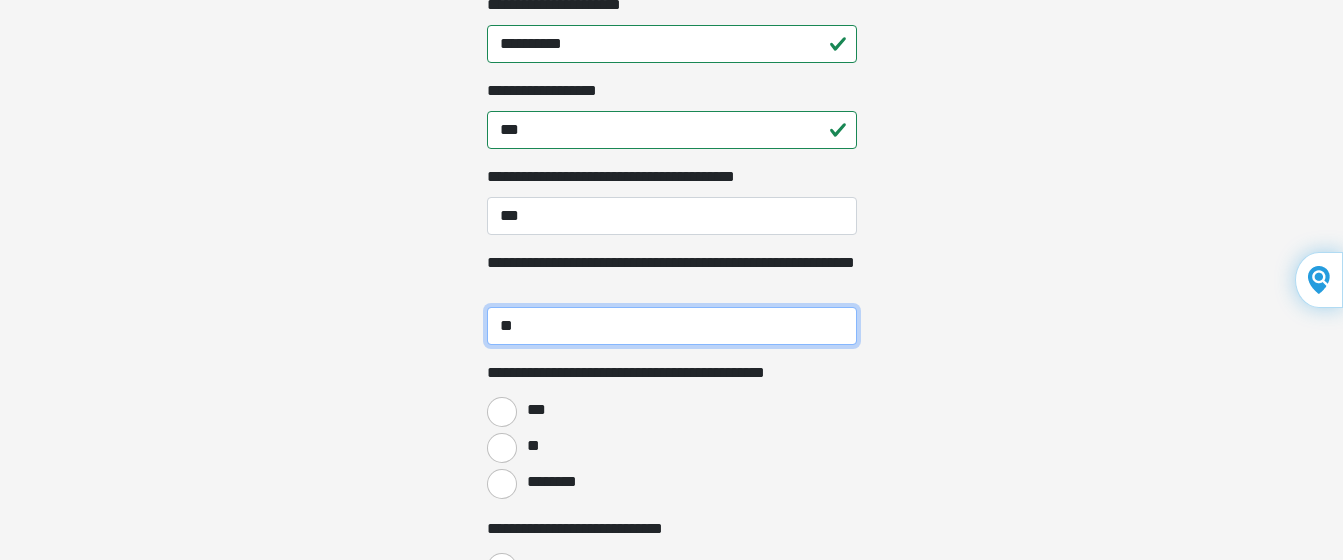 type on "**" 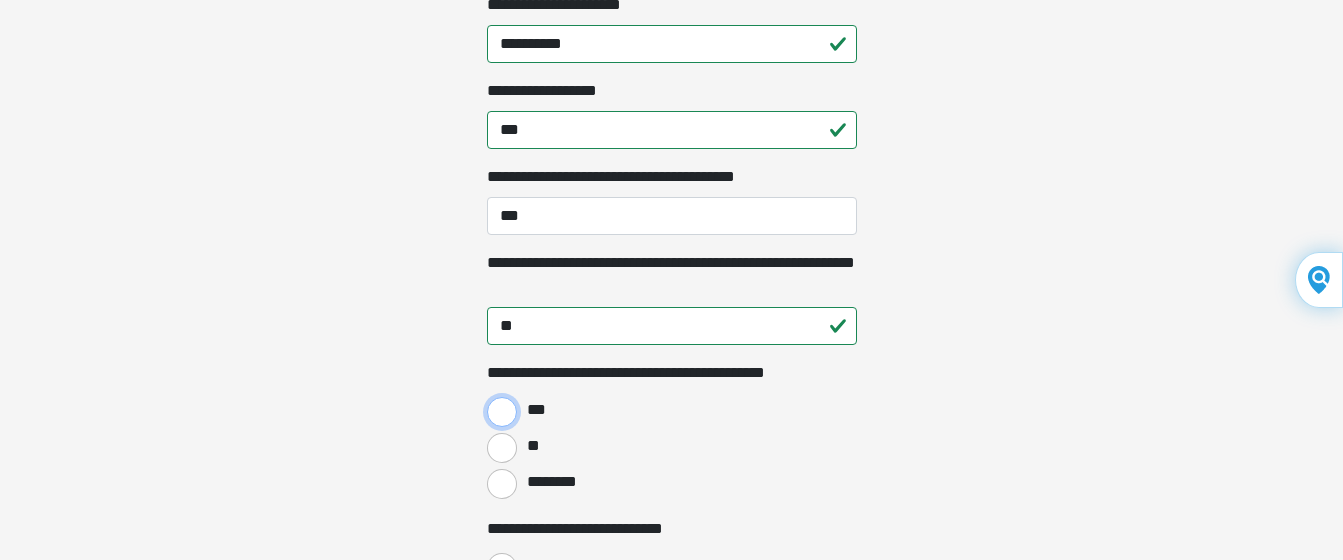 click on "***" at bounding box center (502, 412) 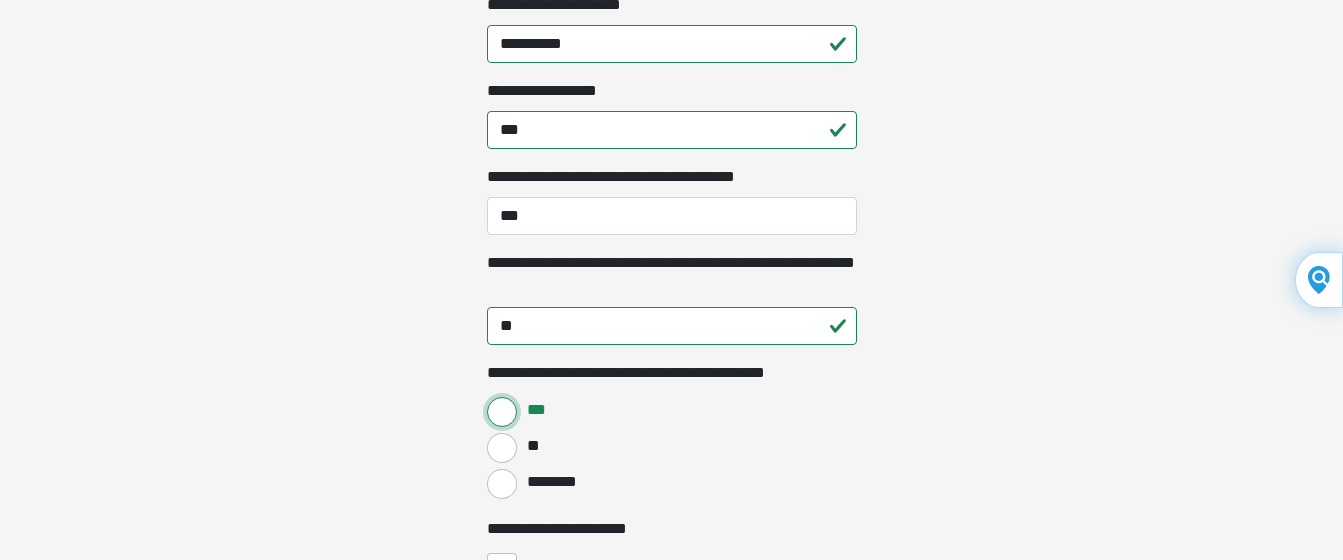scroll, scrollTop: 2780, scrollLeft: 0, axis: vertical 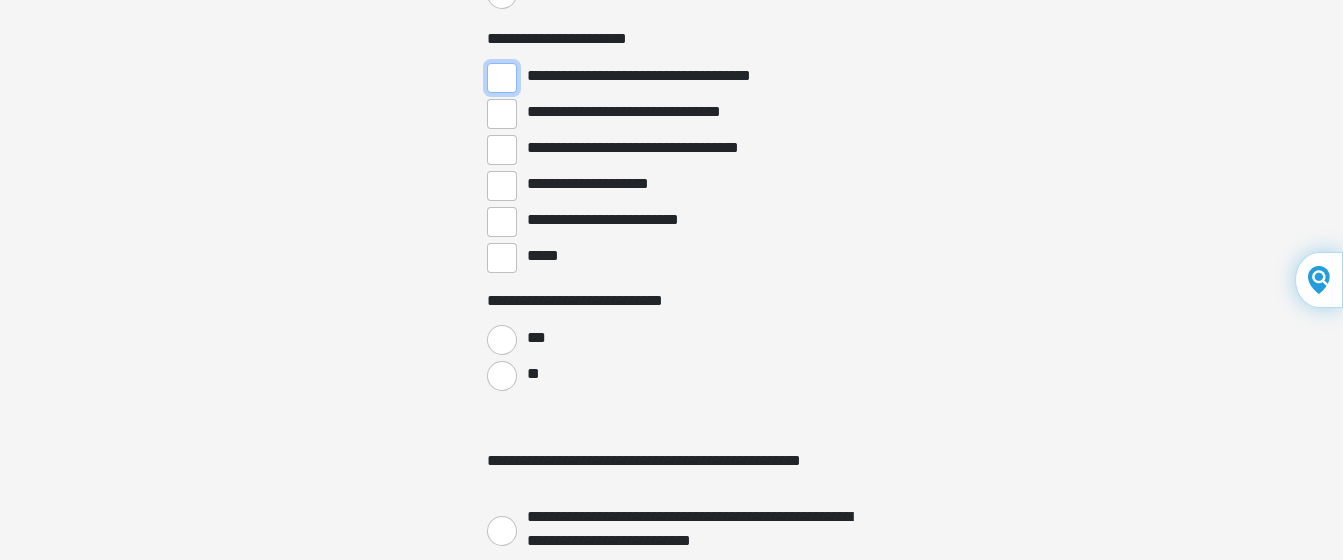 click on "**********" at bounding box center [502, 78] 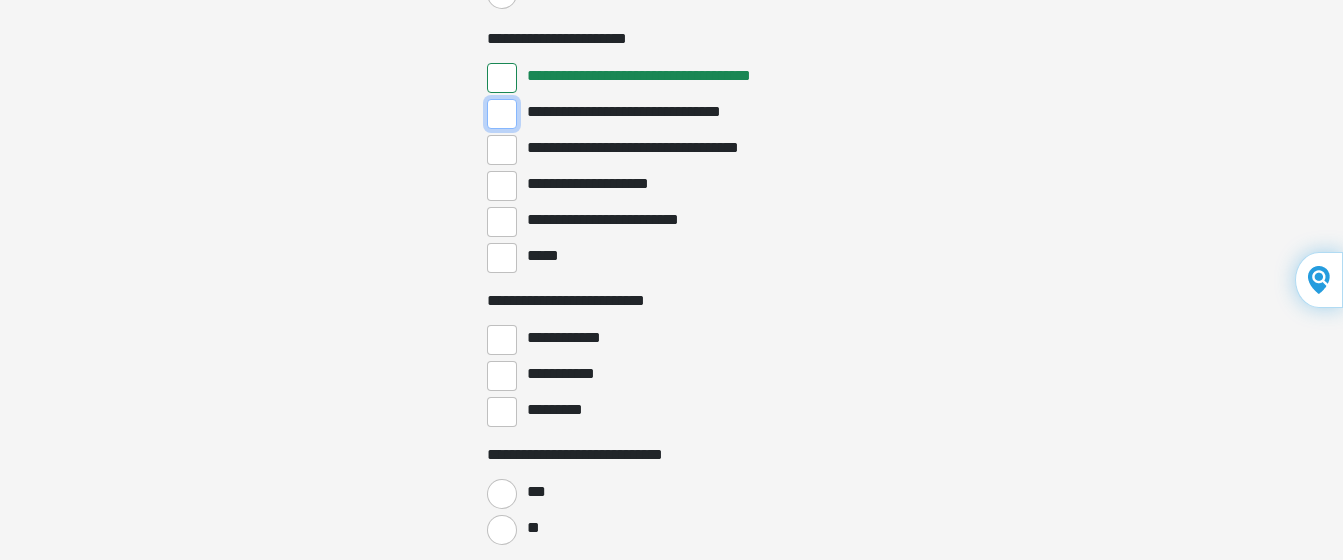 click on "**********" at bounding box center [502, 114] 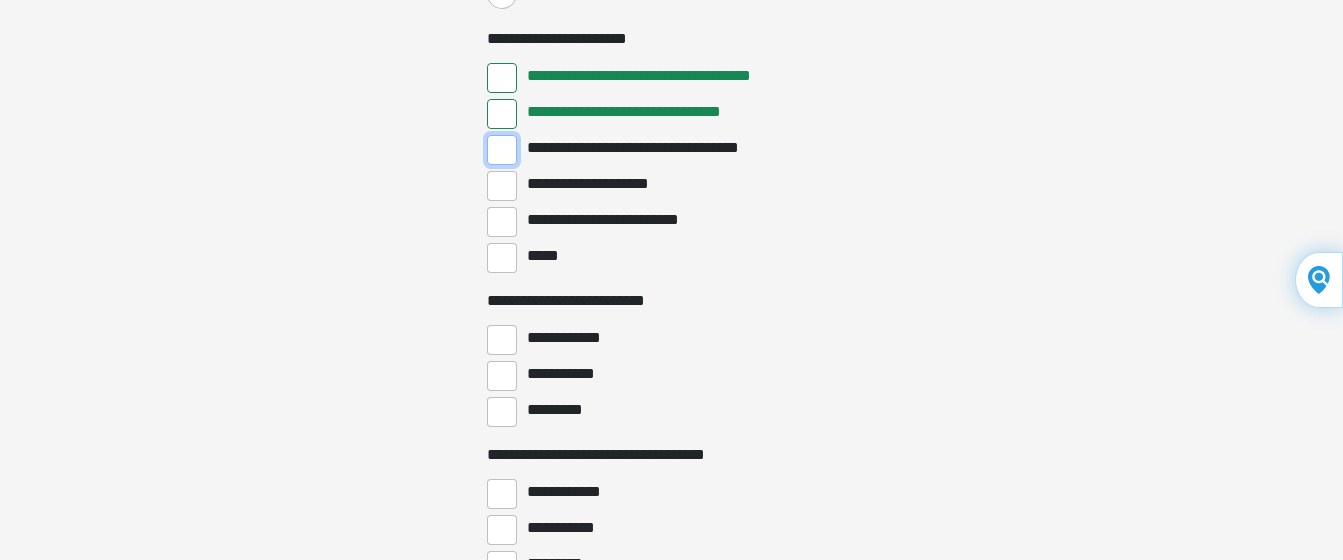 click on "**********" at bounding box center [502, 150] 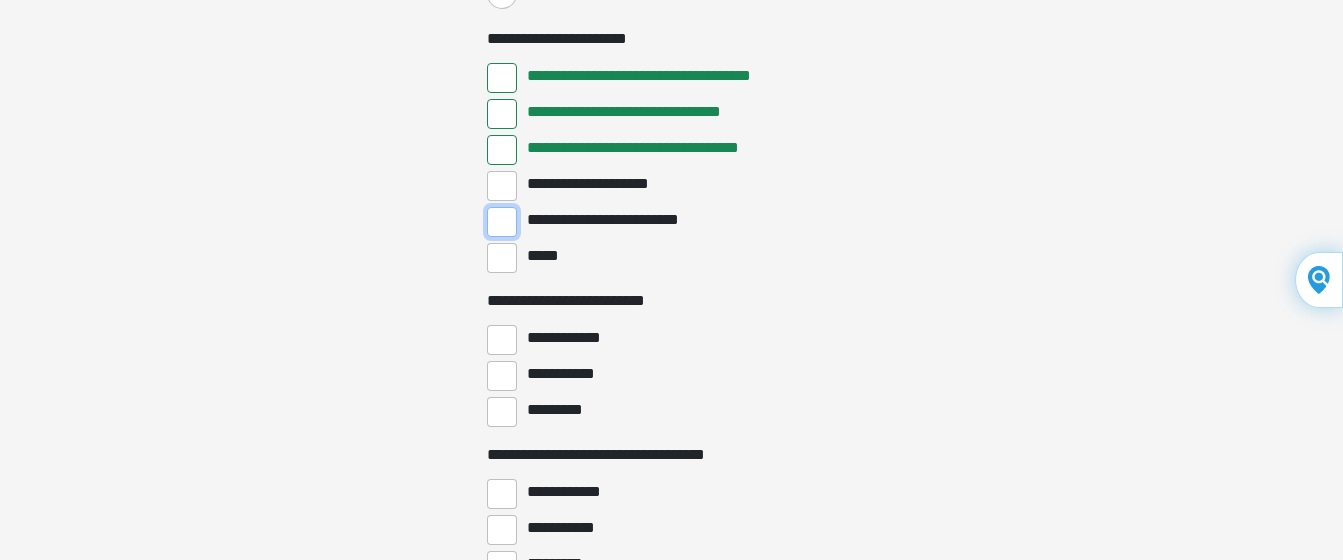 click on "**********" at bounding box center (502, 222) 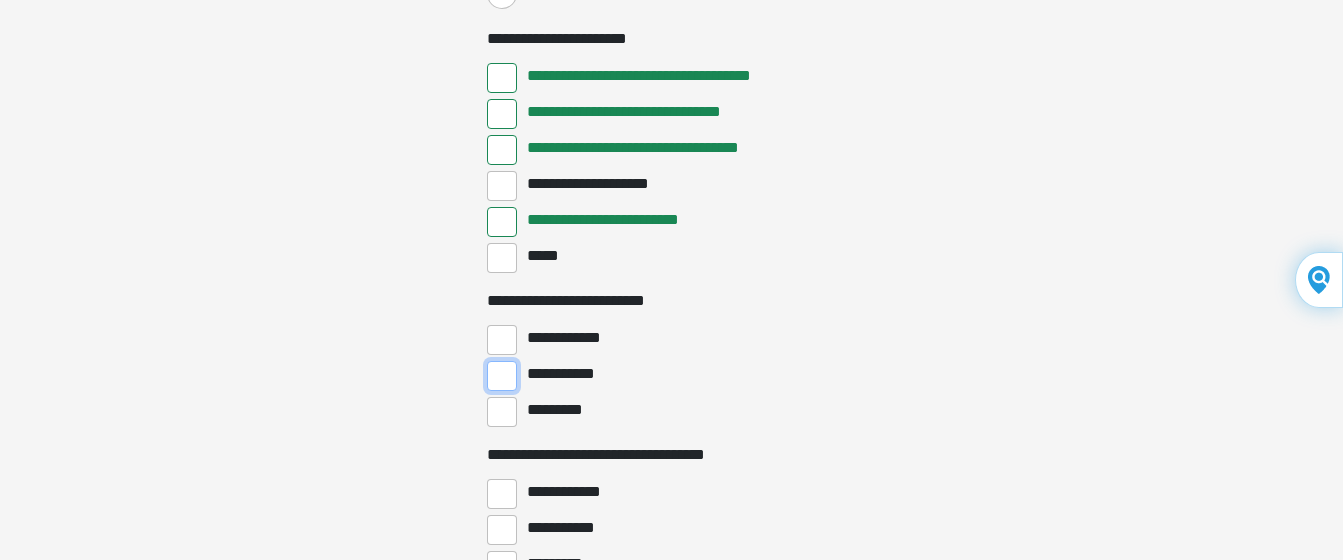 click on "**********" at bounding box center (502, 376) 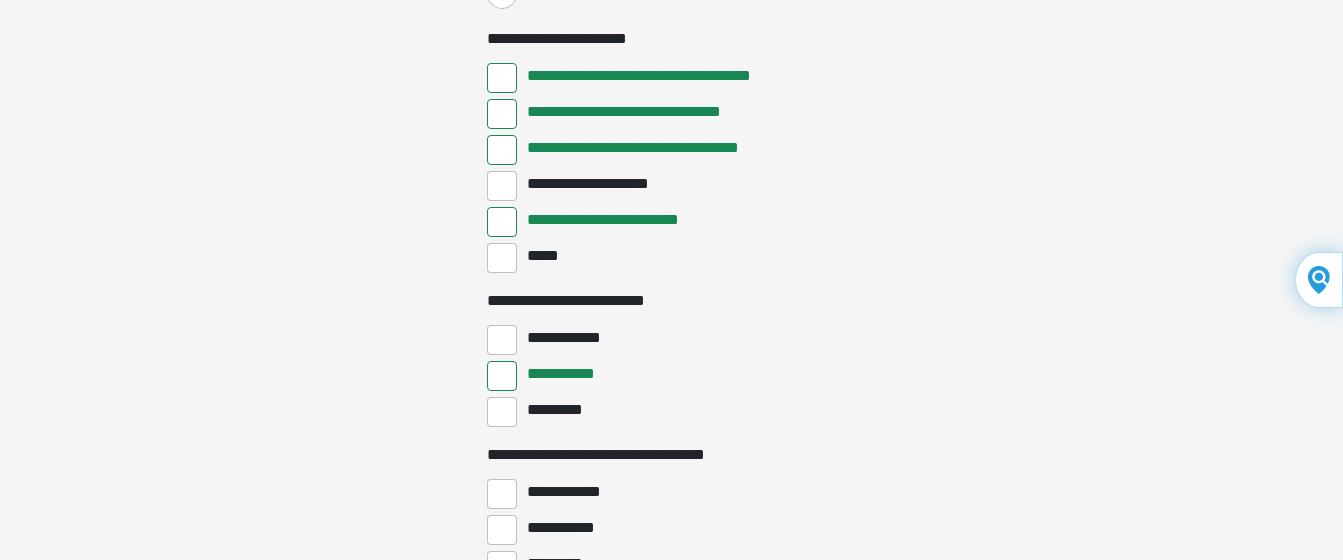 click on "**********" at bounding box center [671, -2500] 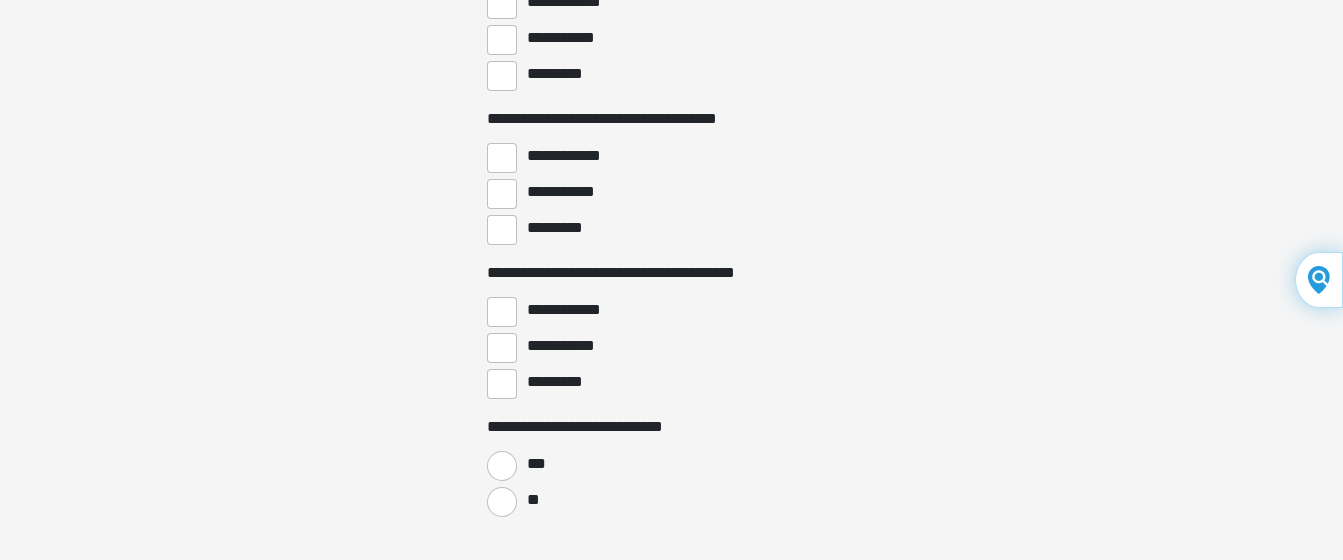 scroll, scrollTop: 3920, scrollLeft: 0, axis: vertical 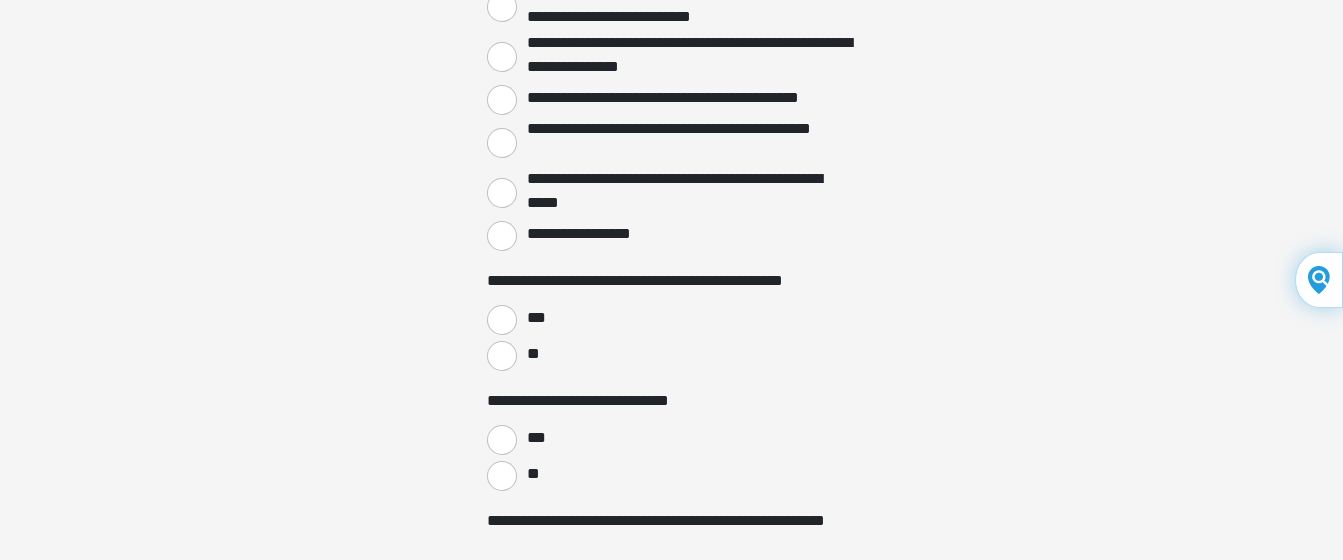 click on "**********" at bounding box center (671, -3640) 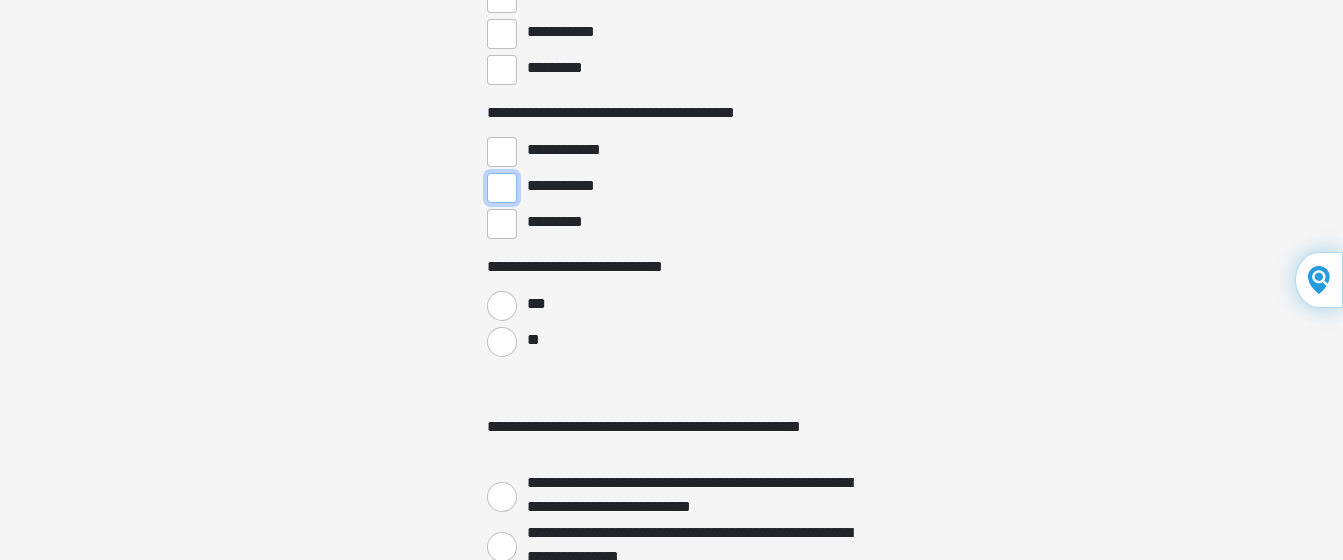 click on "**********" at bounding box center (502, 188) 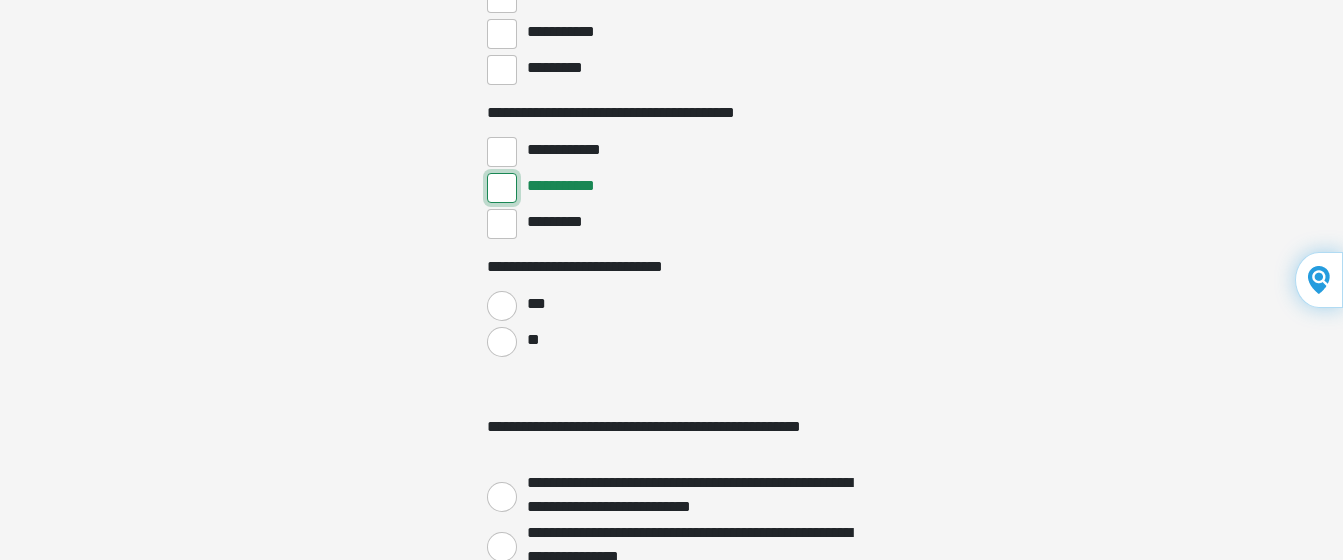 scroll, scrollTop: 2940, scrollLeft: 0, axis: vertical 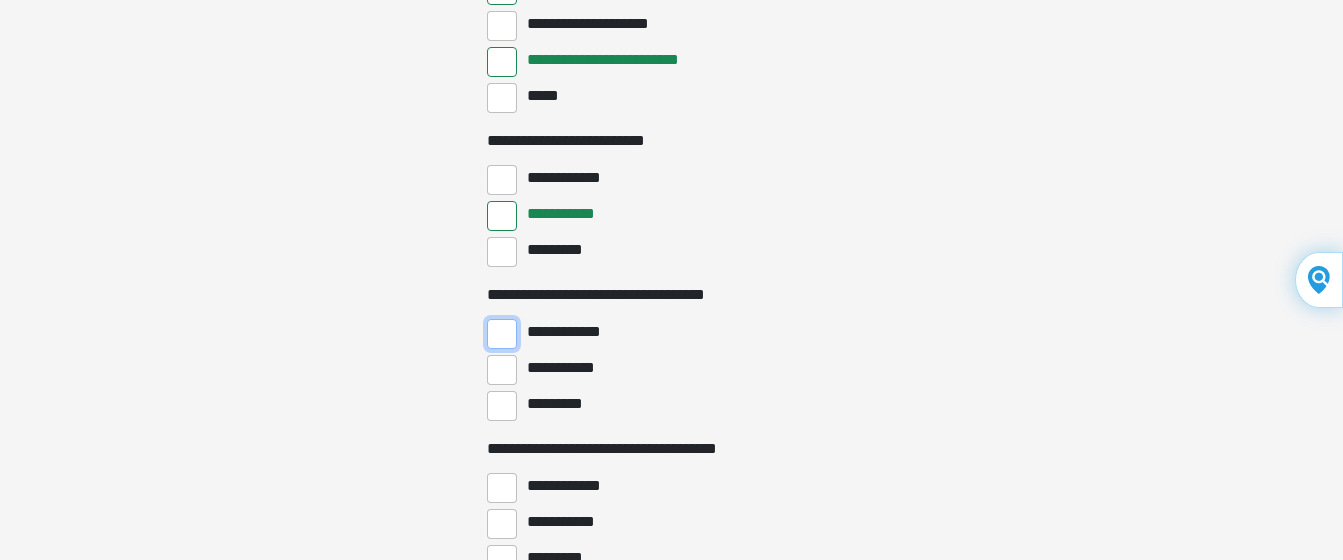 drag, startPoint x: 503, startPoint y: 332, endPoint x: 512, endPoint y: 365, distance: 34.20526 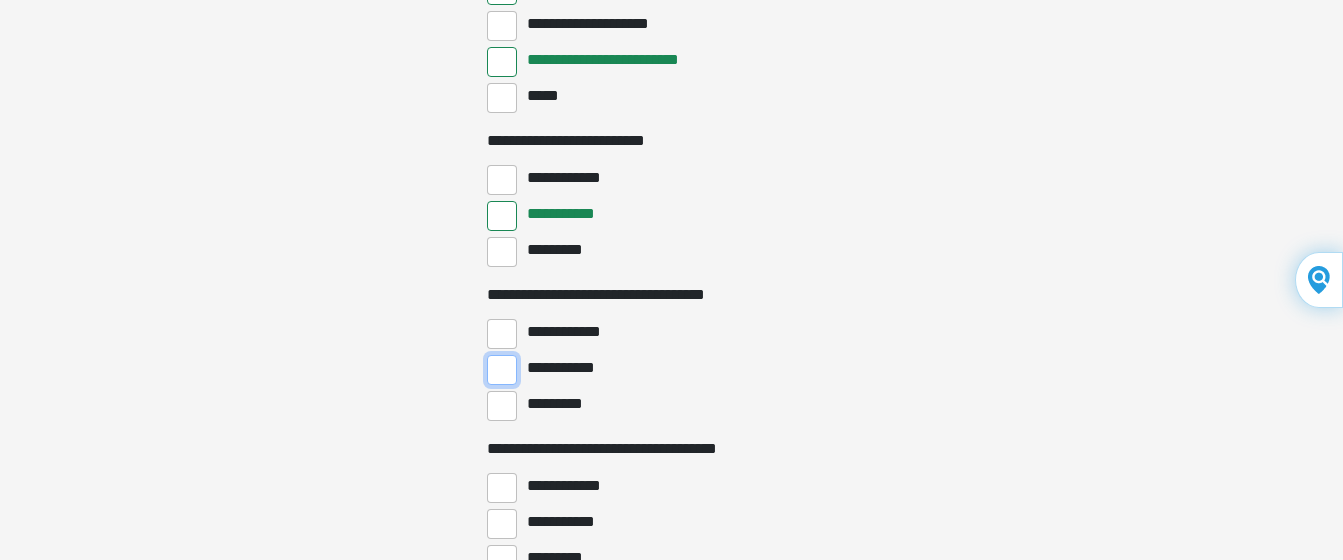 click on "**********" at bounding box center [502, 370] 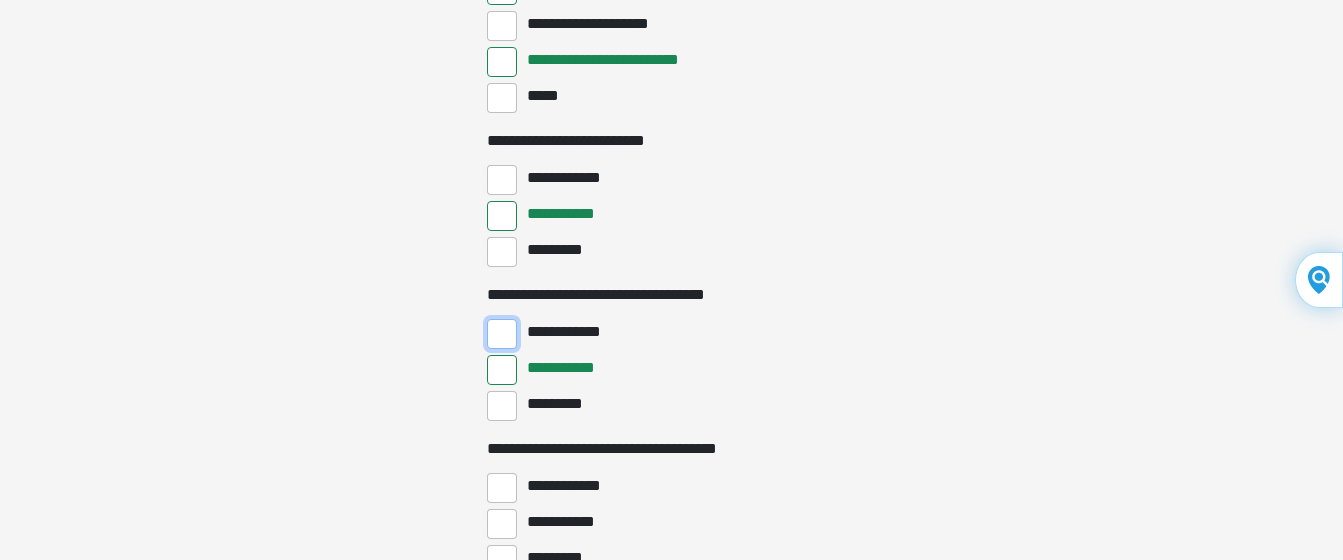 click on "**********" at bounding box center [502, 334] 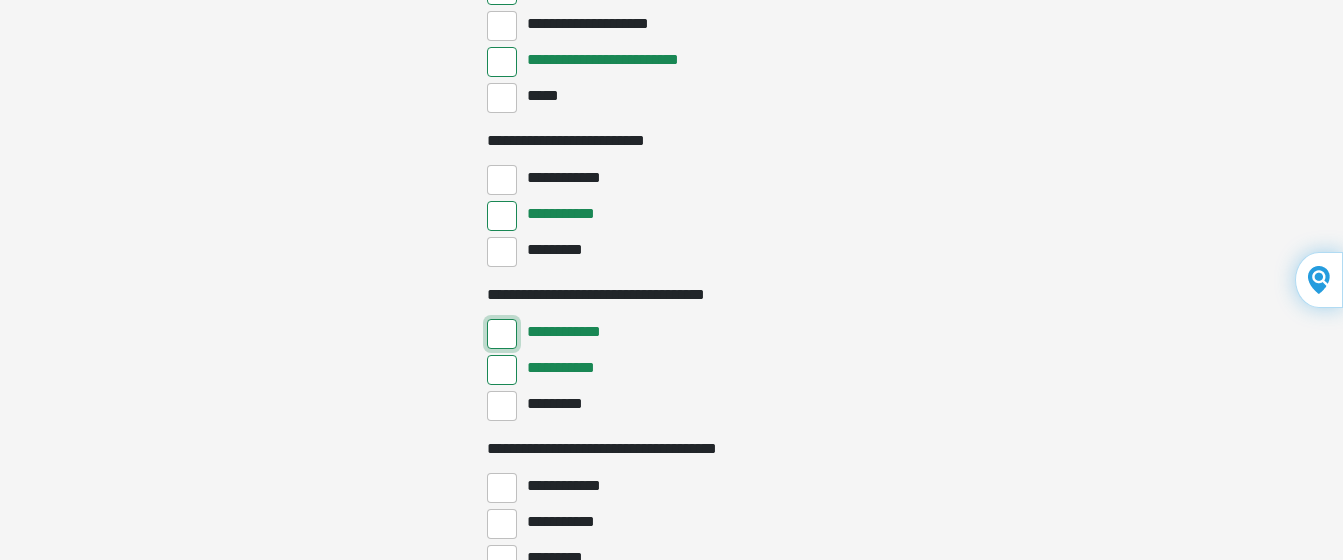 scroll, scrollTop: 3430, scrollLeft: 0, axis: vertical 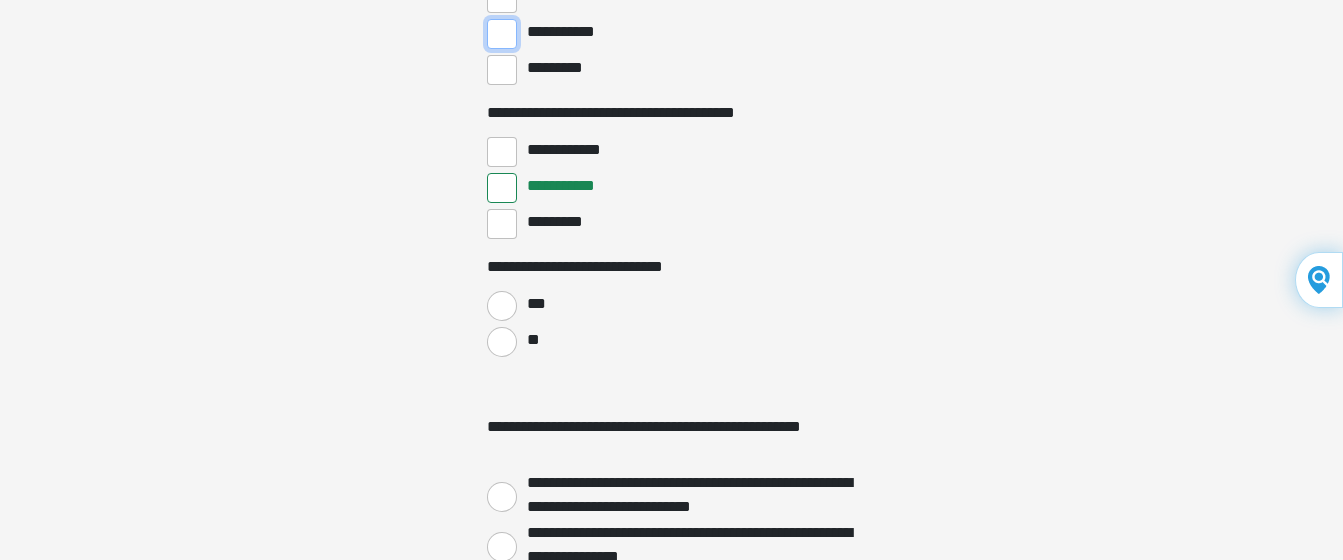 click on "**********" at bounding box center (502, 34) 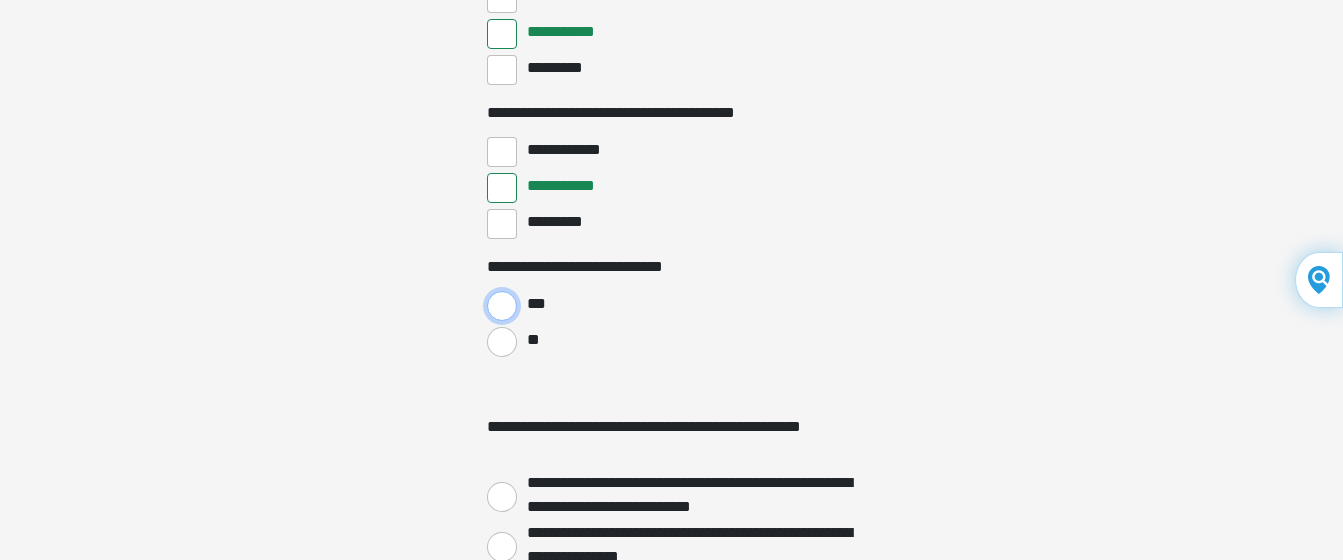 click on "***" at bounding box center [502, 306] 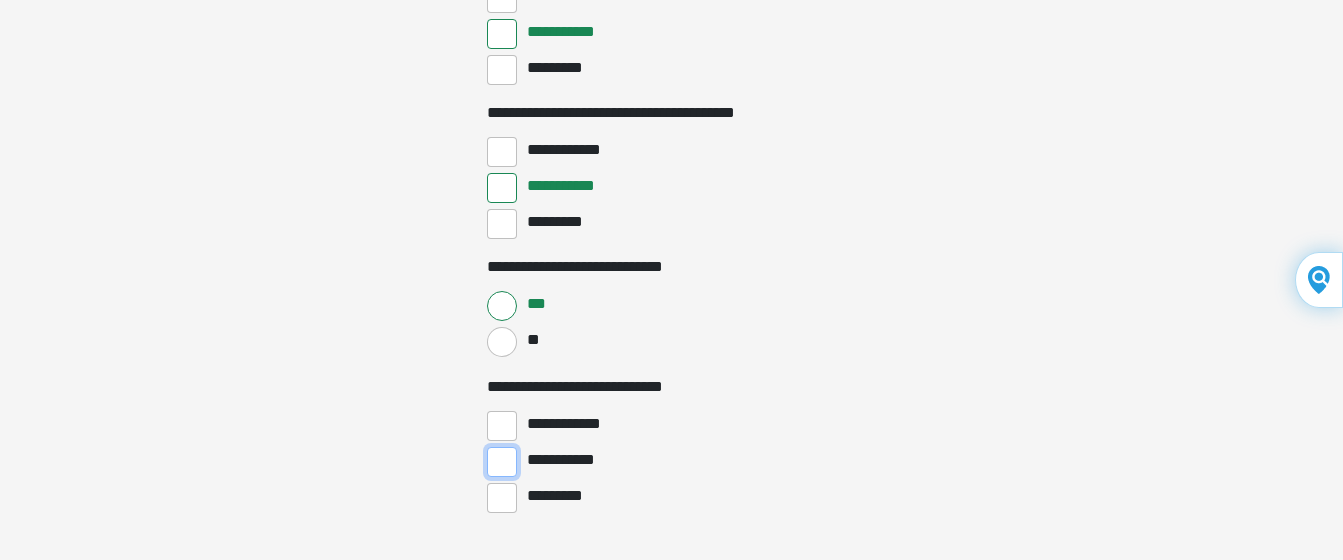 click on "**********" at bounding box center [502, 462] 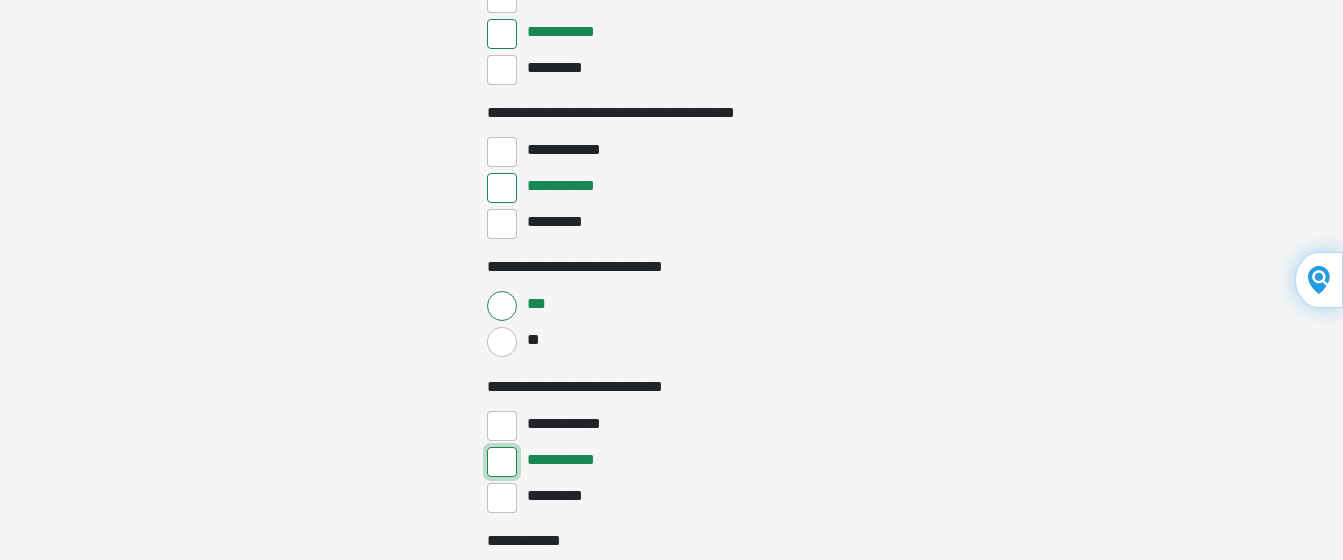 scroll, scrollTop: 3920, scrollLeft: 0, axis: vertical 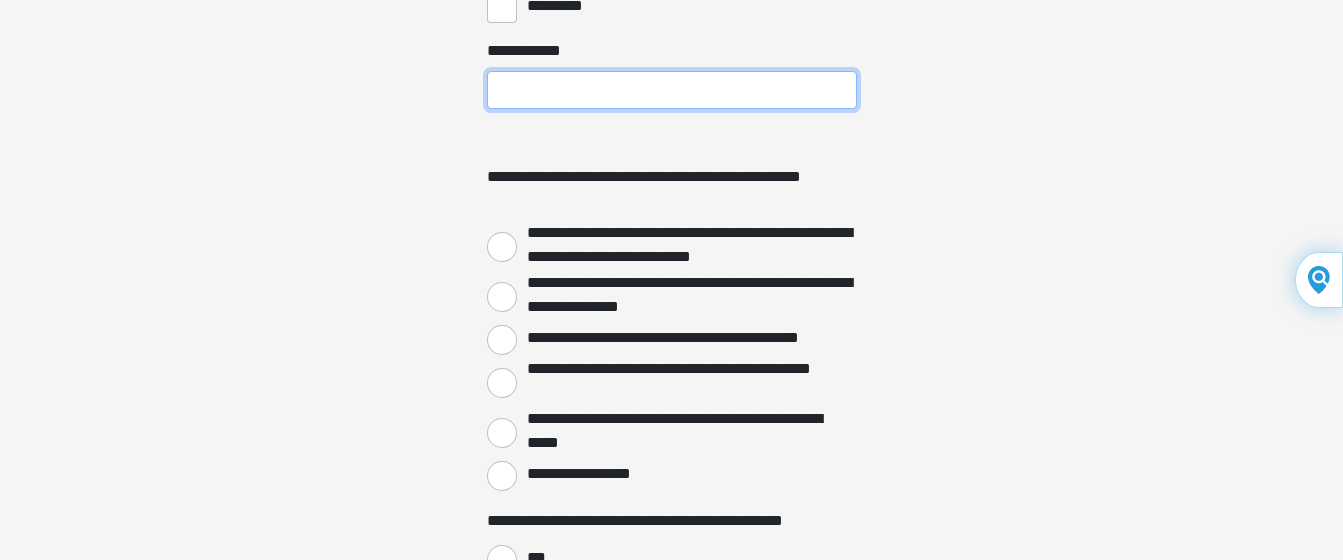 click on "**********" at bounding box center [672, 90] 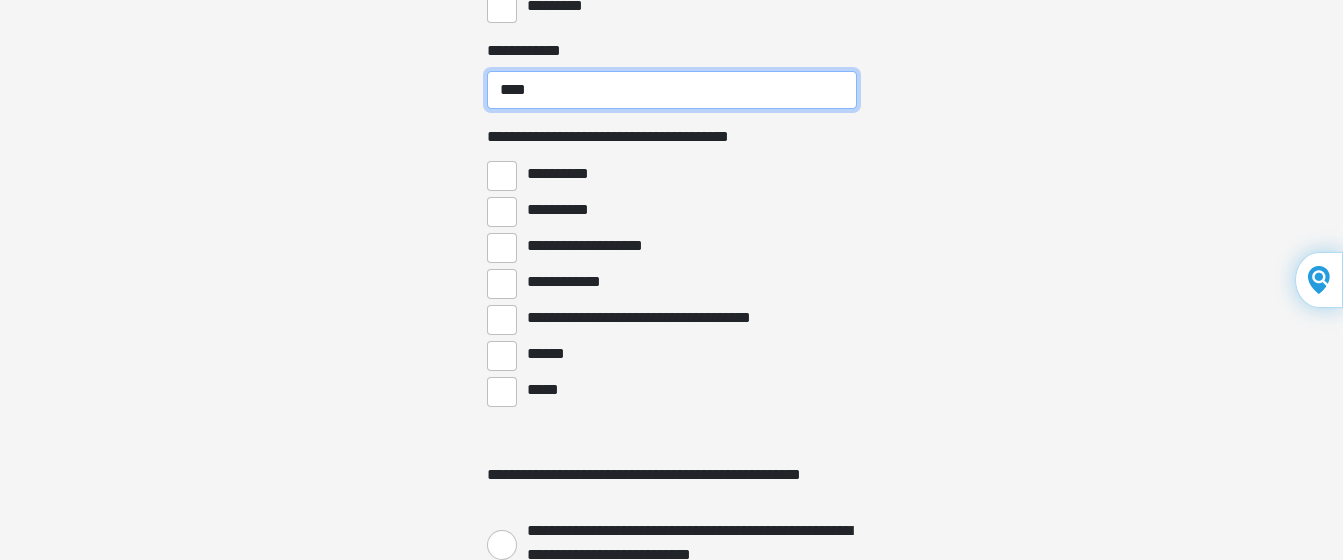 type on "****" 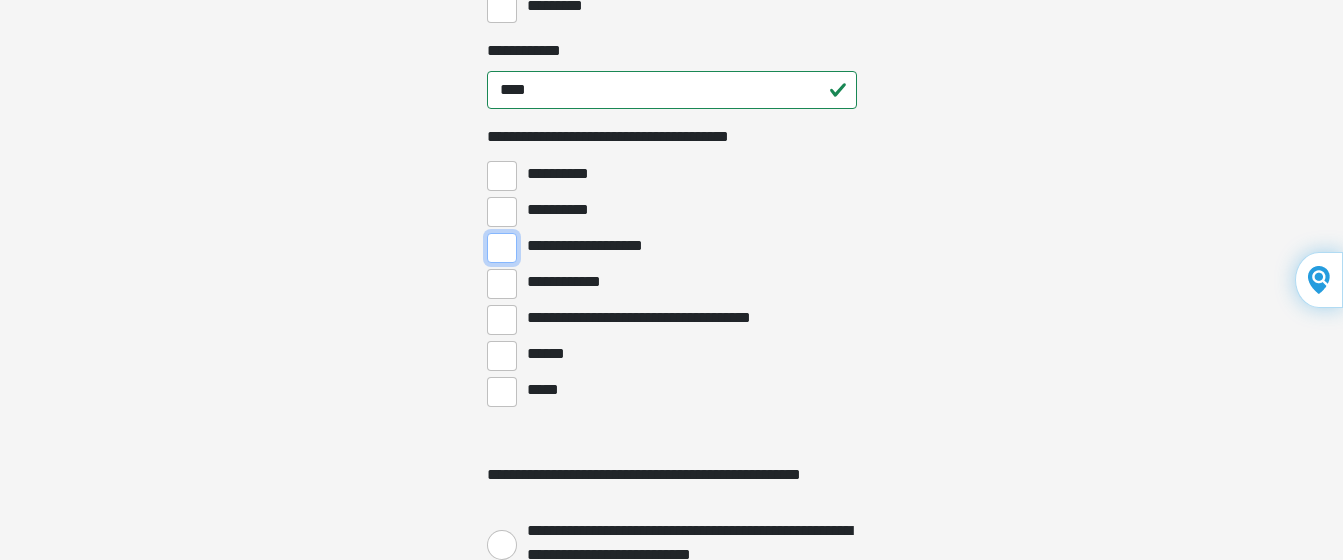 click on "**********" at bounding box center [502, 248] 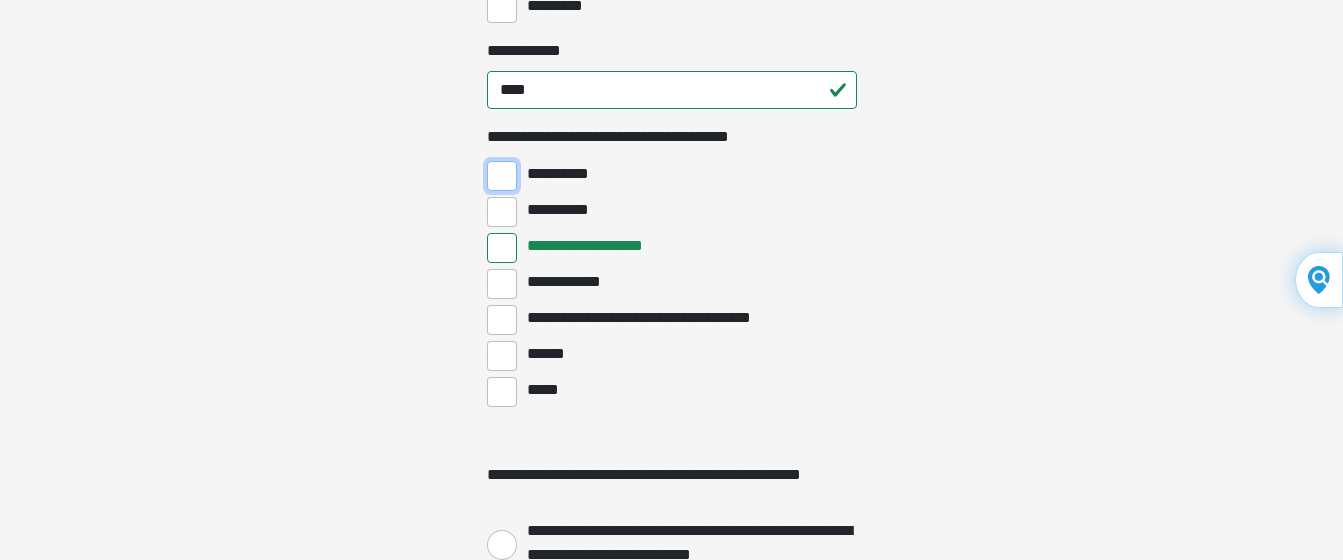 click on "**********" at bounding box center [502, 176] 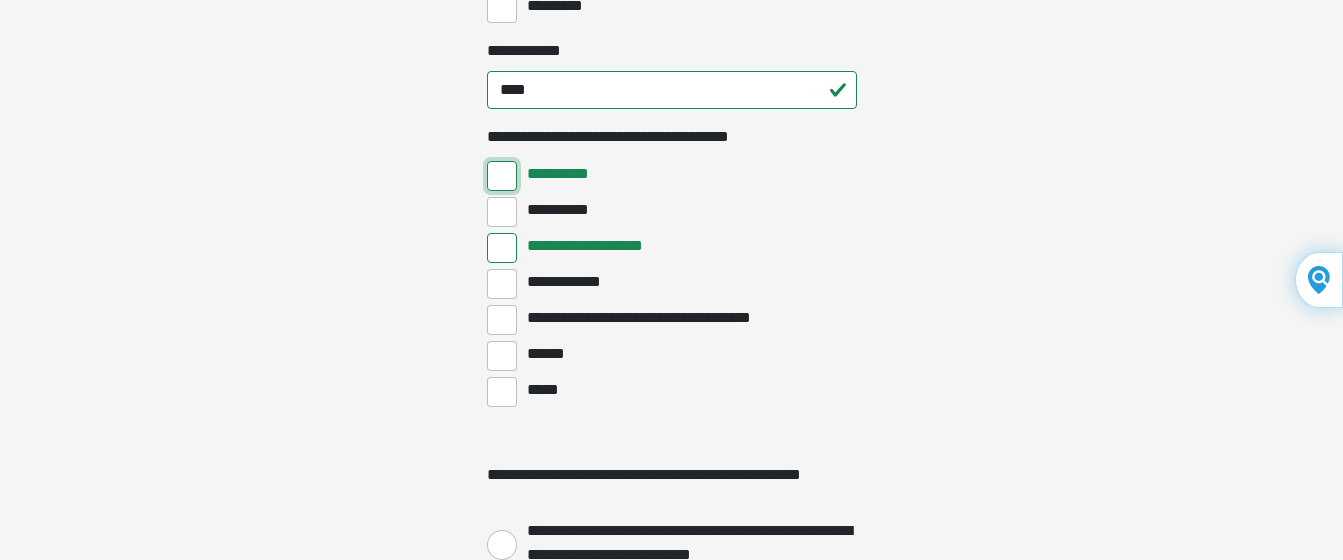 scroll, scrollTop: 4410, scrollLeft: 0, axis: vertical 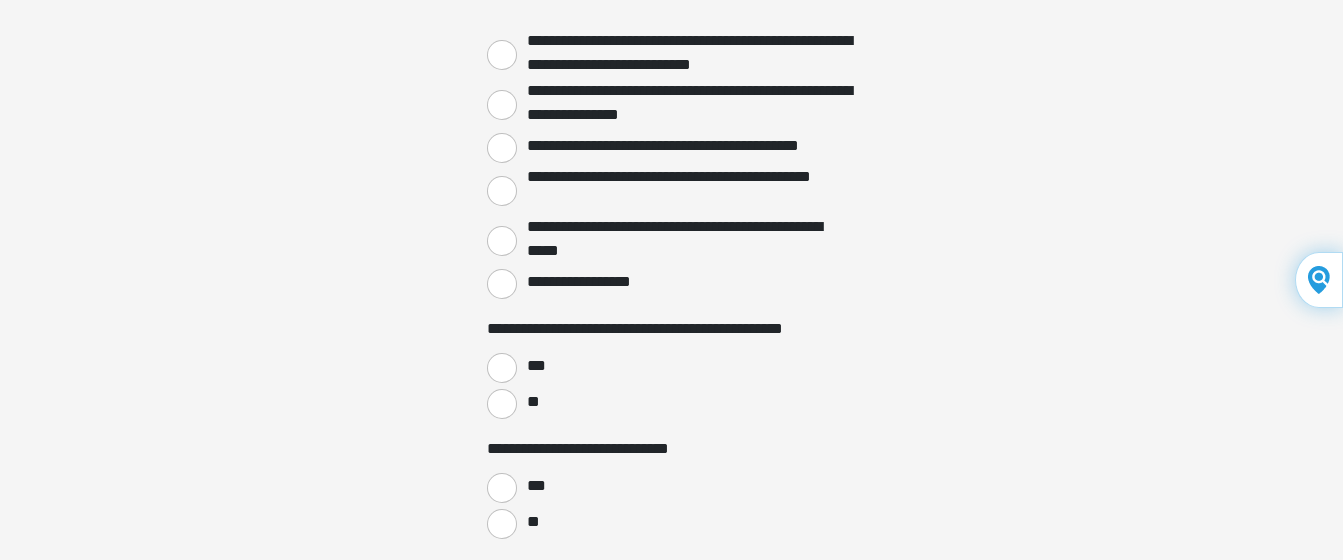 click on "**********" at bounding box center (671, -4130) 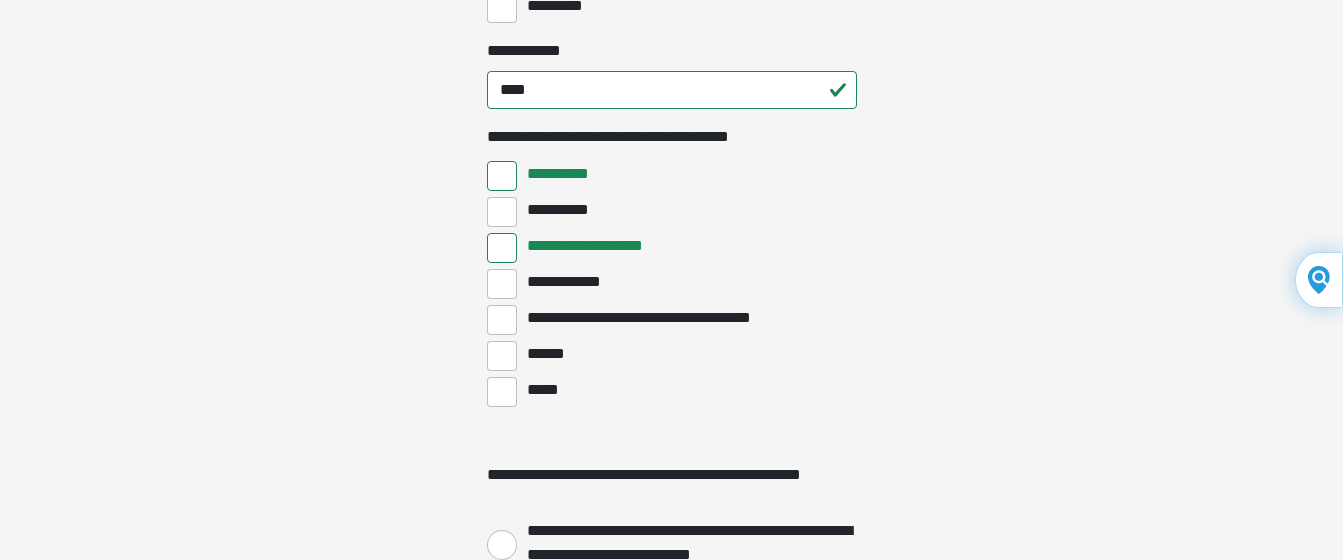 scroll, scrollTop: 3430, scrollLeft: 0, axis: vertical 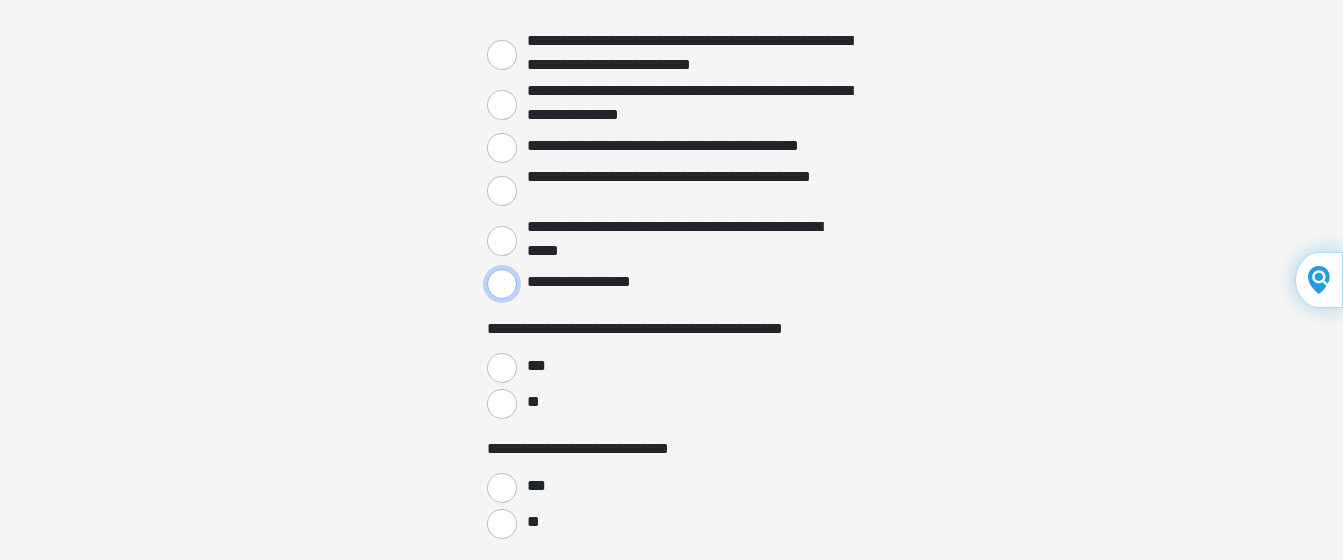click on "**********" at bounding box center [502, 284] 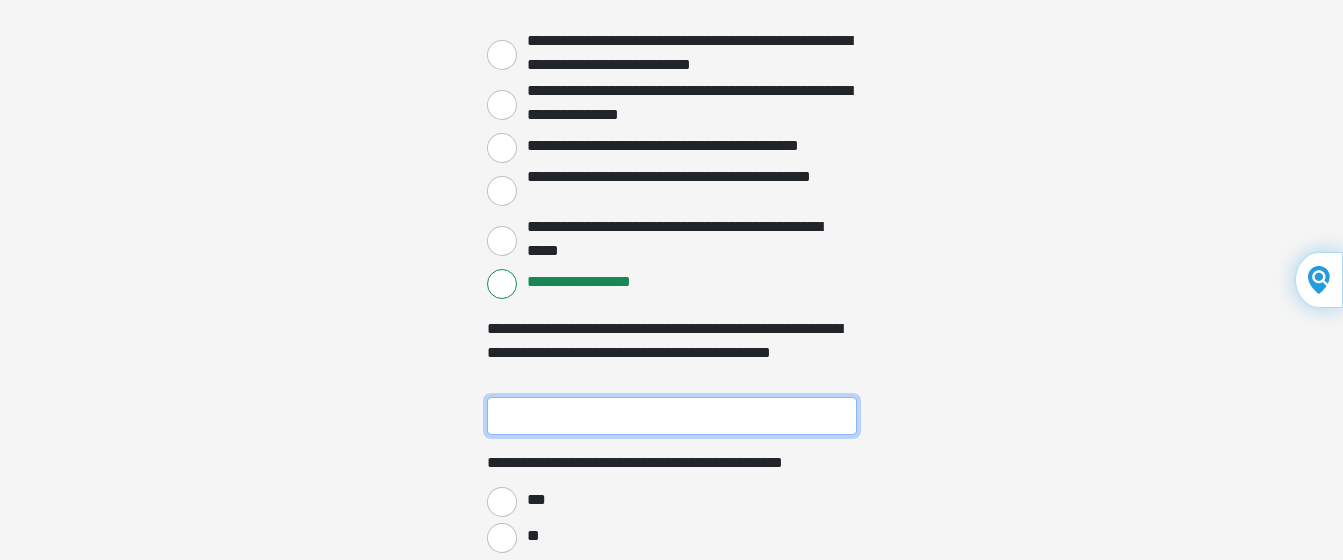 click on "**********" at bounding box center (672, 416) 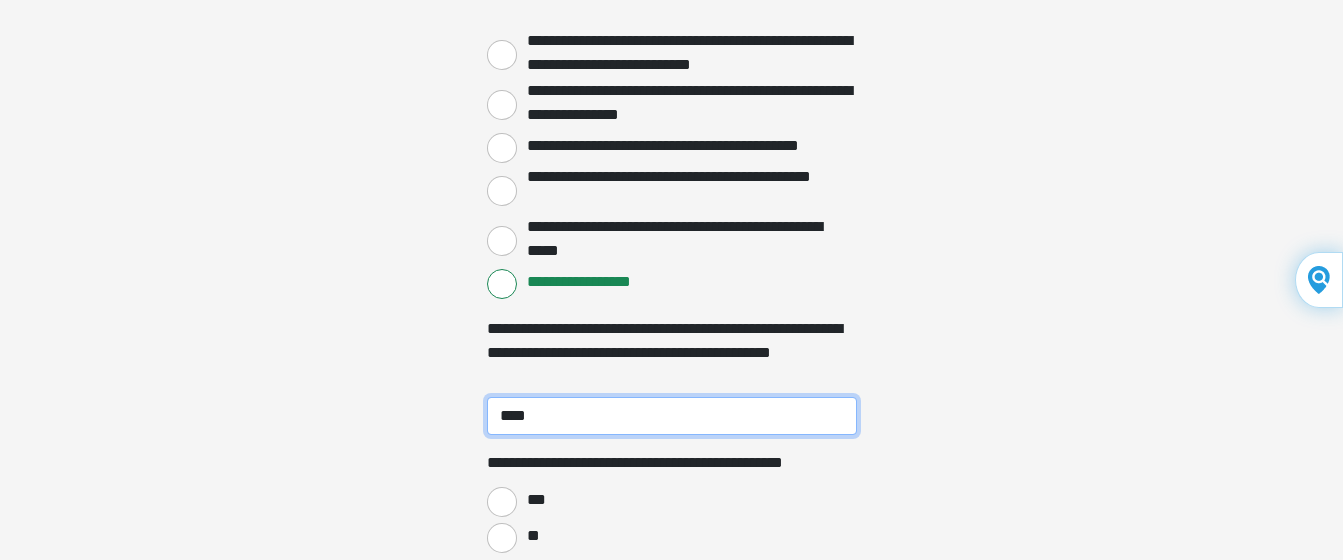 type on "****" 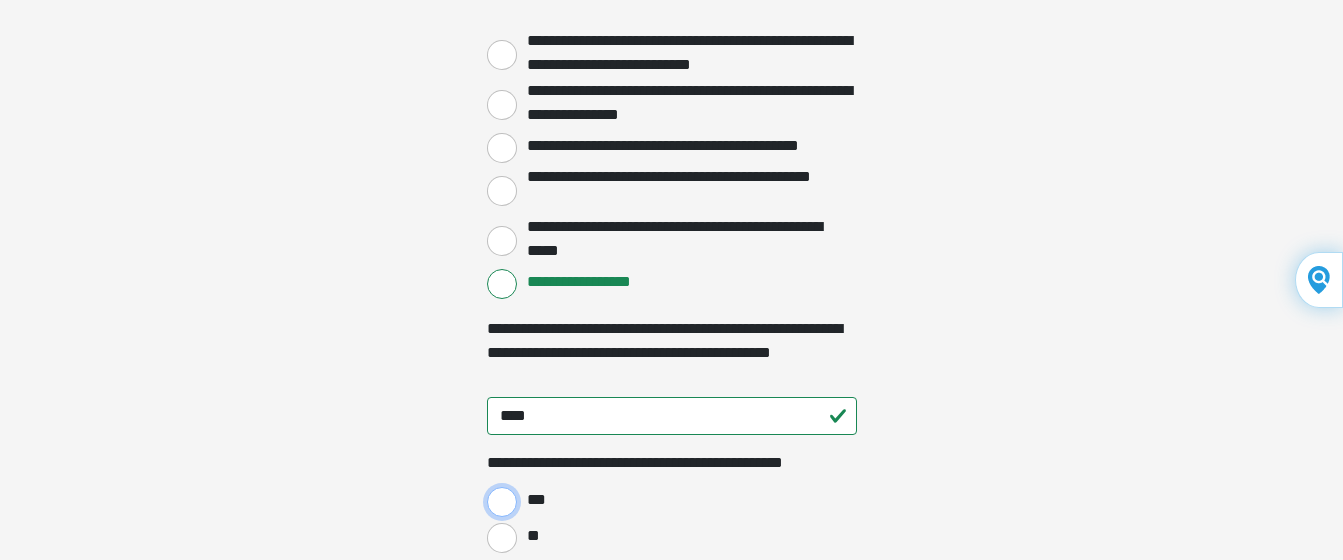 click on "***" at bounding box center (502, 502) 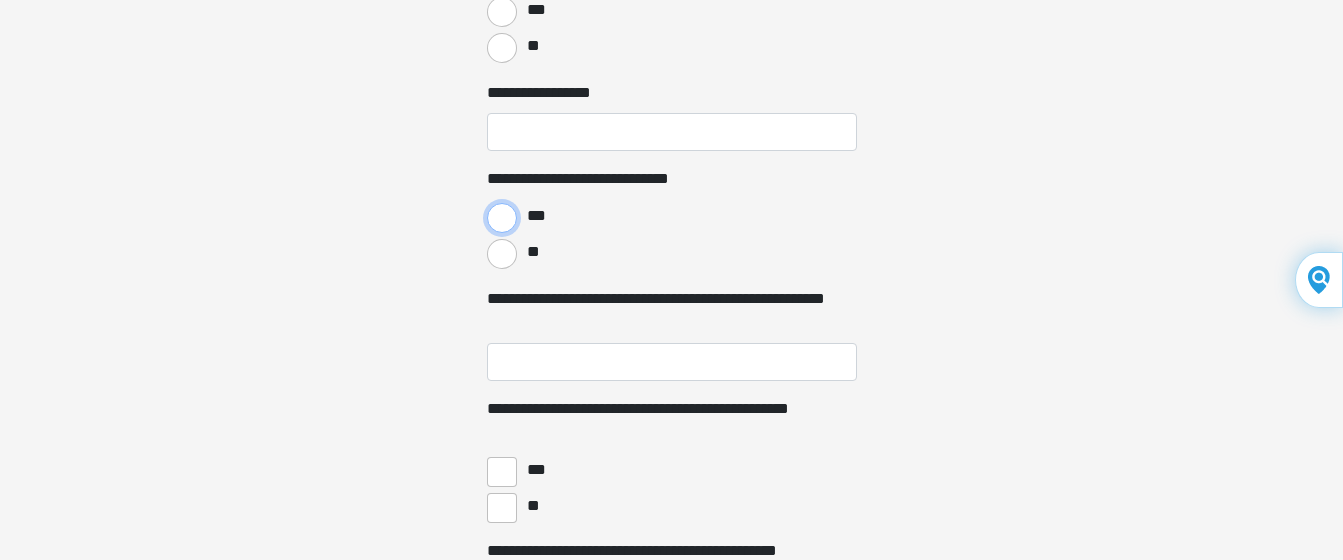 click on "***" at bounding box center (502, 218) 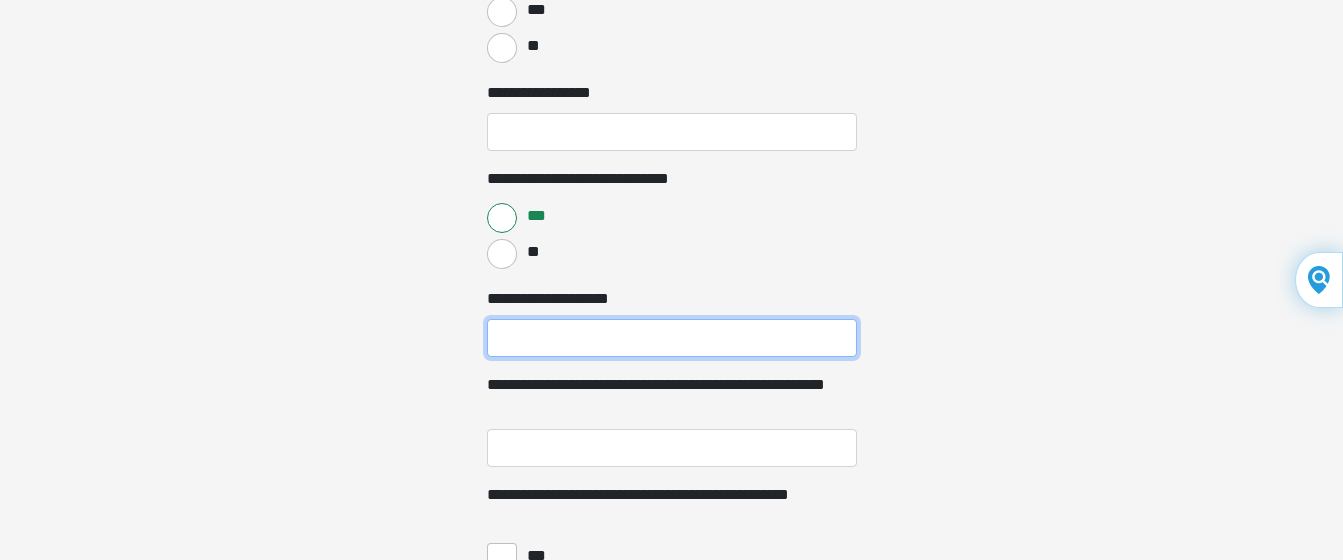 click on "**********" at bounding box center [672, 338] 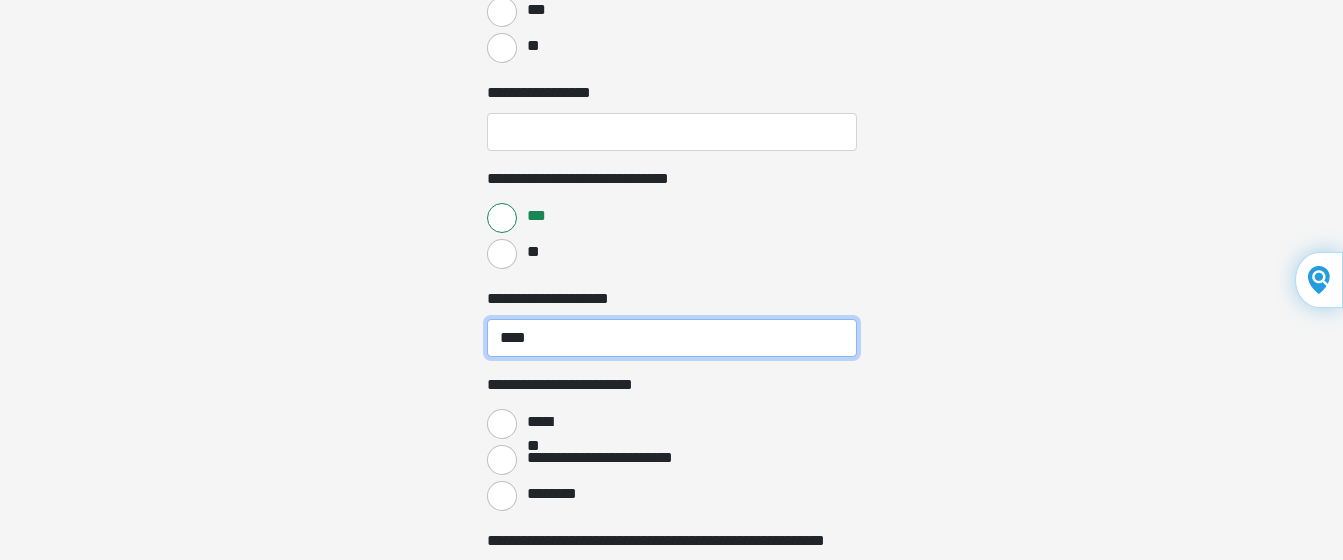 type on "****" 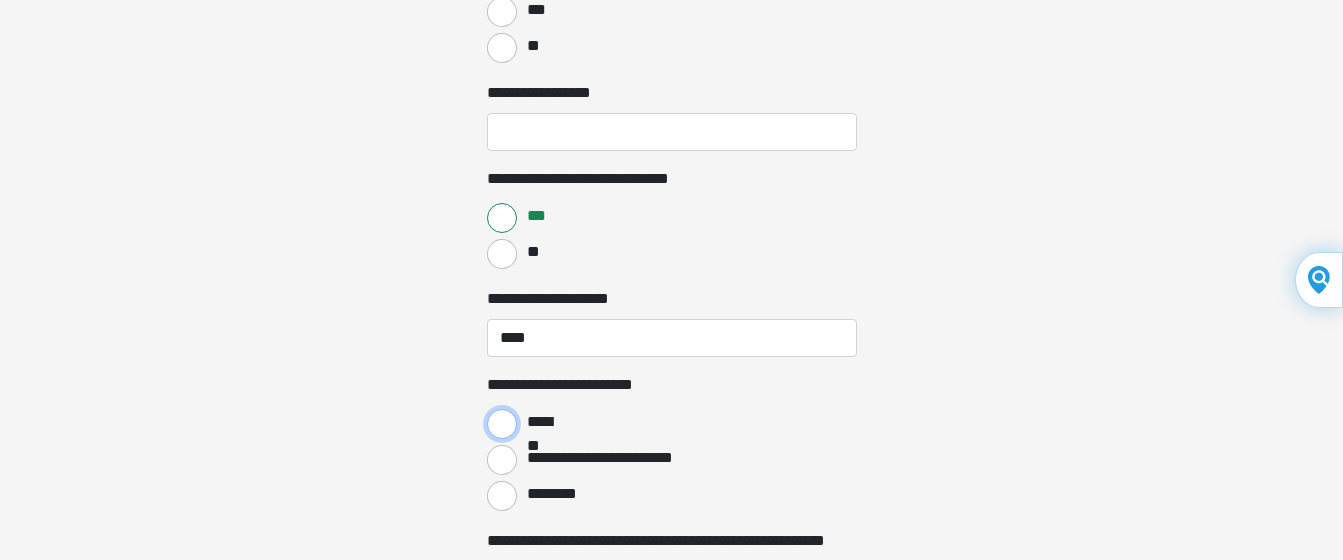 click on "*******" at bounding box center [502, 424] 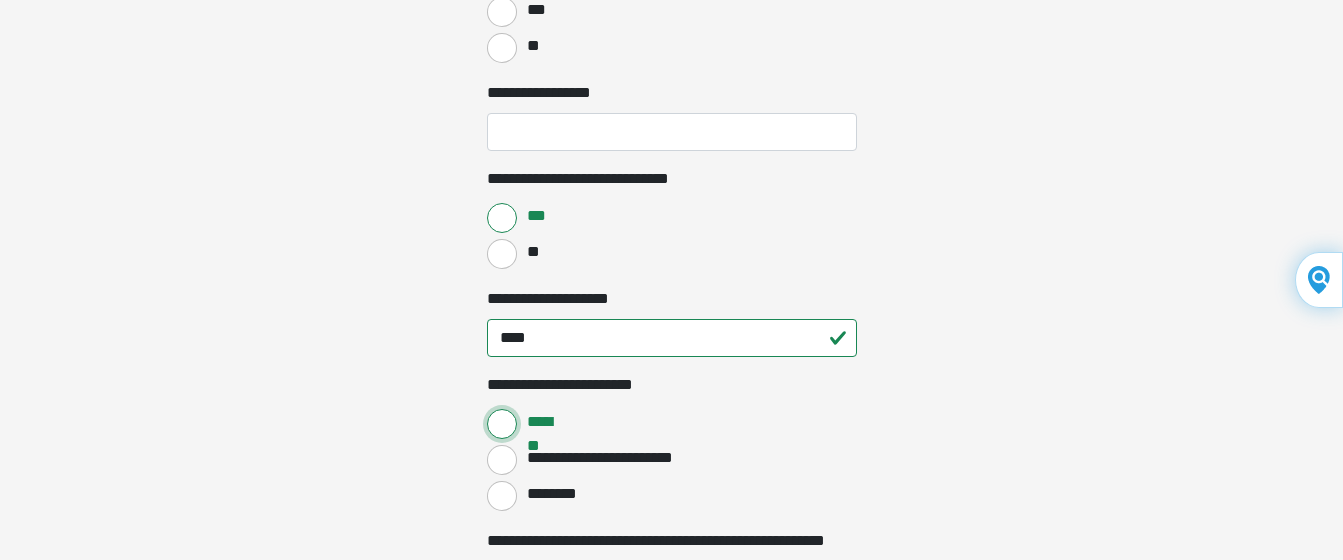 scroll, scrollTop: 5390, scrollLeft: 0, axis: vertical 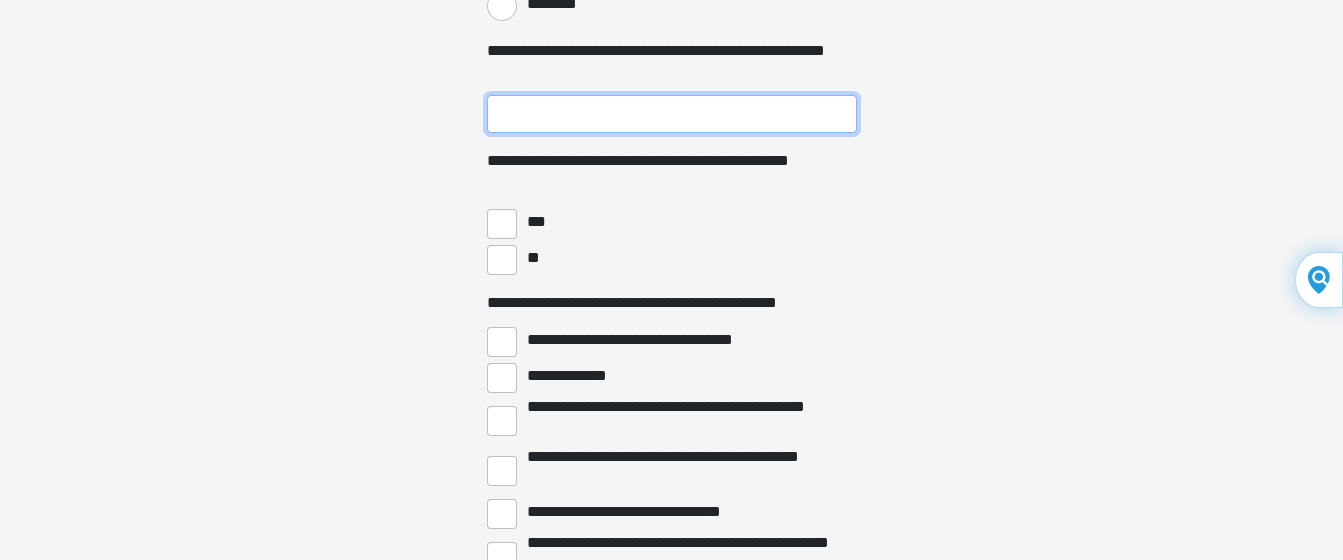 click on "**********" at bounding box center [672, 114] 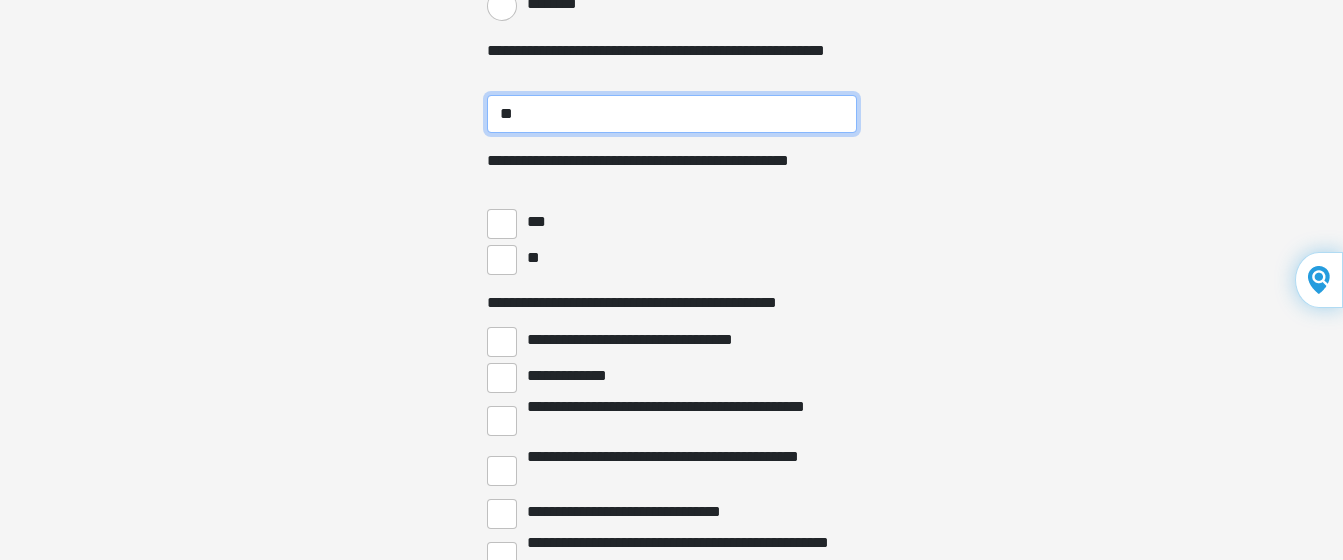 type on "**" 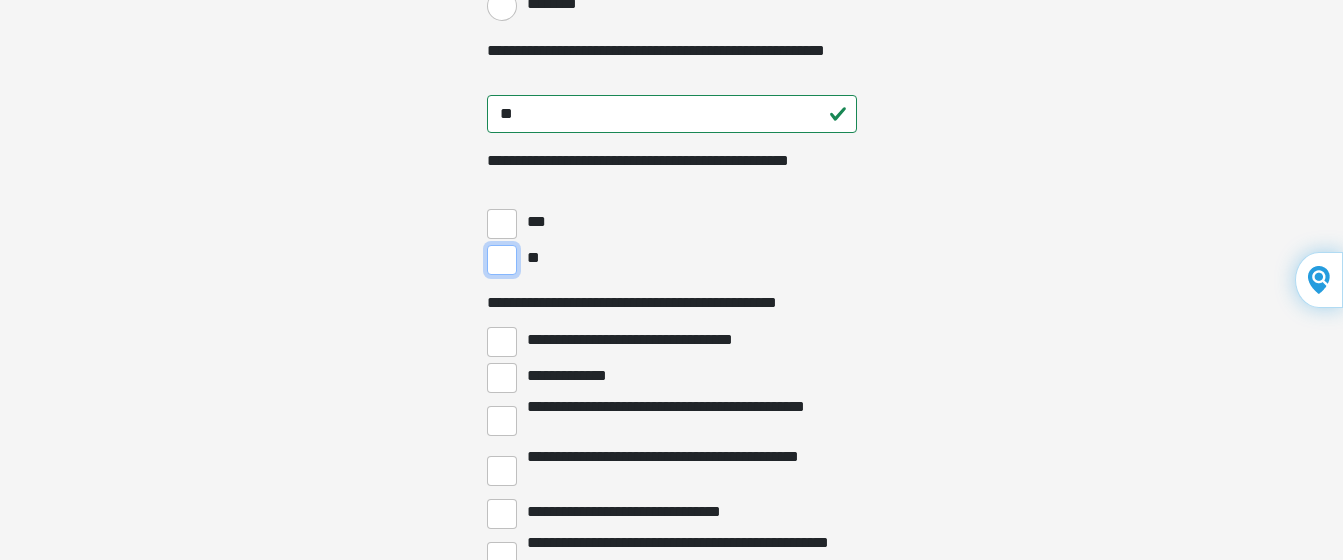 click on "**" at bounding box center [502, 260] 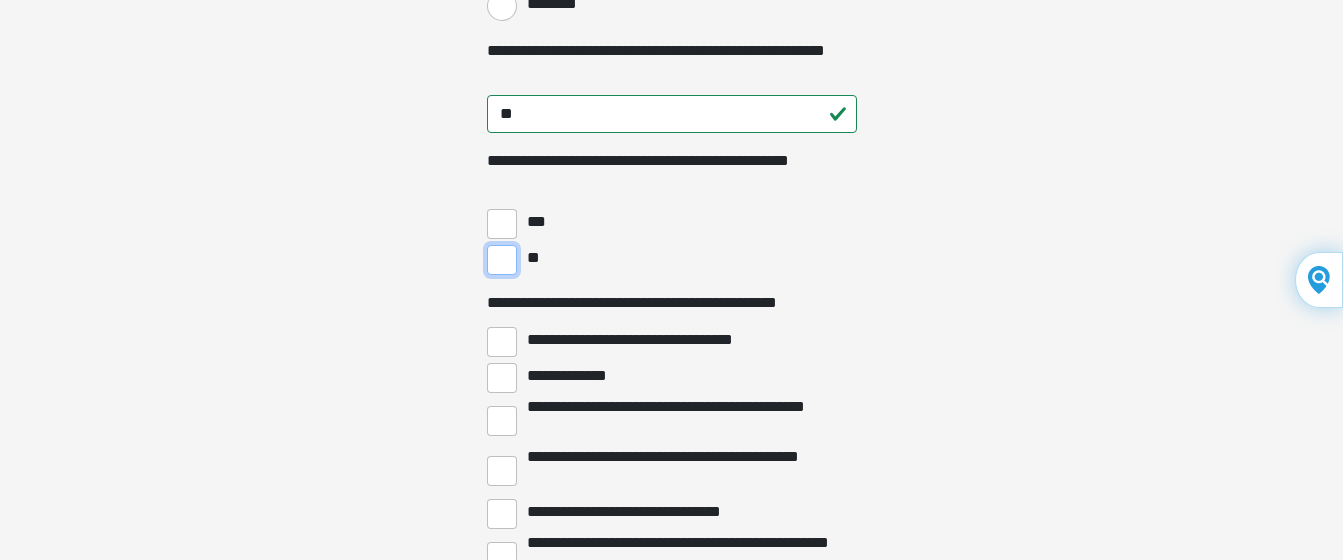 scroll, scrollTop: 5880, scrollLeft: 0, axis: vertical 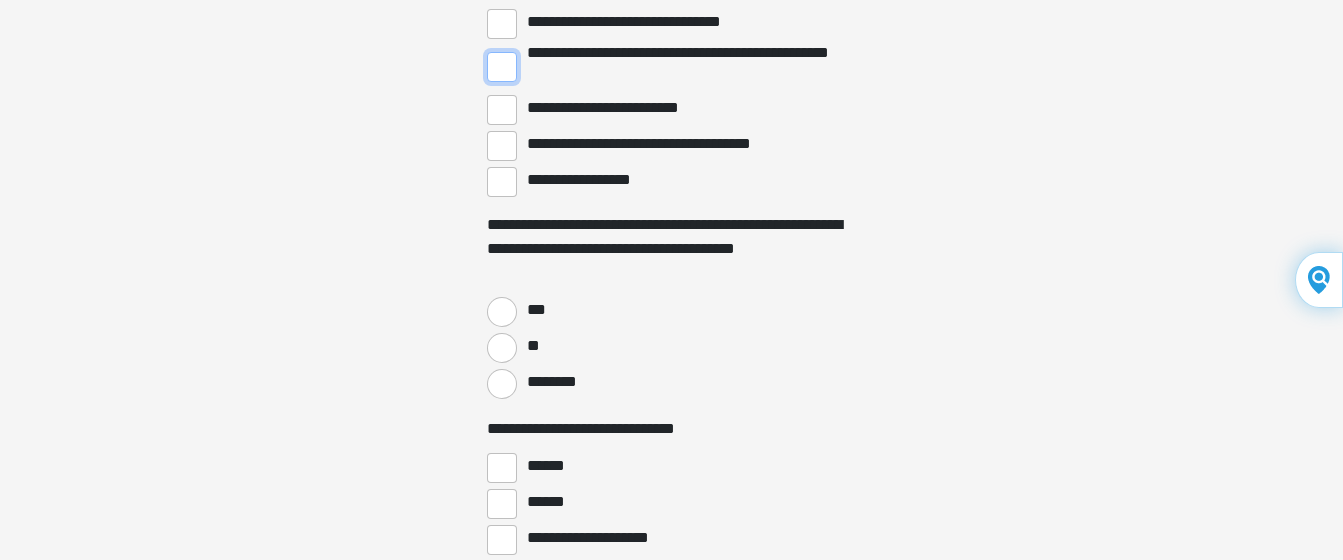 click on "**********" at bounding box center [502, 67] 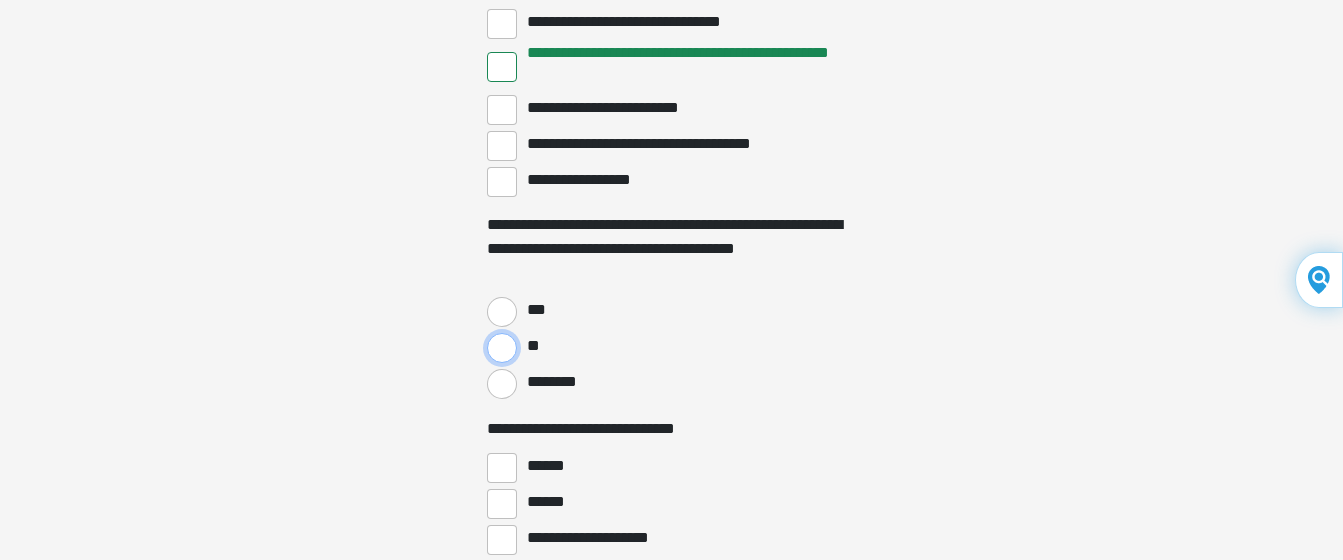 click on "**" at bounding box center (502, 348) 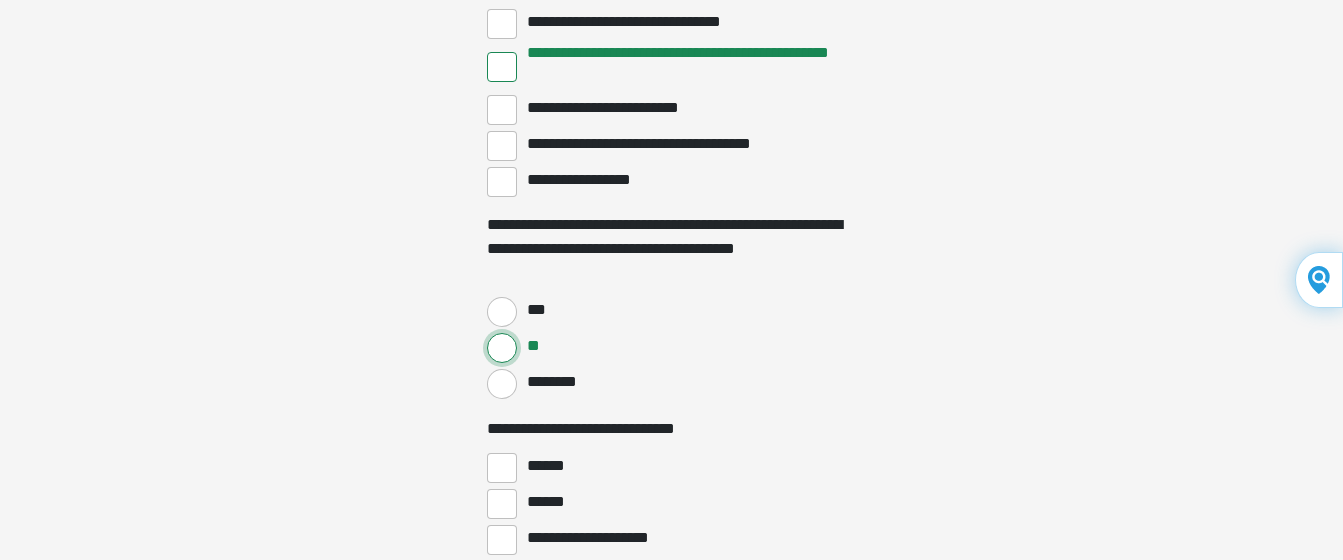 scroll, scrollTop: 6370, scrollLeft: 0, axis: vertical 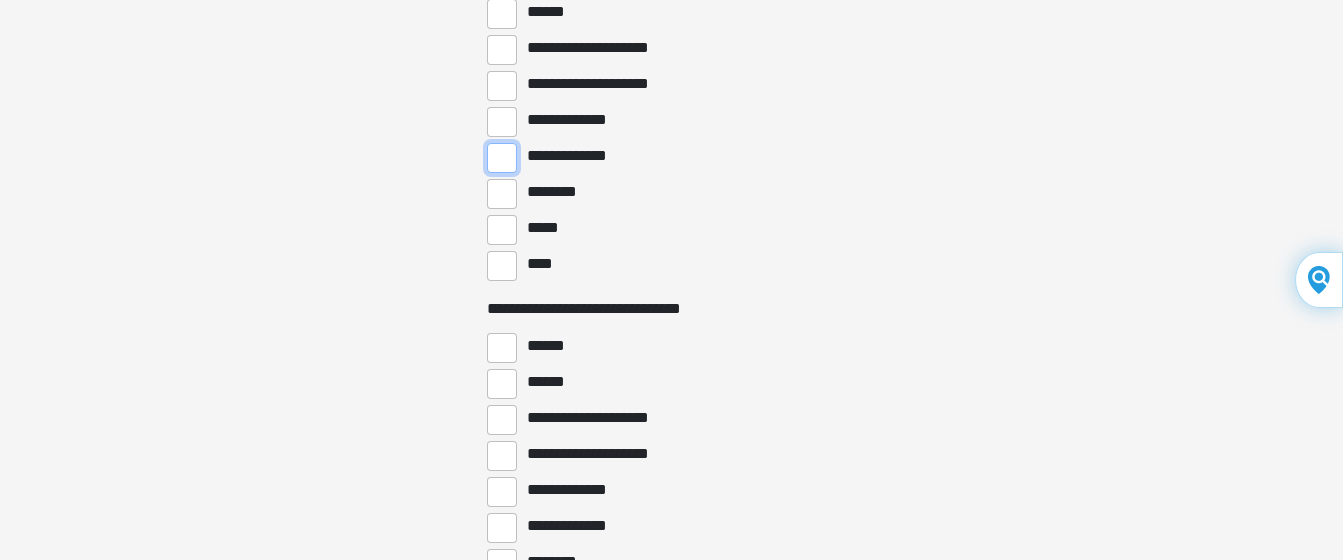 click on "**********" at bounding box center (502, 158) 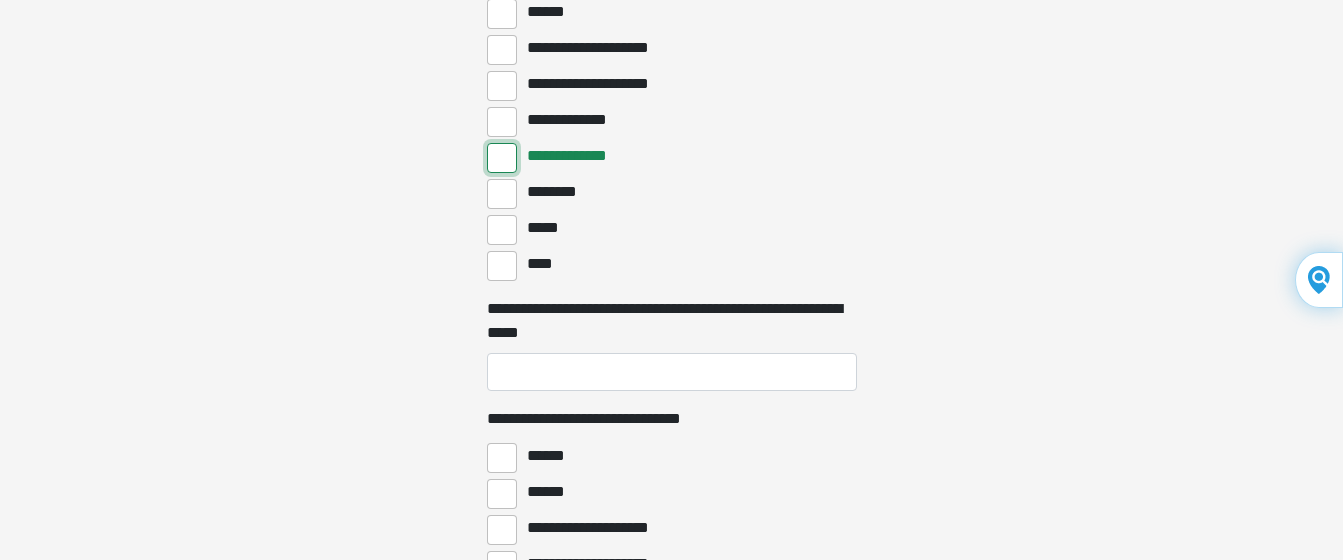 scroll, scrollTop: 5880, scrollLeft: 0, axis: vertical 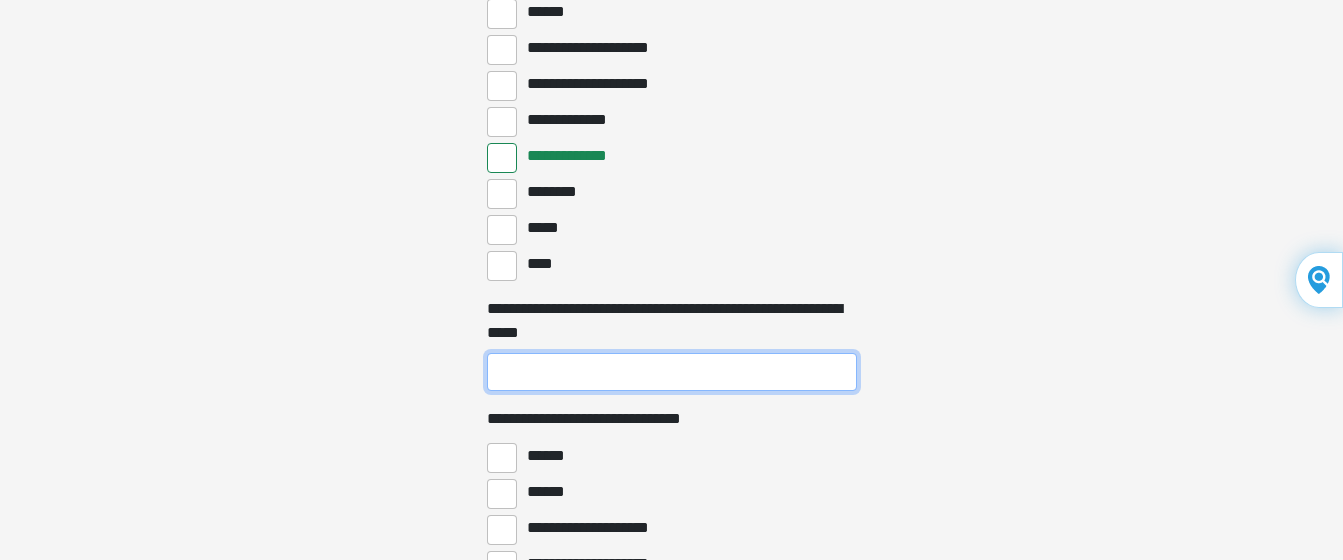 click on "**********" at bounding box center [672, 372] 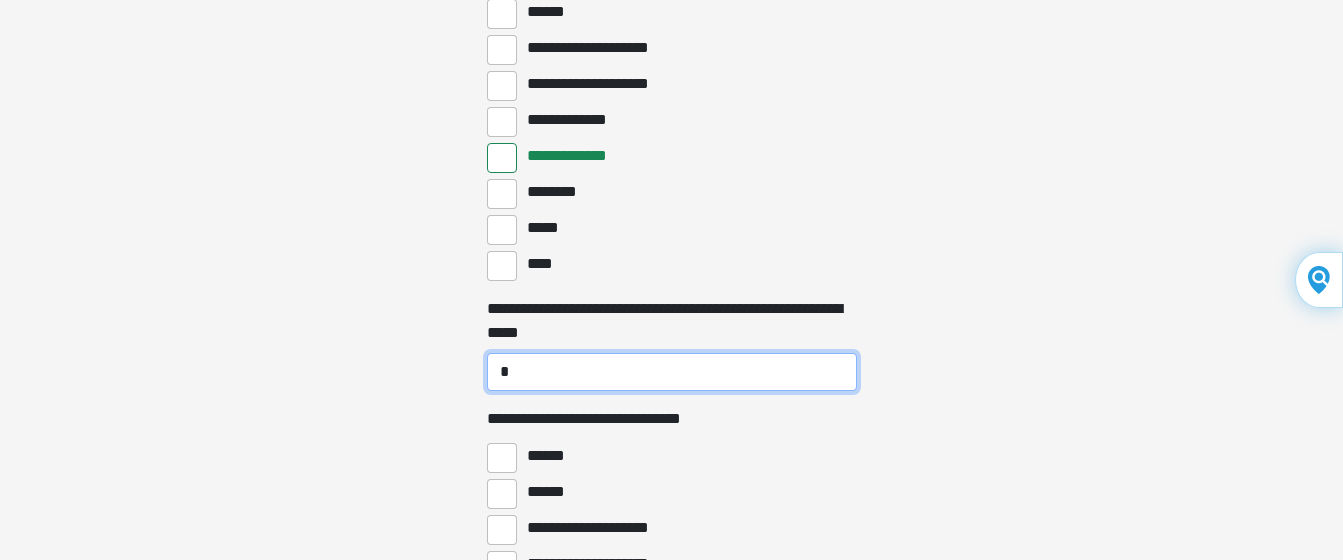 scroll, scrollTop: 6860, scrollLeft: 0, axis: vertical 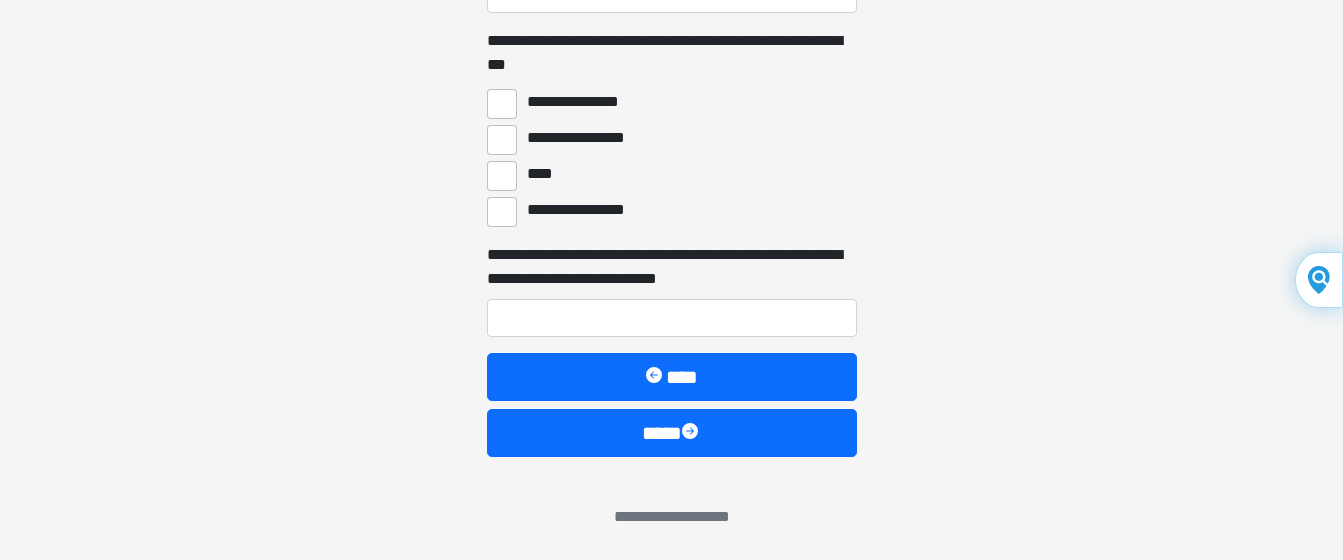 type on "*" 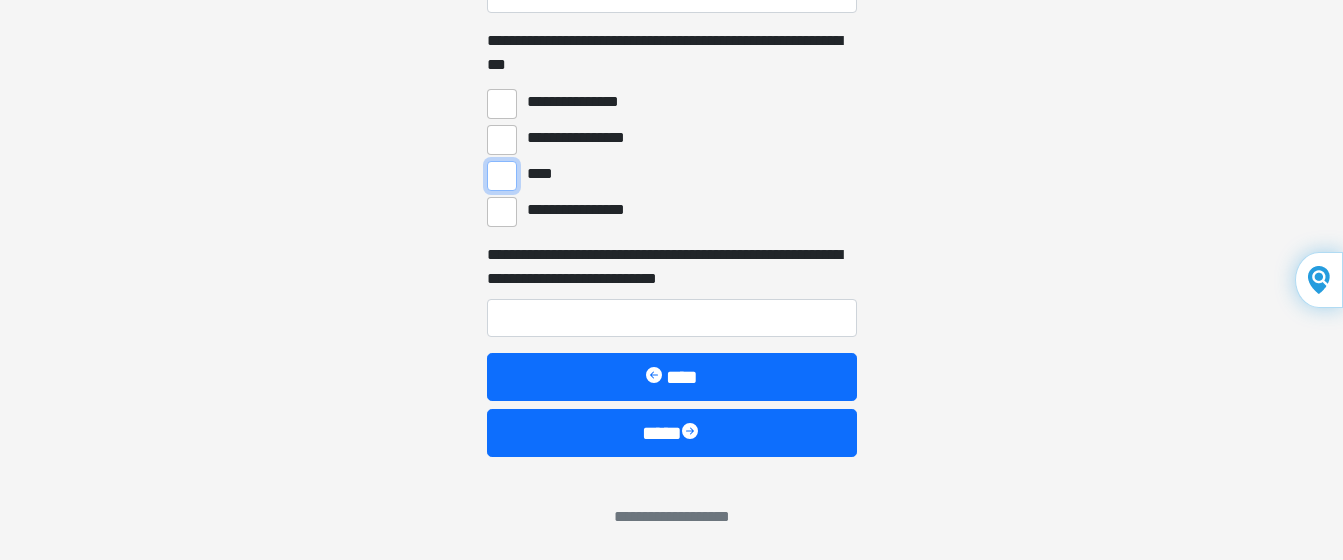 click on "****" at bounding box center (502, 176) 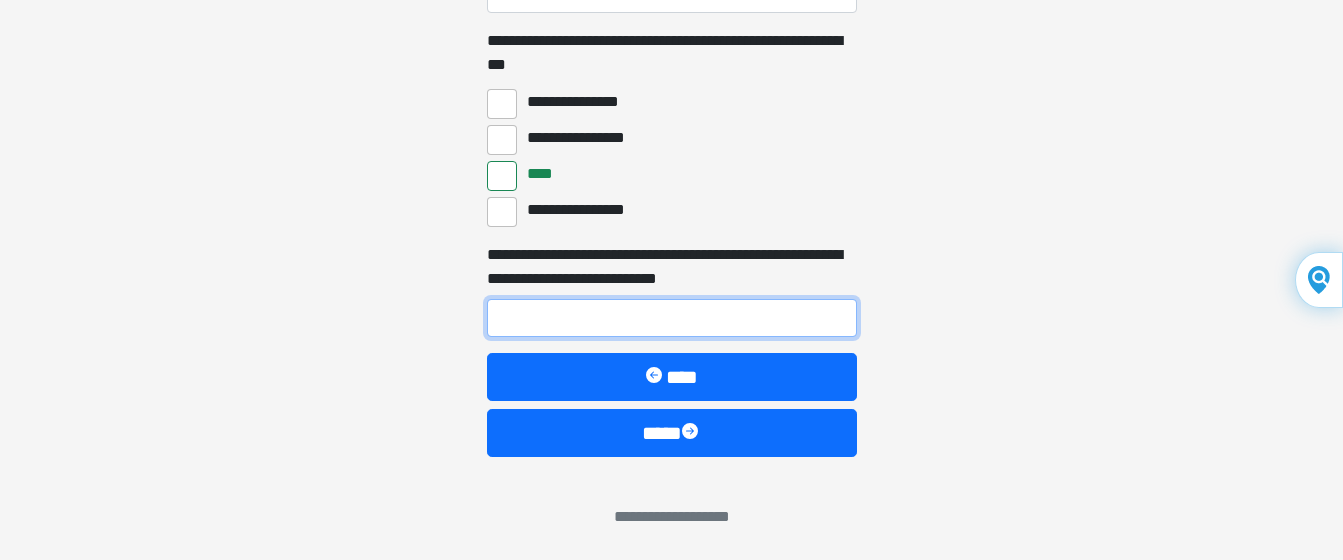 click on "**********" at bounding box center [672, 318] 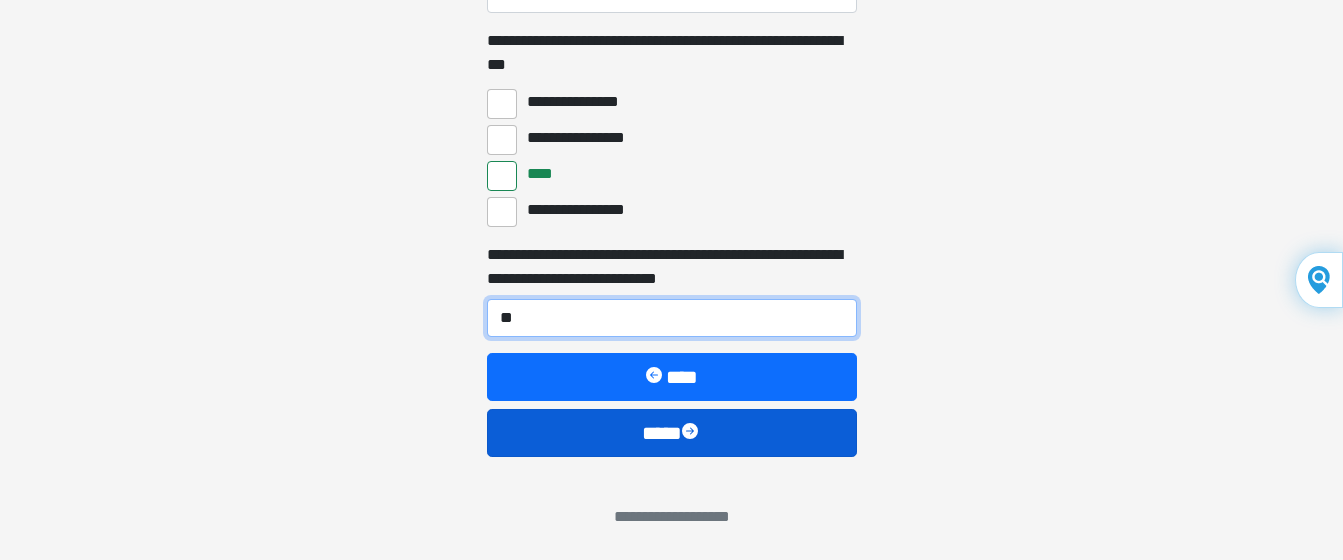 type on "**" 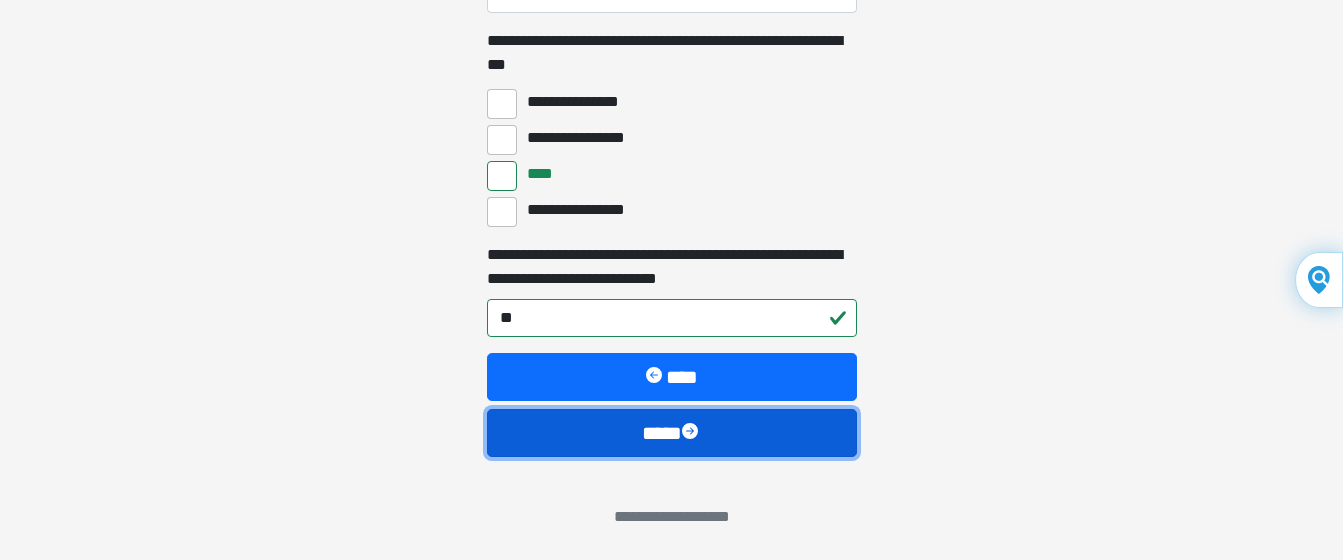 click on "****" at bounding box center (672, 433) 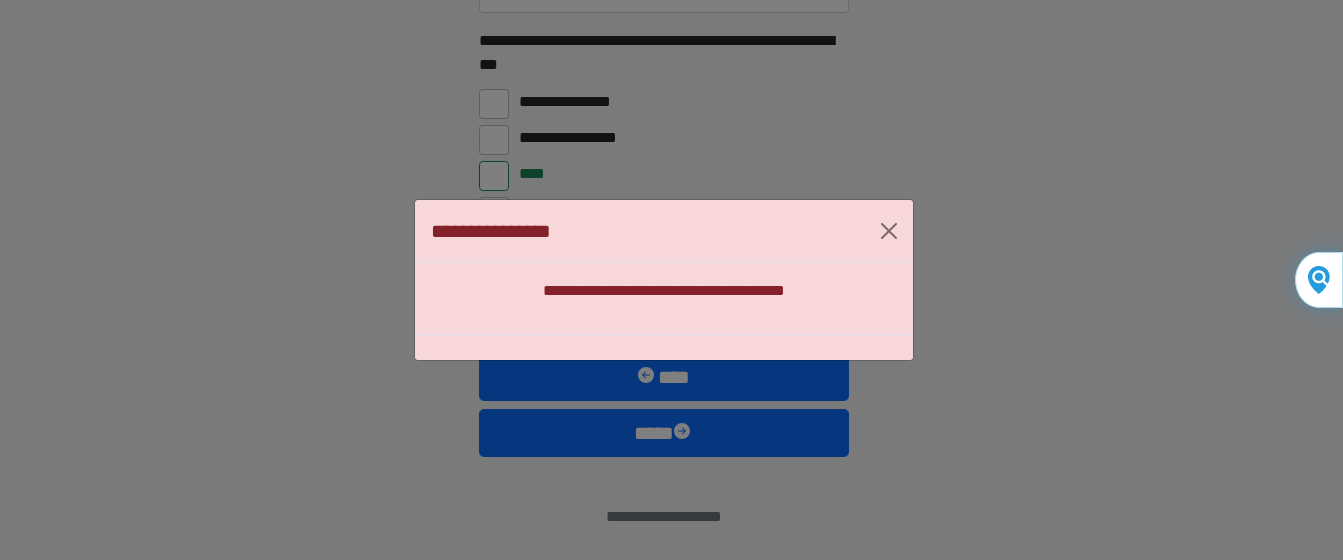click on "**********" at bounding box center [664, 291] 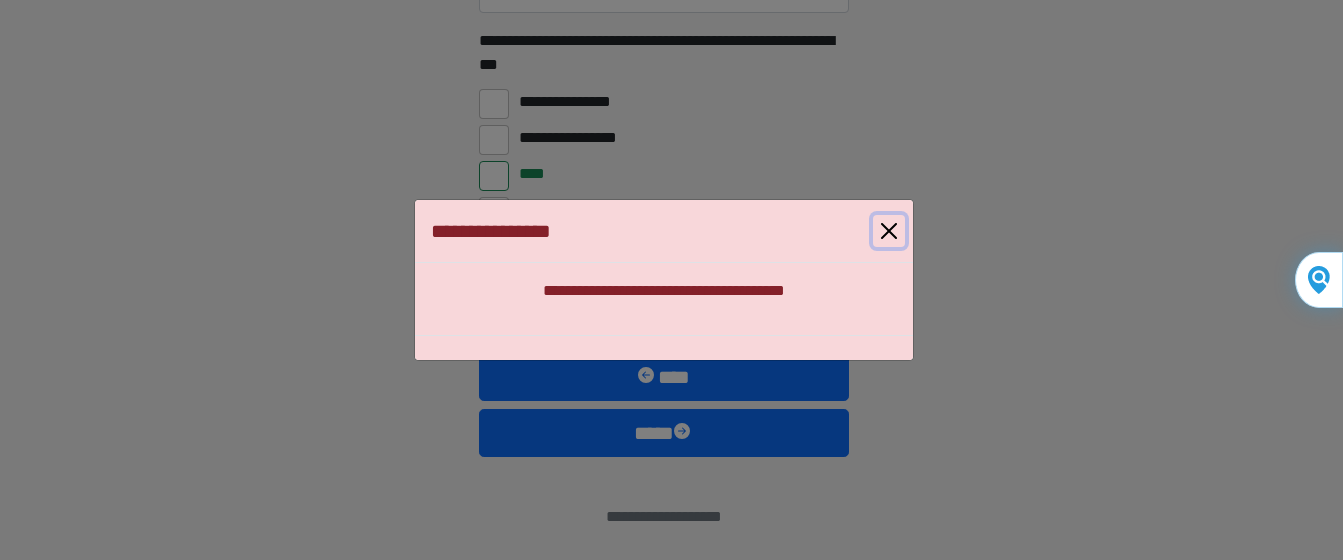 click at bounding box center (889, 231) 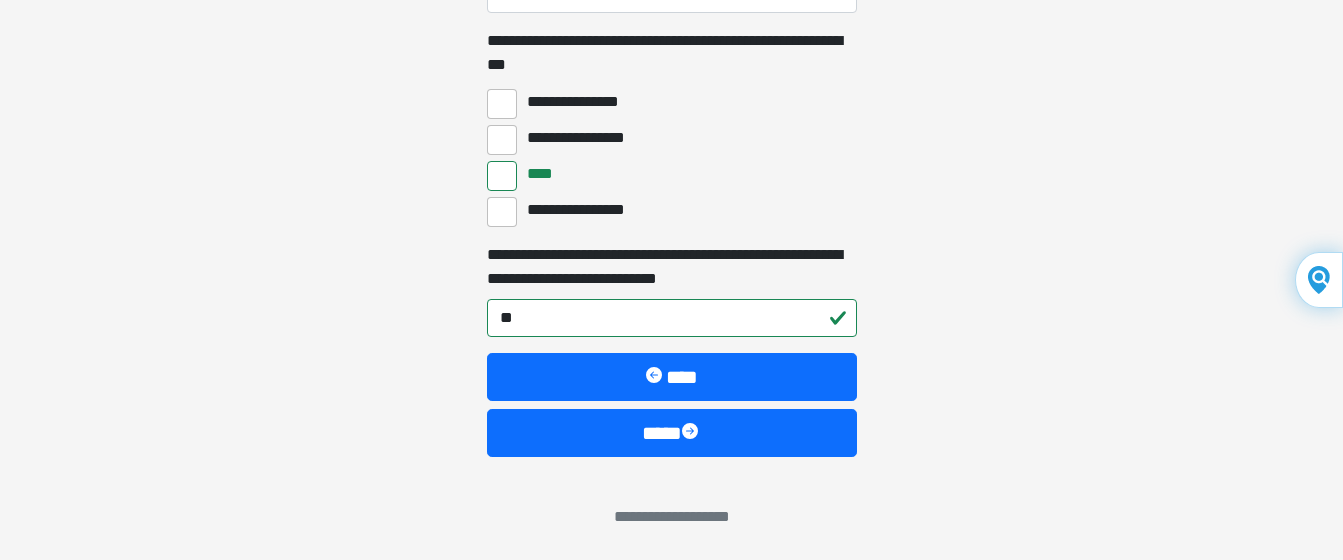 scroll, scrollTop: 6848, scrollLeft: 0, axis: vertical 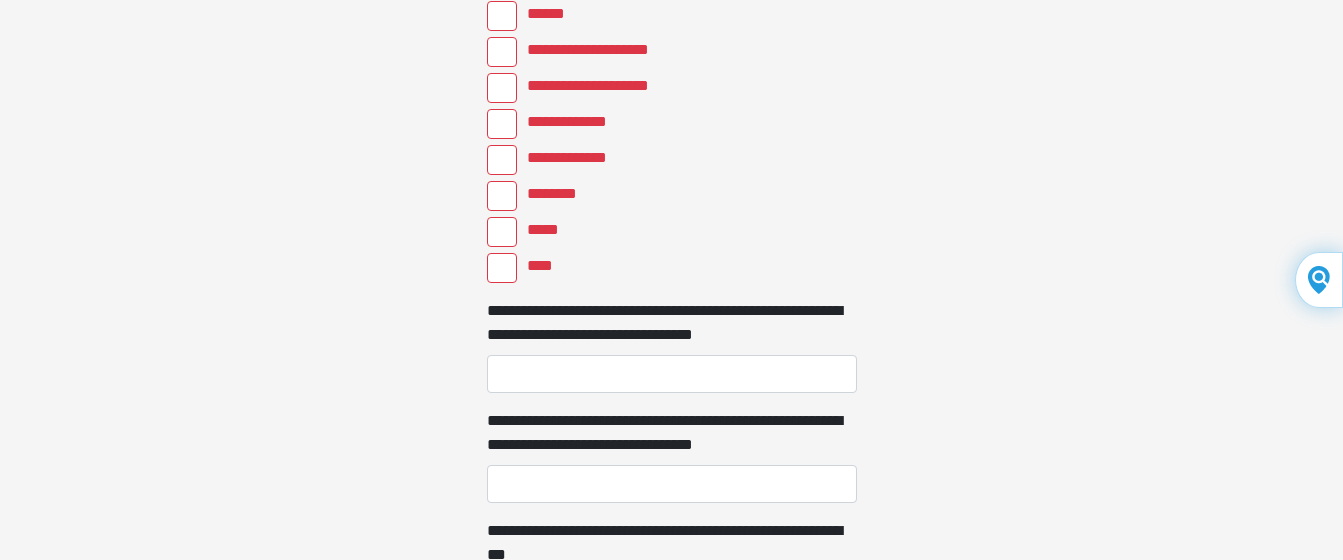click on "**********" at bounding box center [671, -6568] 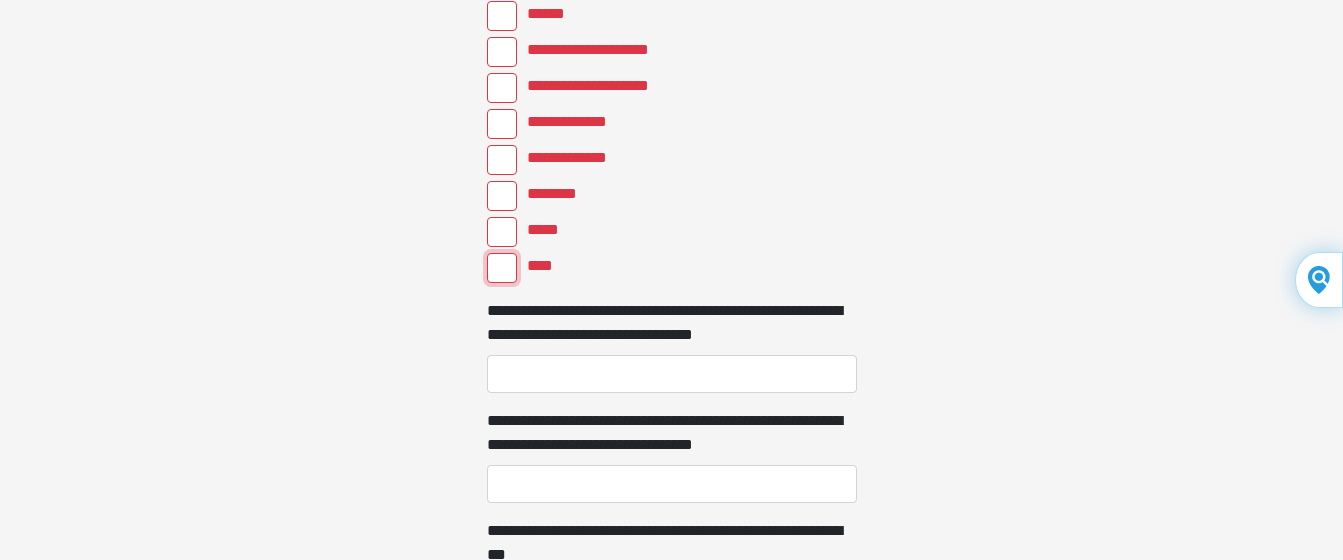 click on "****" at bounding box center [502, 268] 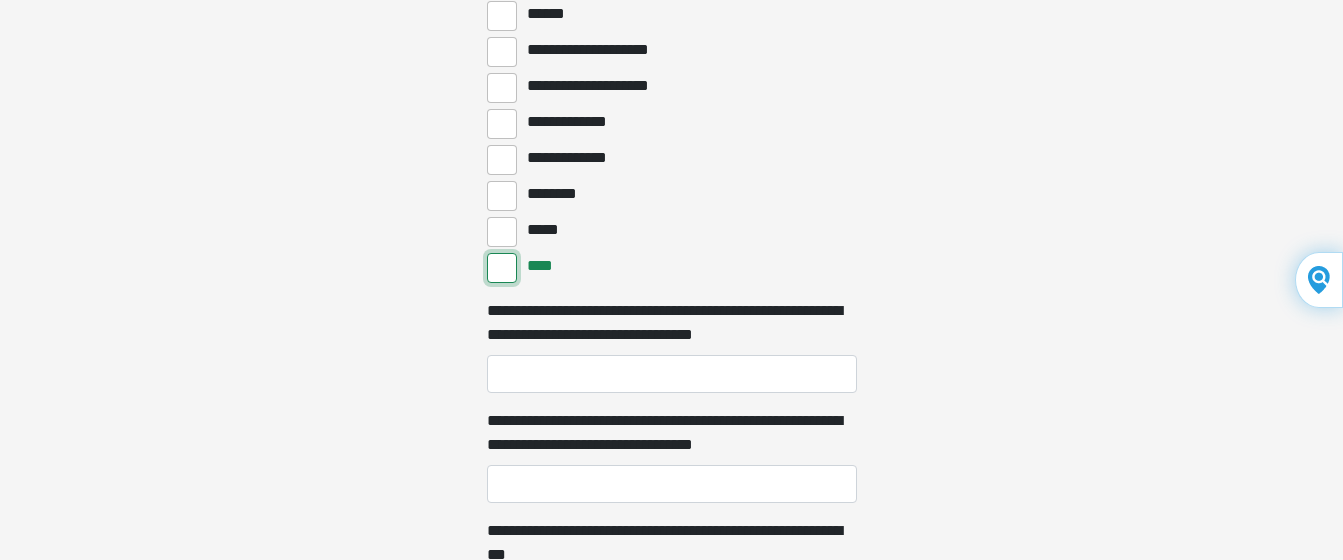 scroll, scrollTop: 6358, scrollLeft: 0, axis: vertical 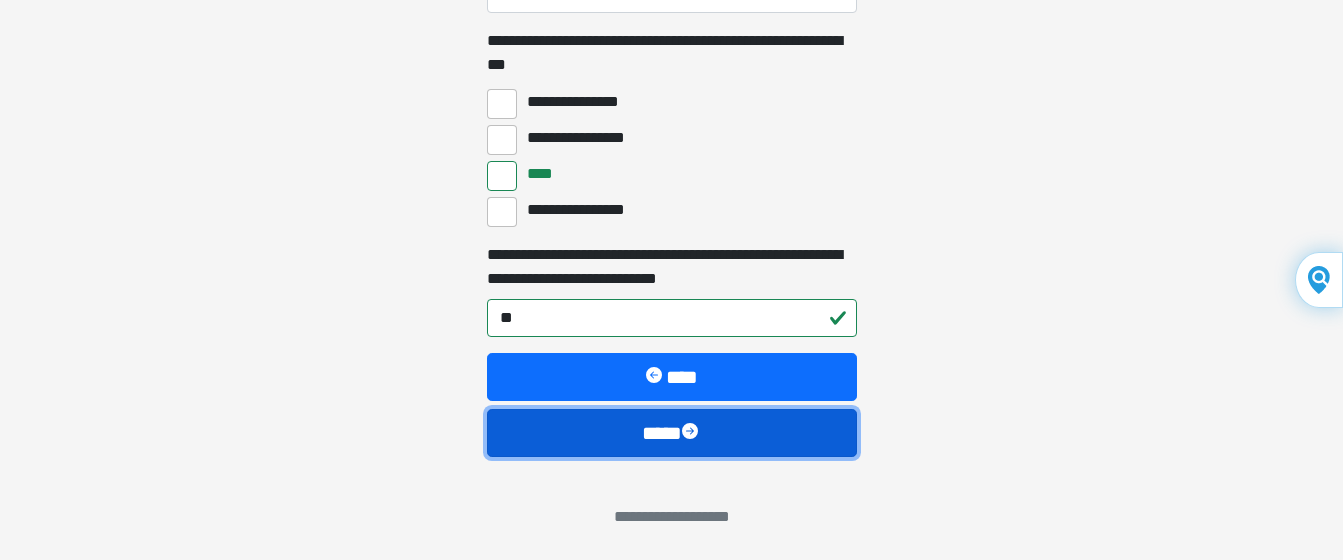 click on "****" at bounding box center (672, 433) 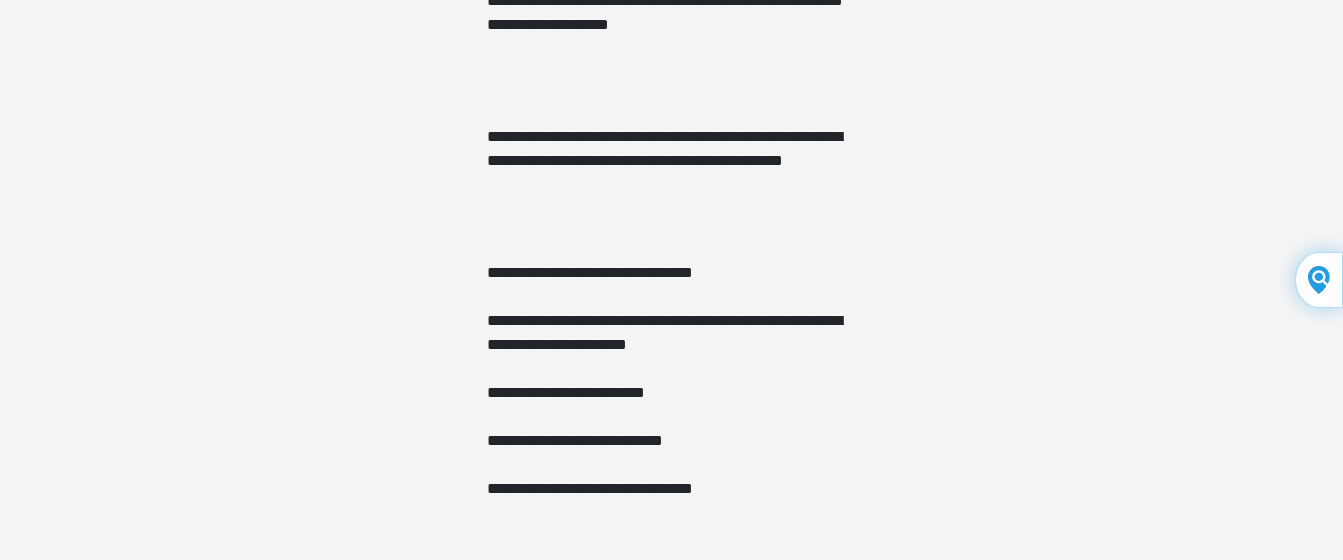 scroll, scrollTop: 1307, scrollLeft: 0, axis: vertical 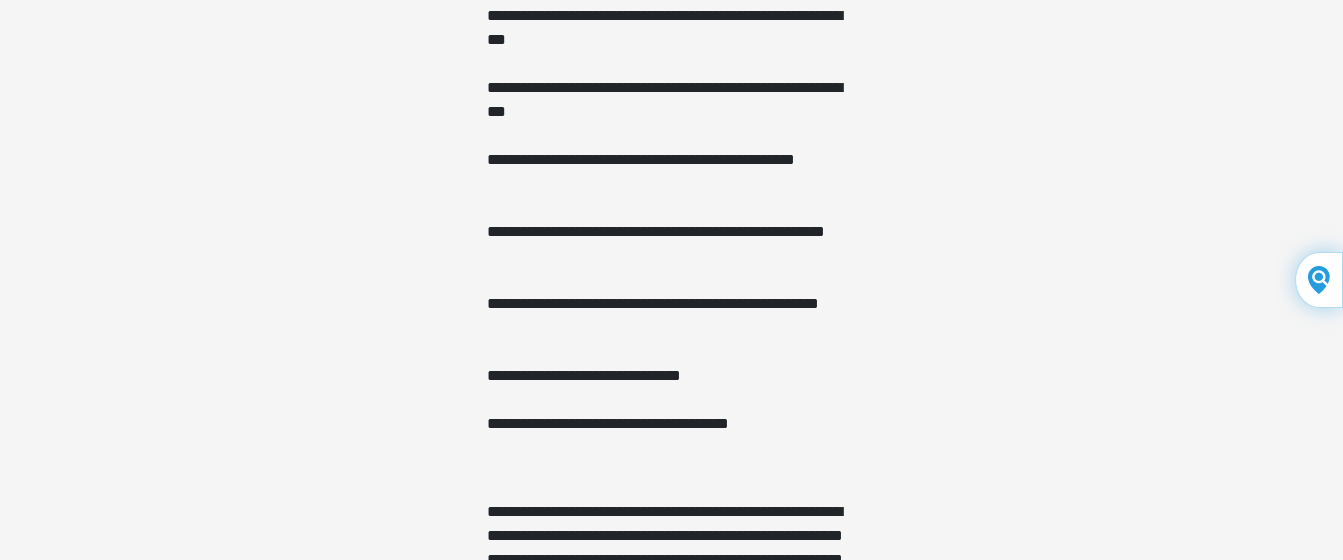 click on "**********" at bounding box center (671, -1027) 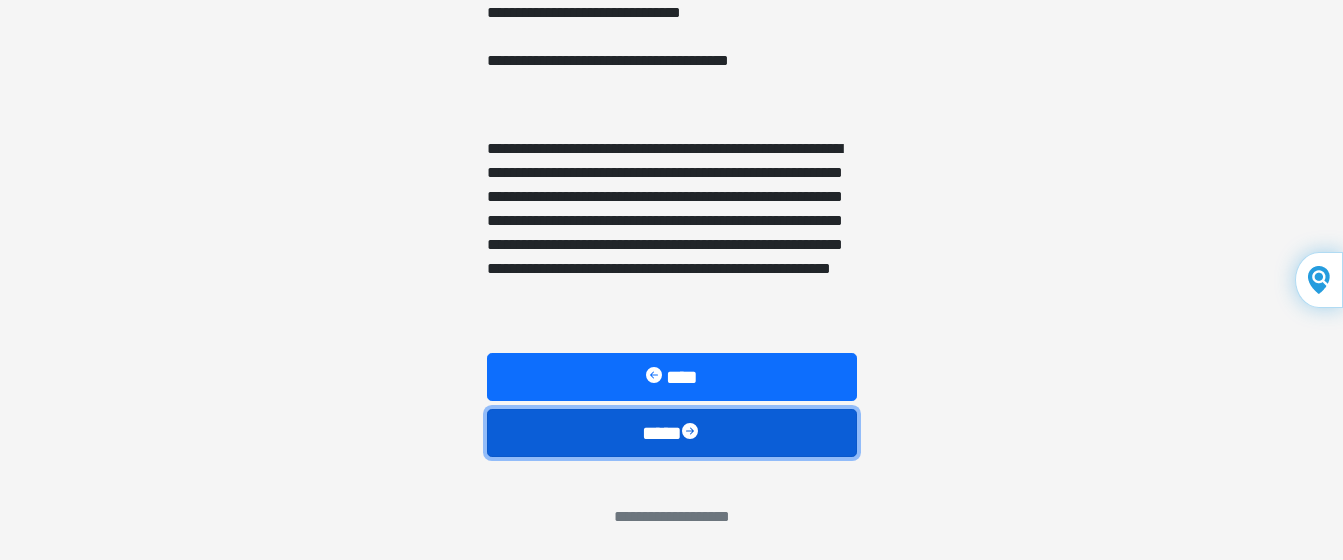 click on "****" at bounding box center [672, 433] 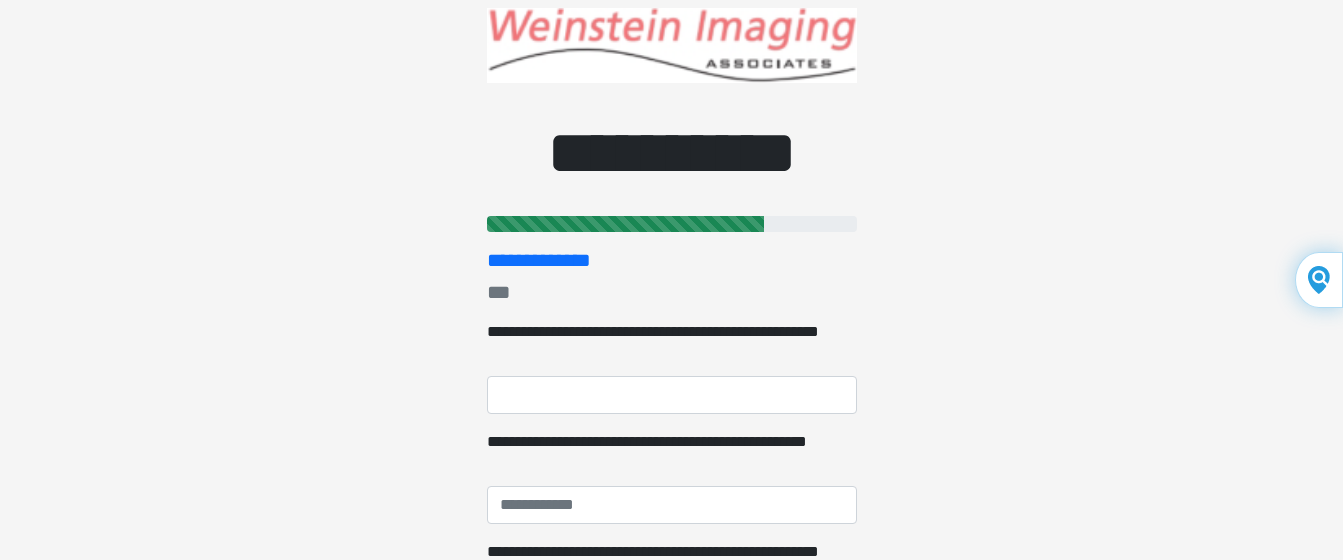 scroll, scrollTop: 0, scrollLeft: 0, axis: both 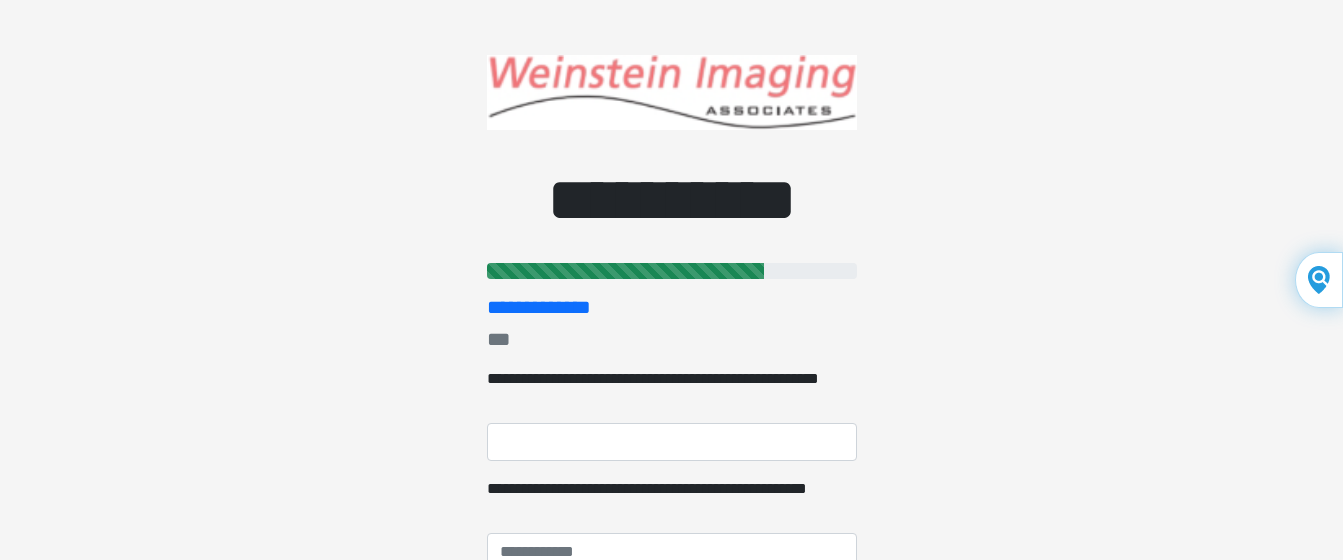 type 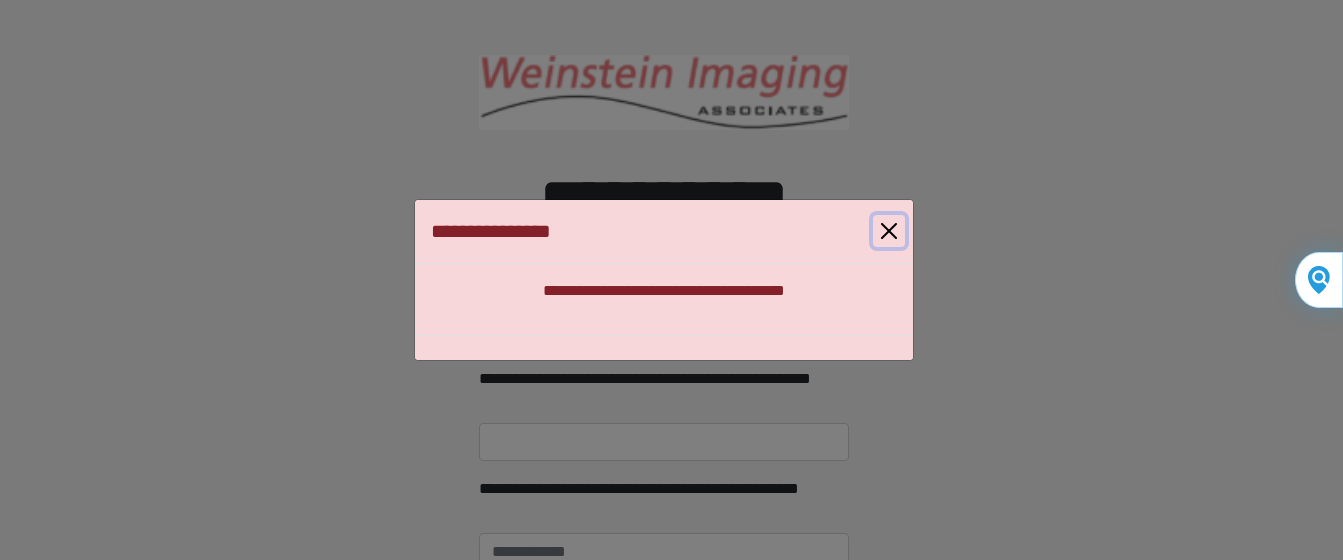 click at bounding box center [889, 231] 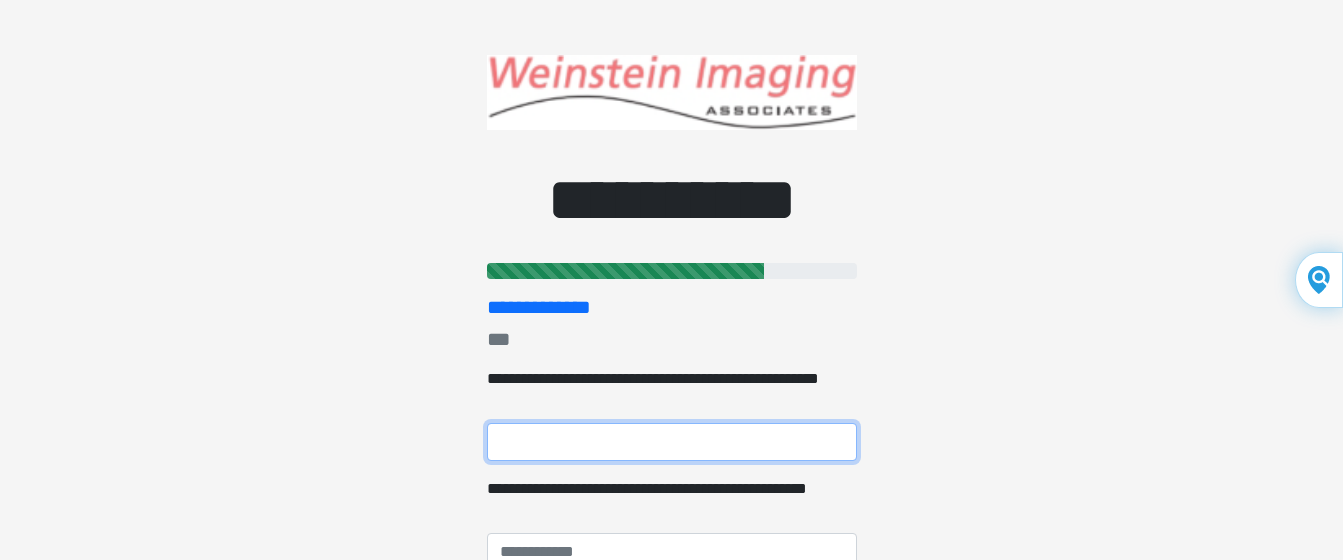 click on "**********" at bounding box center [672, 442] 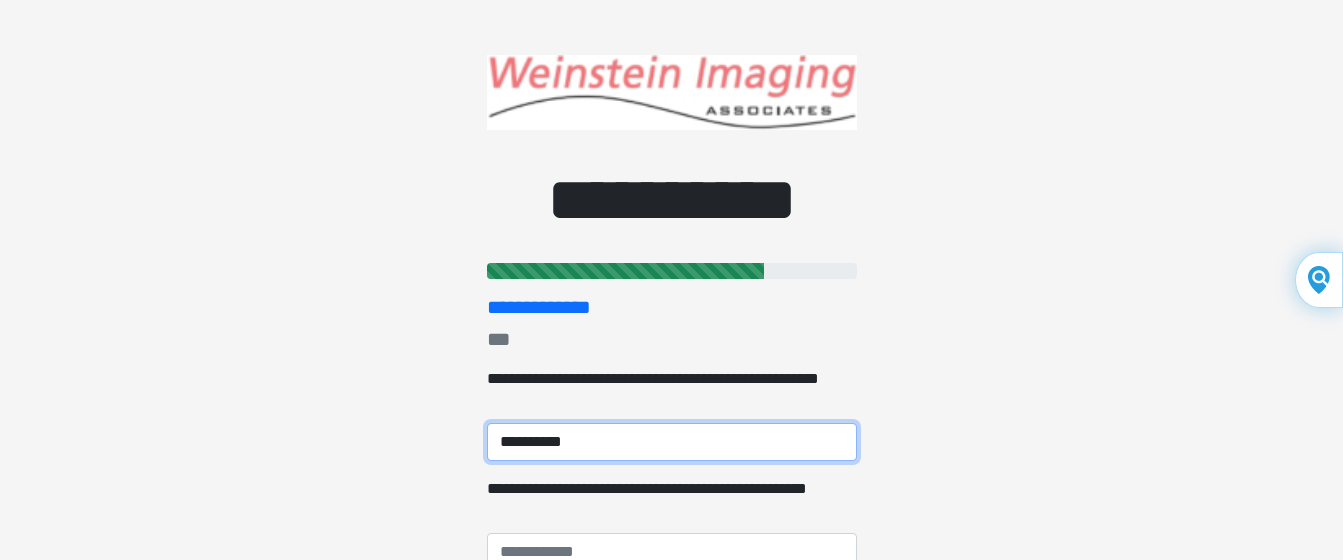click on "**********" at bounding box center (672, 442) 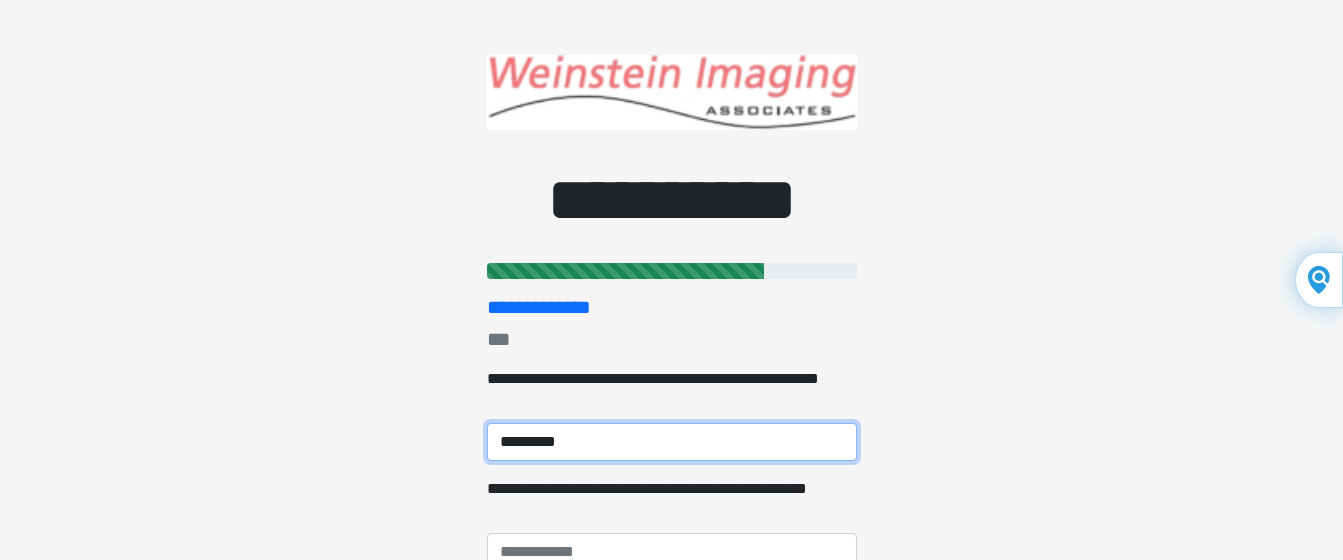 click on "*********" at bounding box center [672, 442] 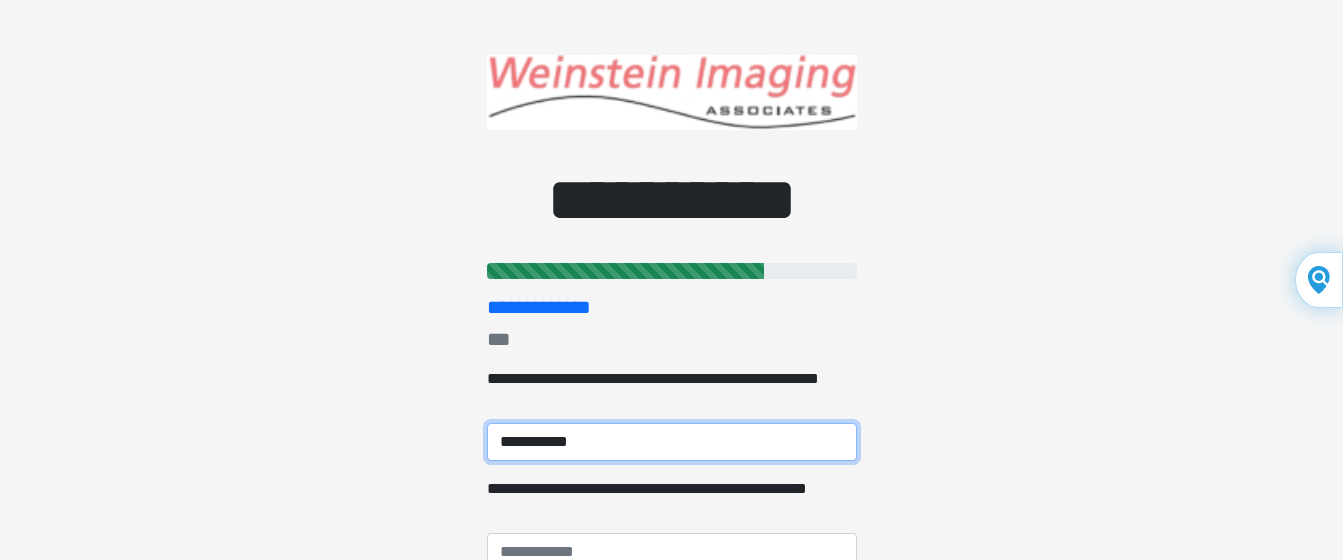 type on "**********" 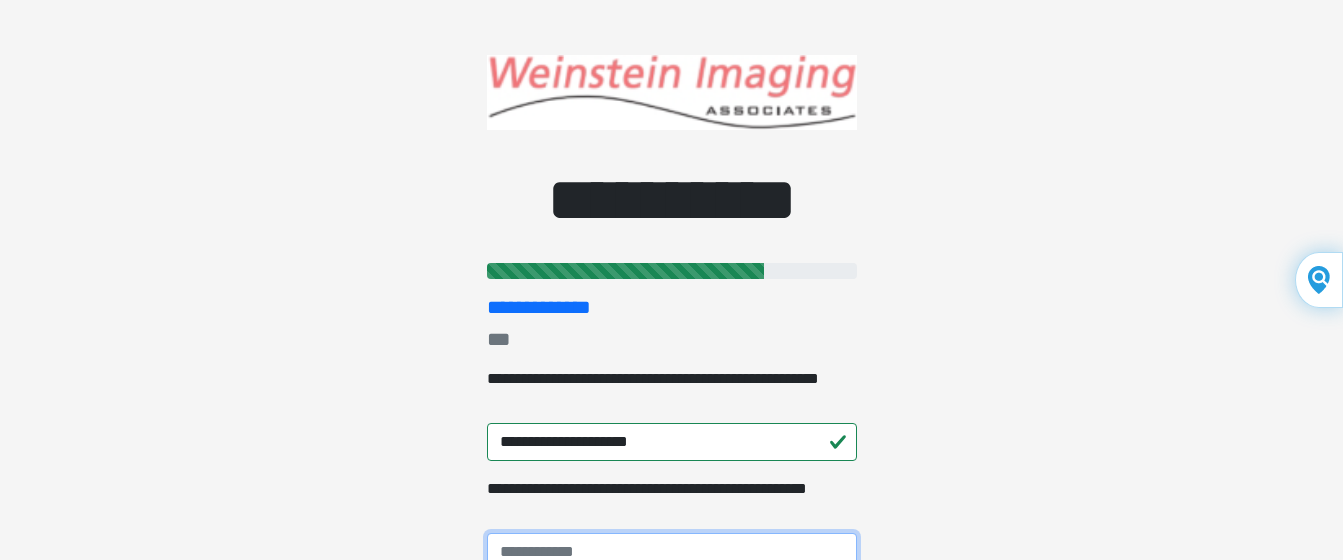 click on "**********" at bounding box center [672, 552] 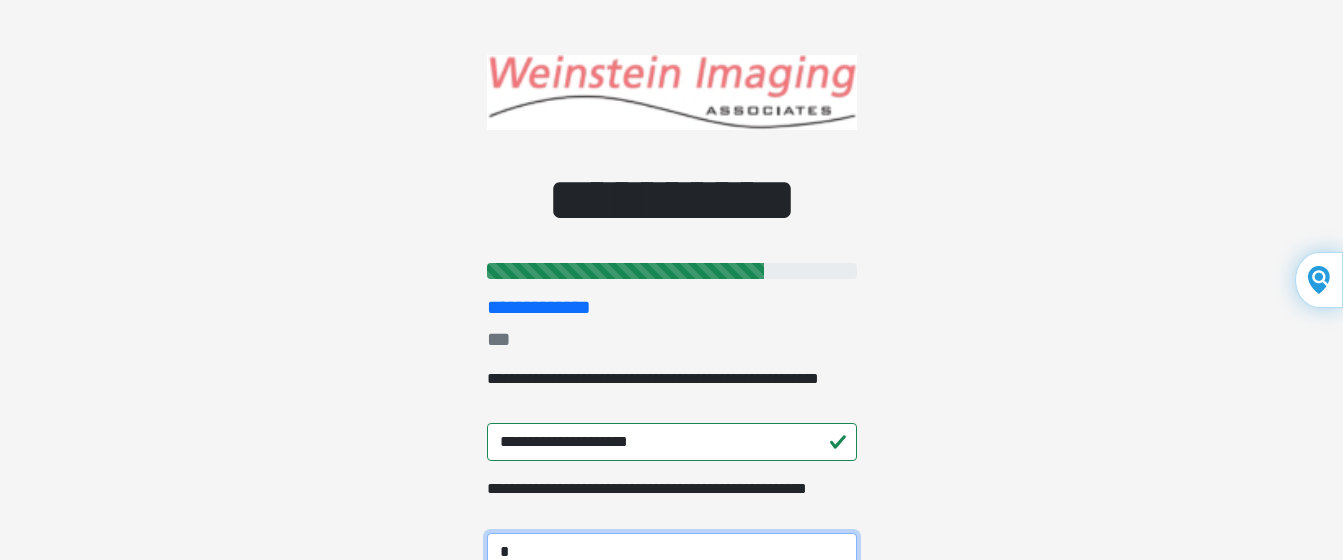 scroll, scrollTop: 2, scrollLeft: 0, axis: vertical 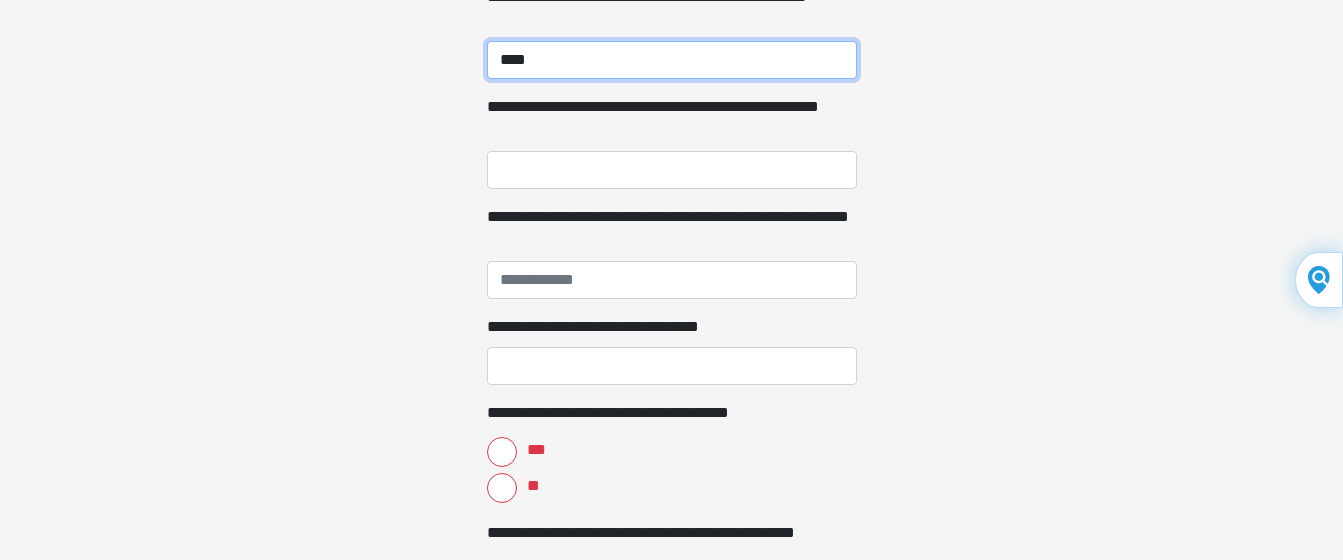 click on "****" at bounding box center (672, 60) 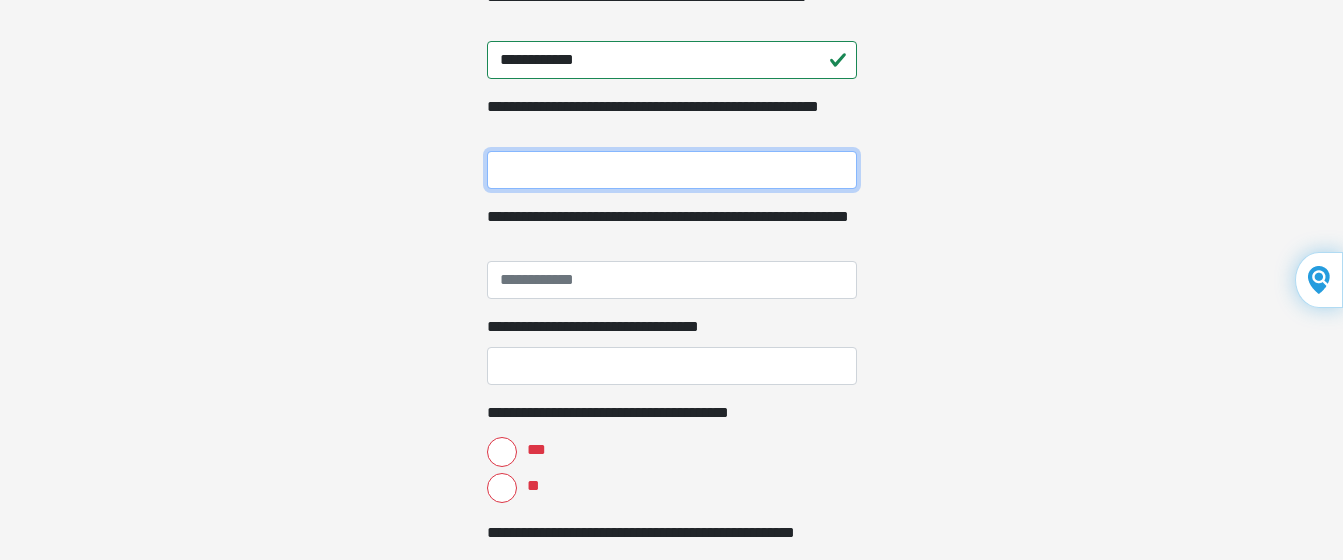 click on "**********" at bounding box center (672, 170) 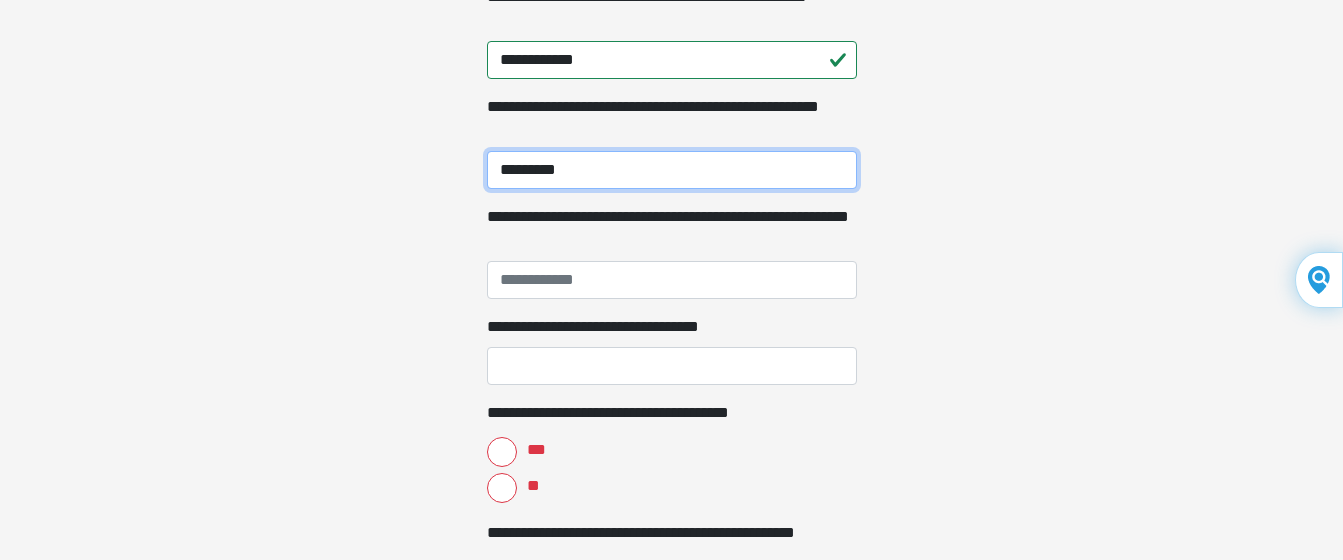 type on "*********" 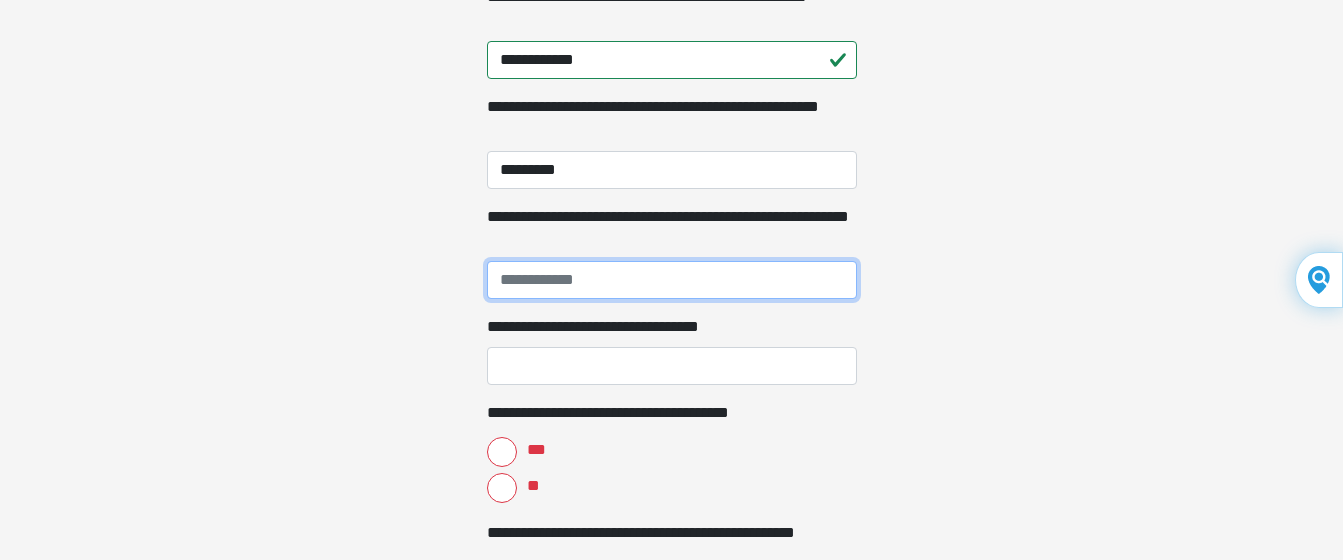 click on "**********" at bounding box center (672, 280) 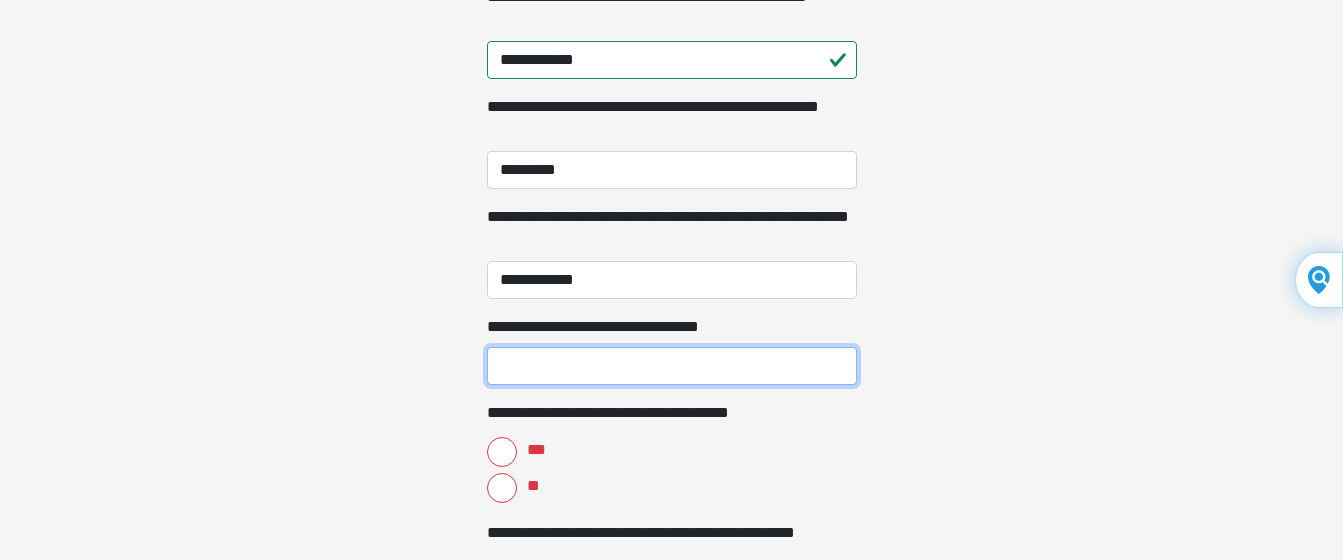 click on "**********" at bounding box center [672, 366] 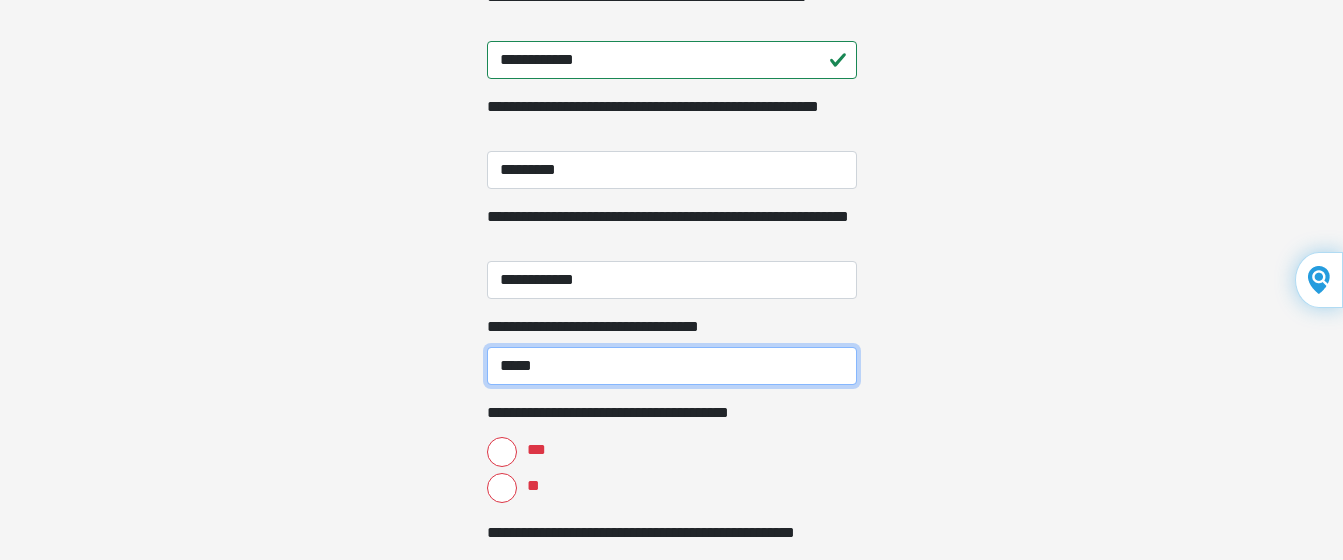 type on "*****" 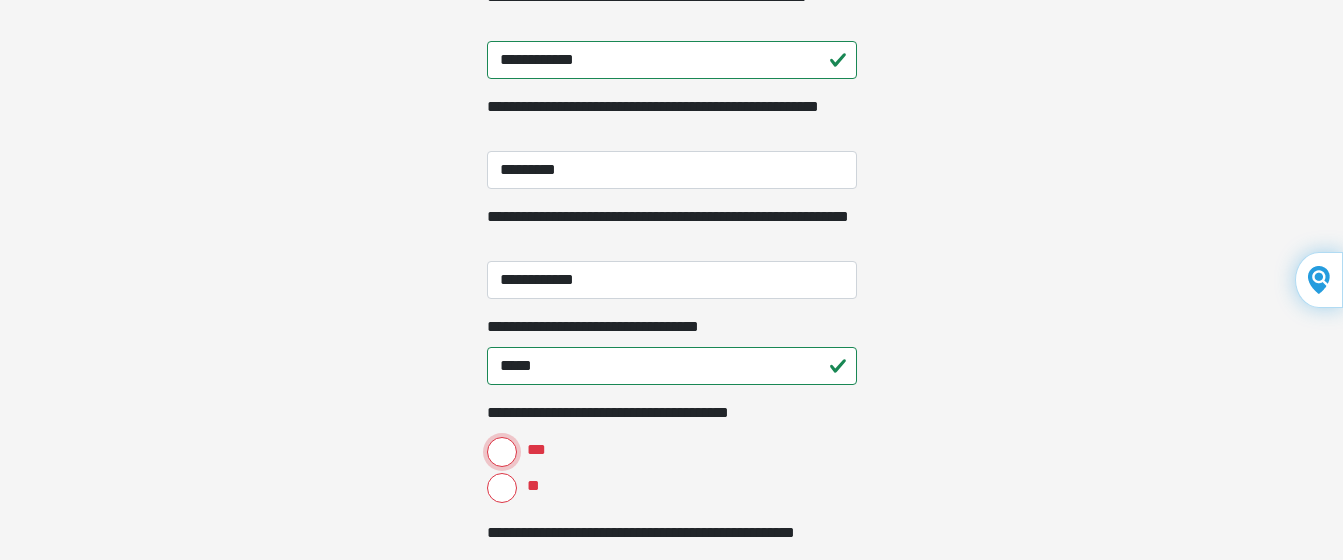 click on "***" at bounding box center (502, 452) 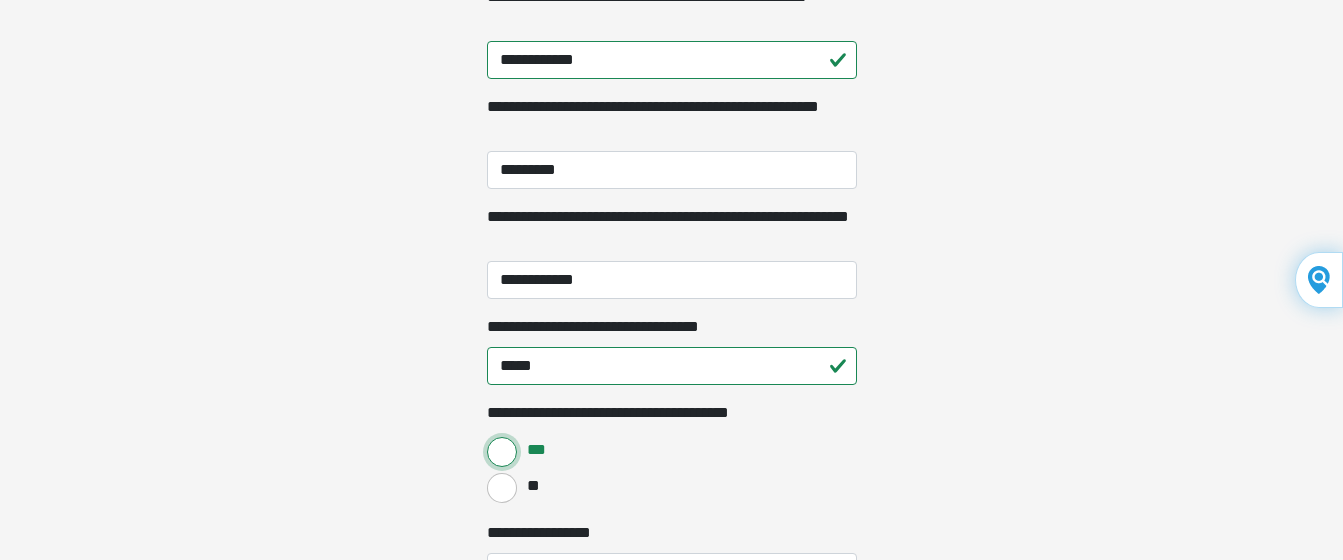scroll, scrollTop: 982, scrollLeft: 0, axis: vertical 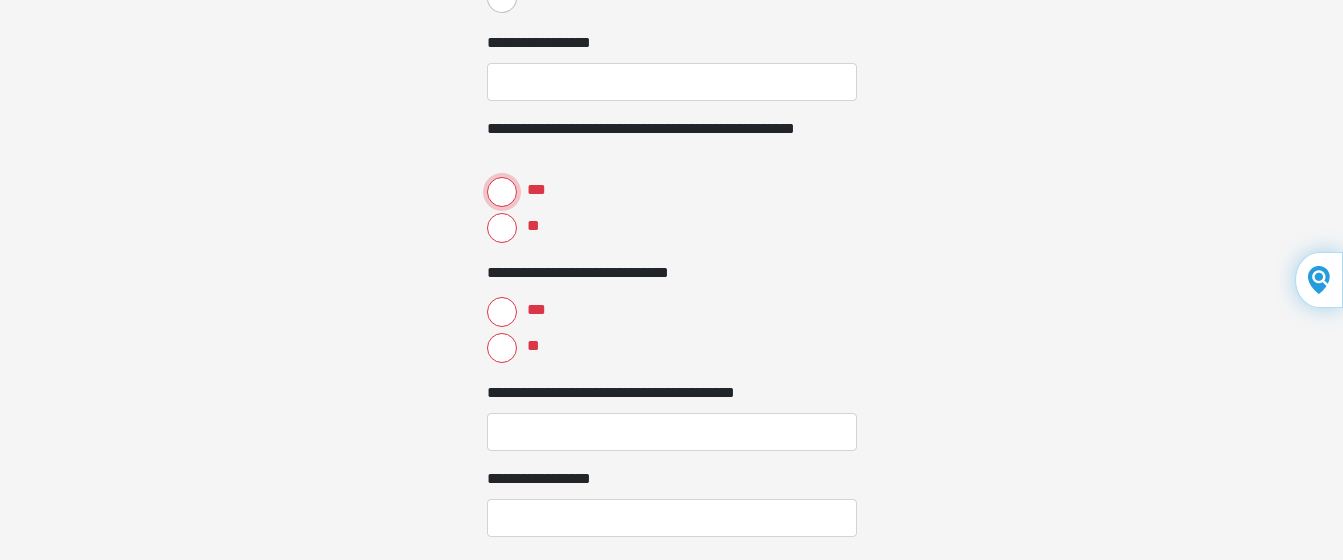 click on "***" at bounding box center (502, 192) 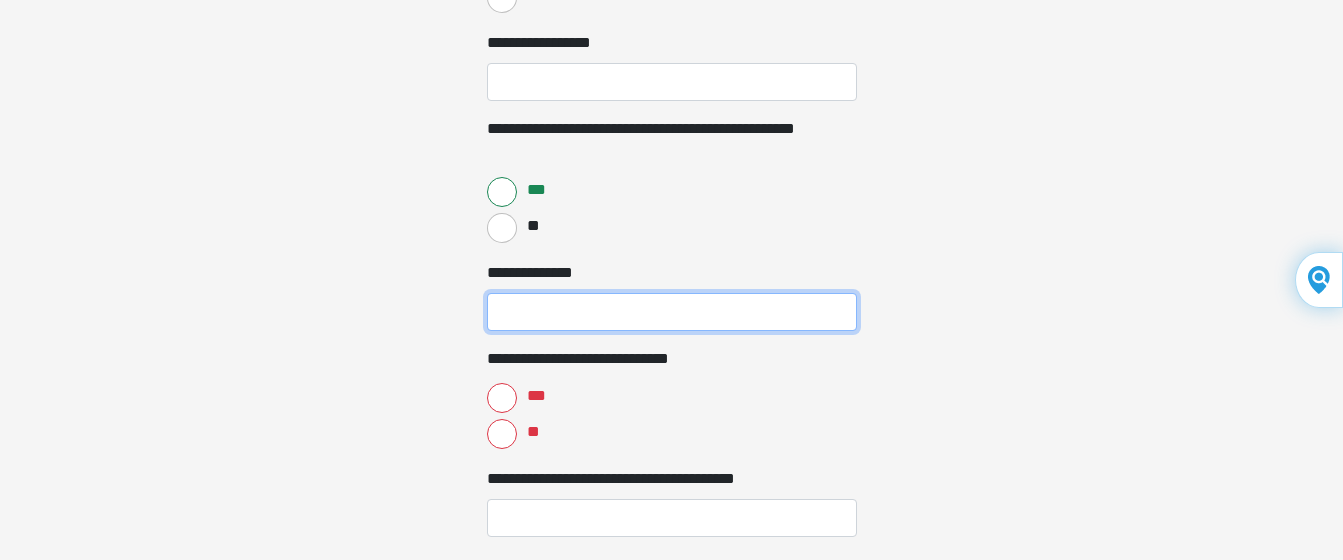 click on "**********" at bounding box center (672, 312) 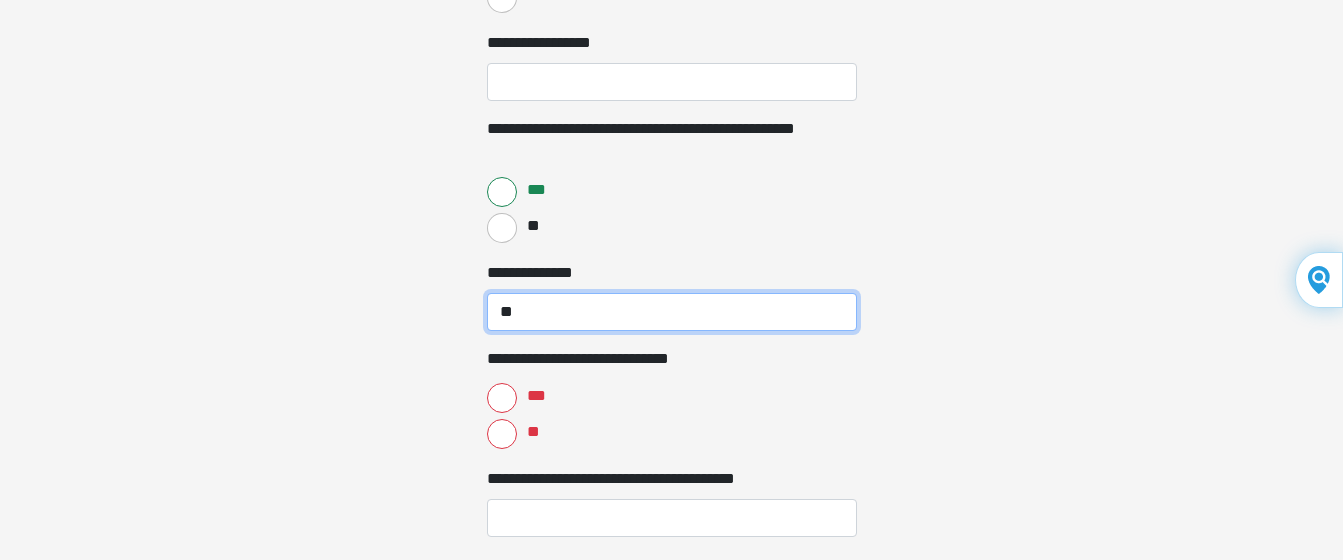 type on "**" 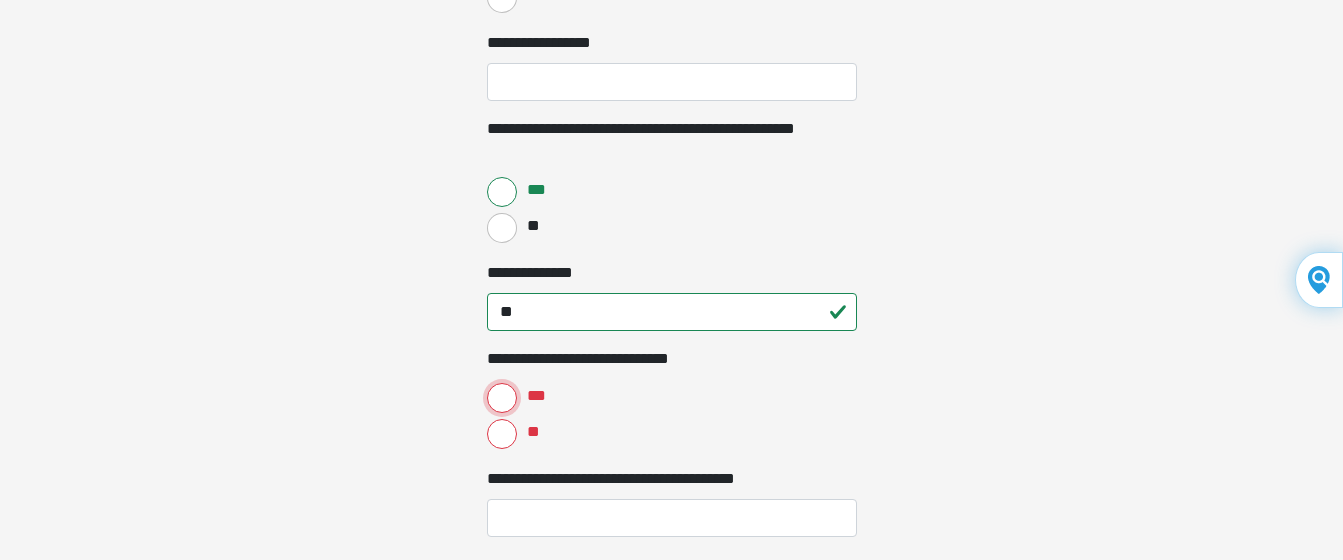 click on "***" at bounding box center [502, 398] 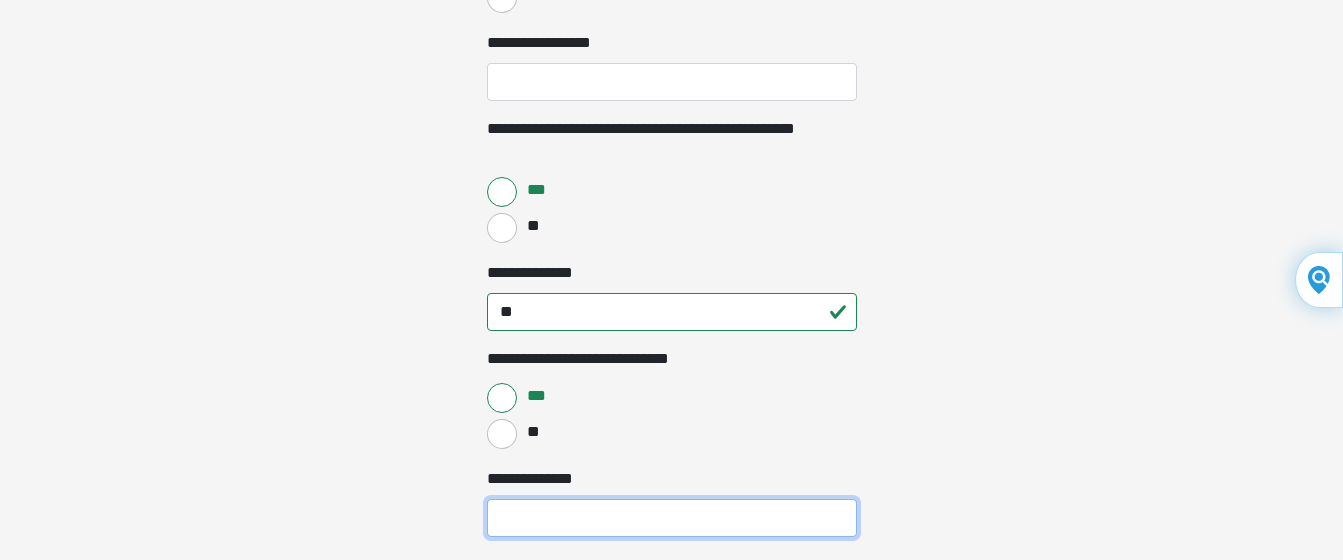 click on "**********" at bounding box center [672, 518] 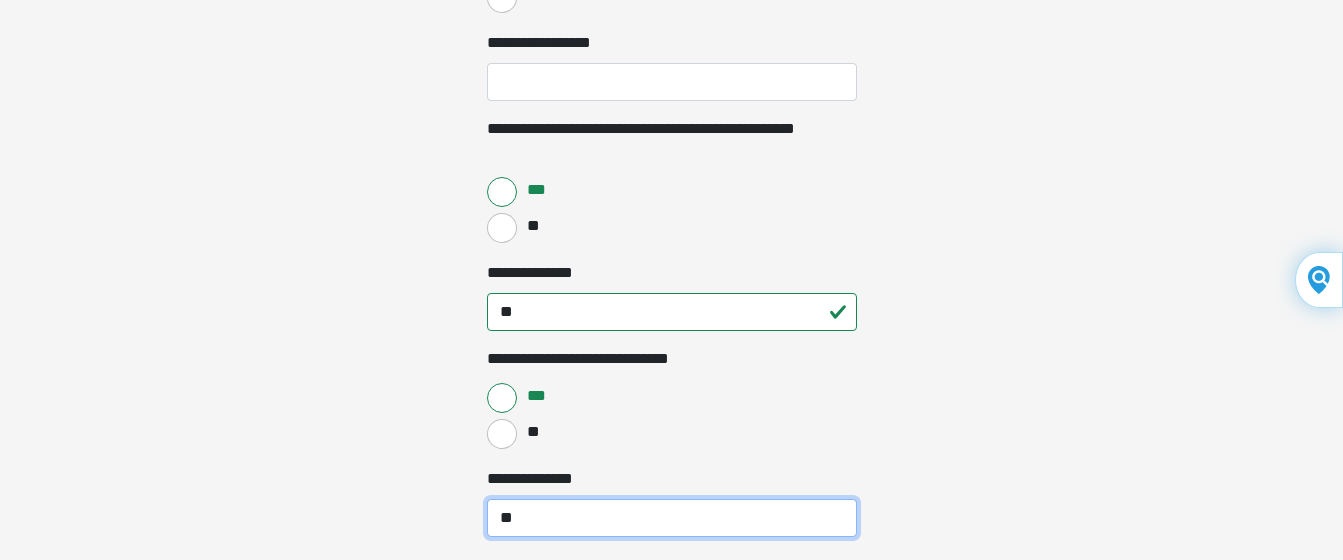 scroll, scrollTop: 1472, scrollLeft: 0, axis: vertical 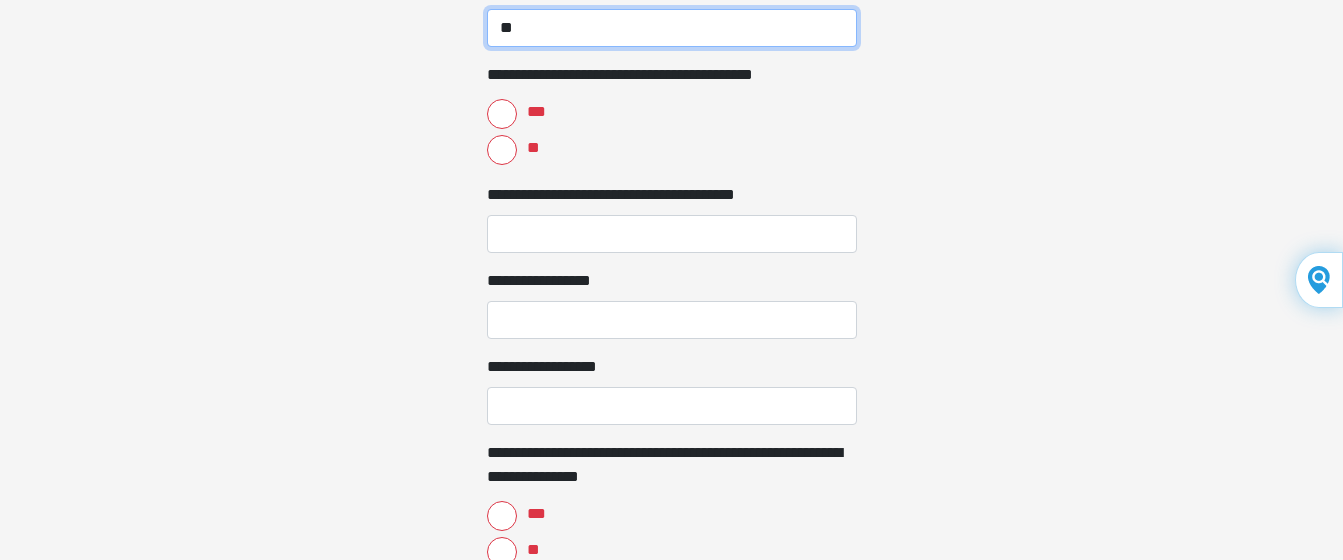 type on "**" 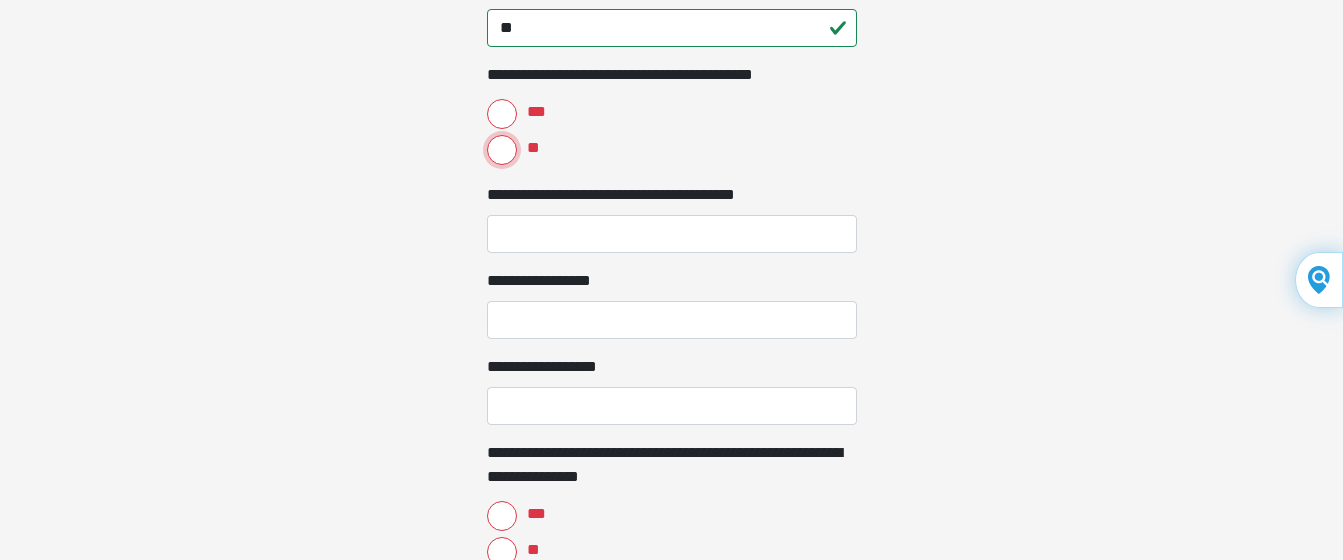 click on "**" at bounding box center (502, 150) 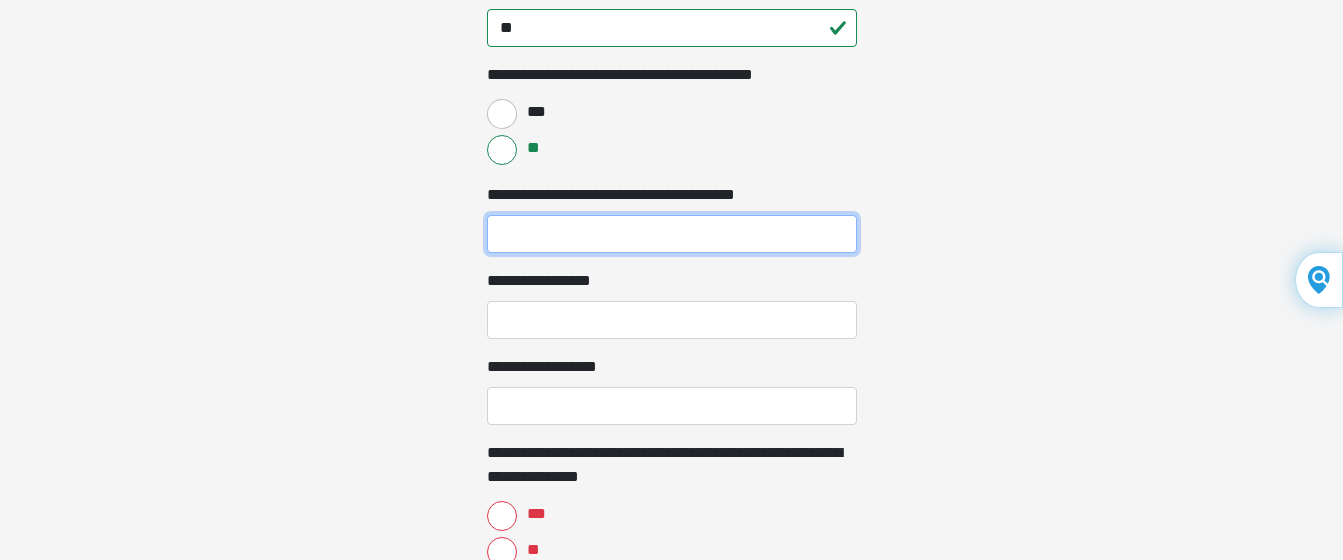 click on "**********" at bounding box center [672, 234] 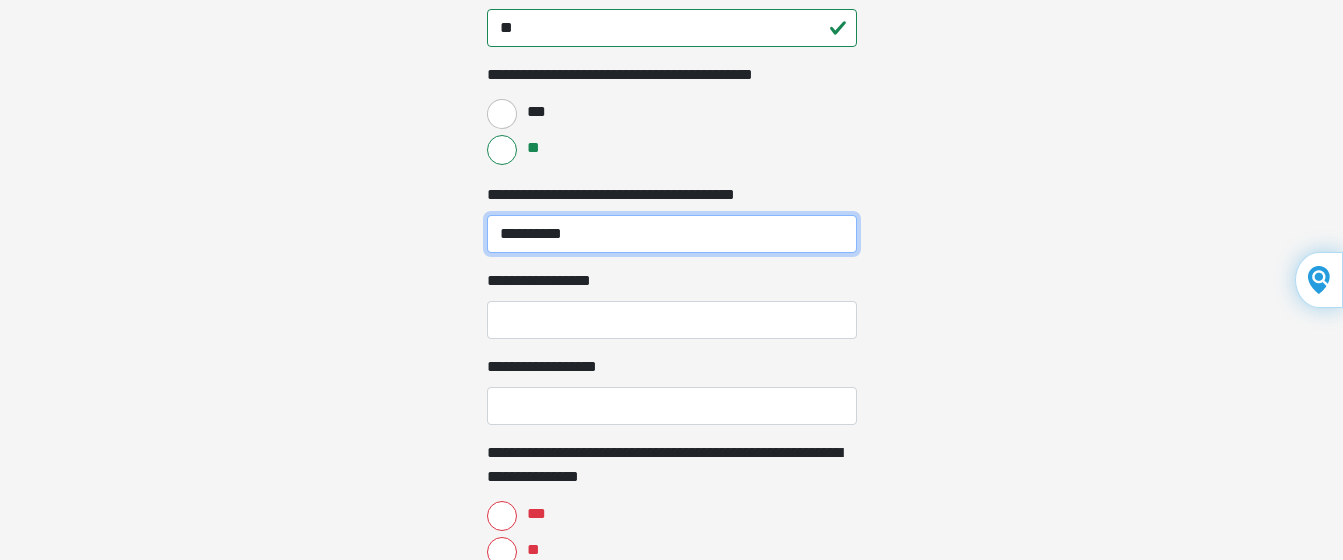 type on "**********" 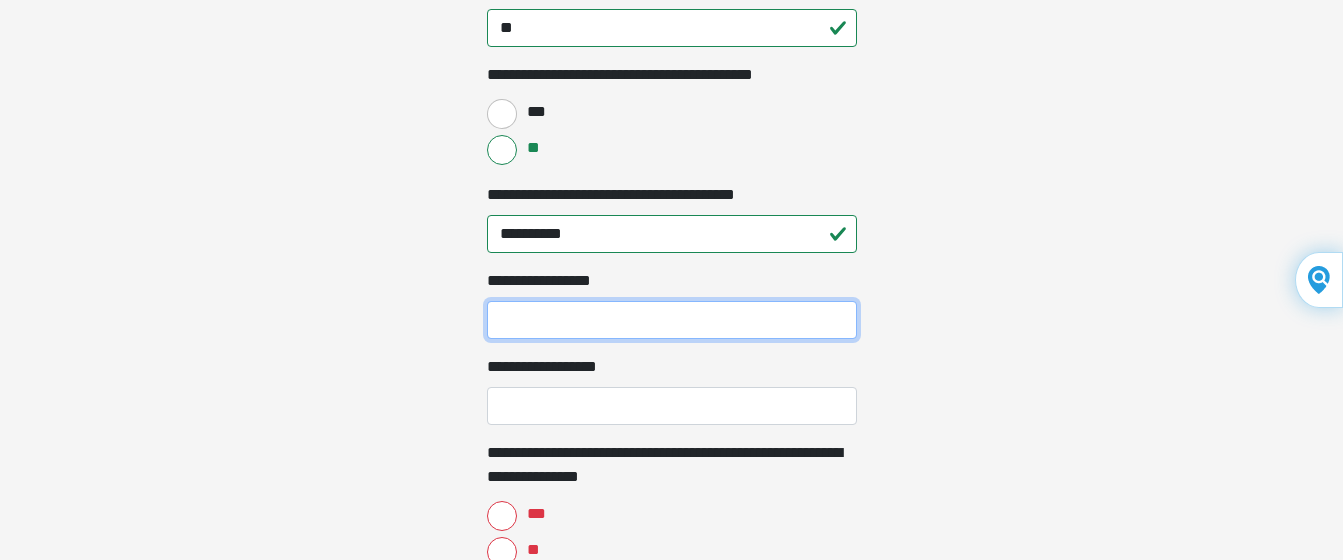 click on "**********" at bounding box center (672, 320) 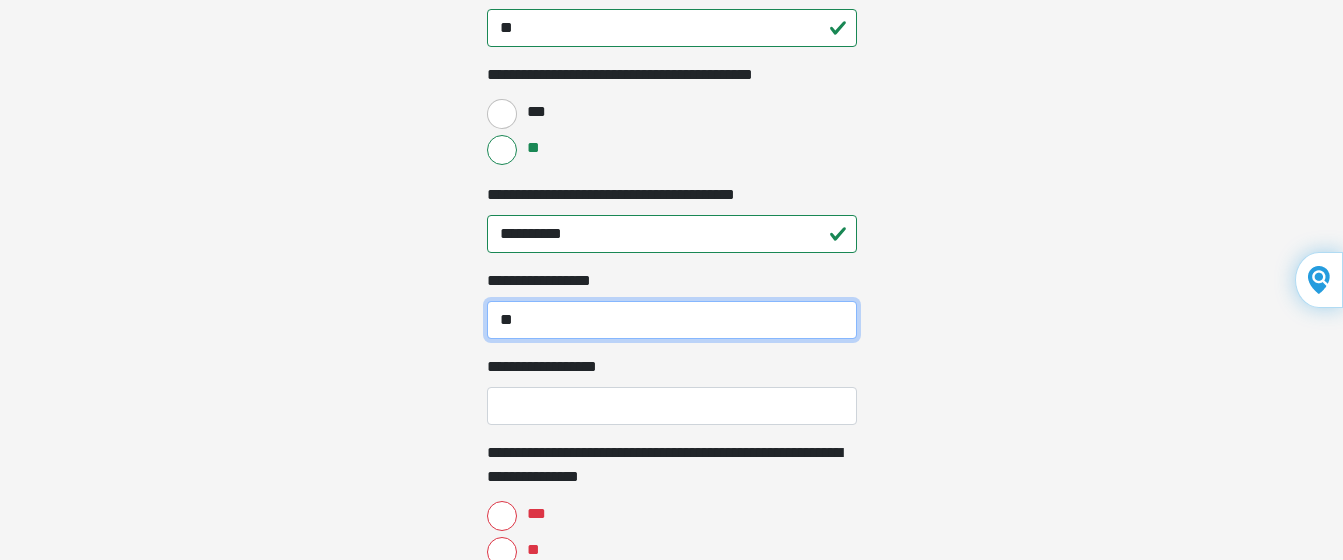 type on "*" 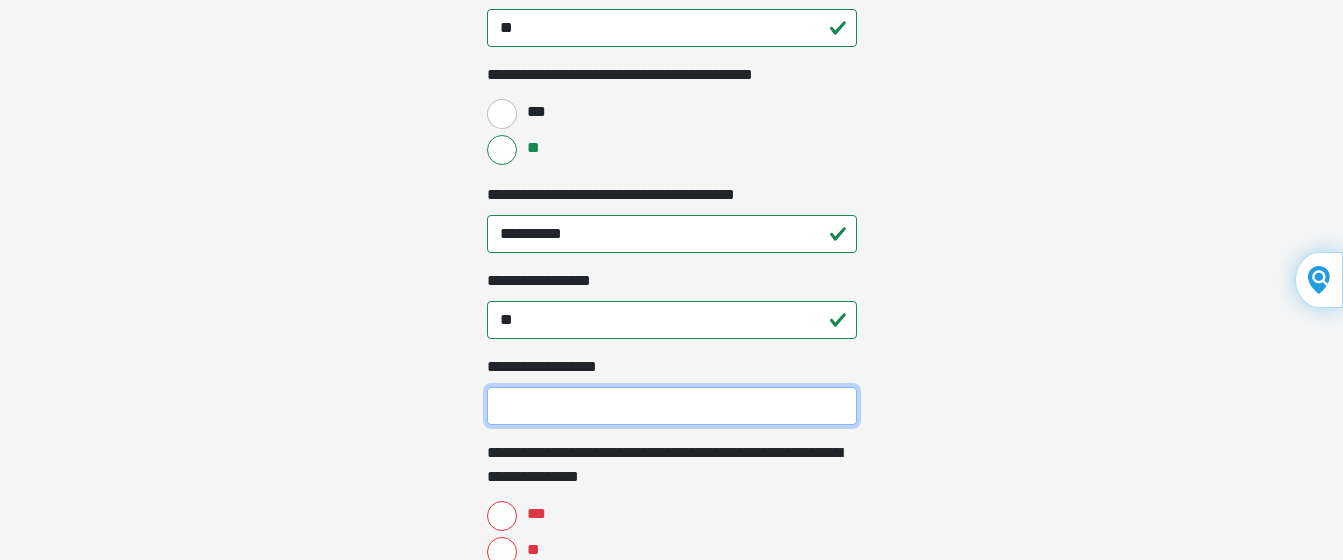click on "**********" at bounding box center (672, 406) 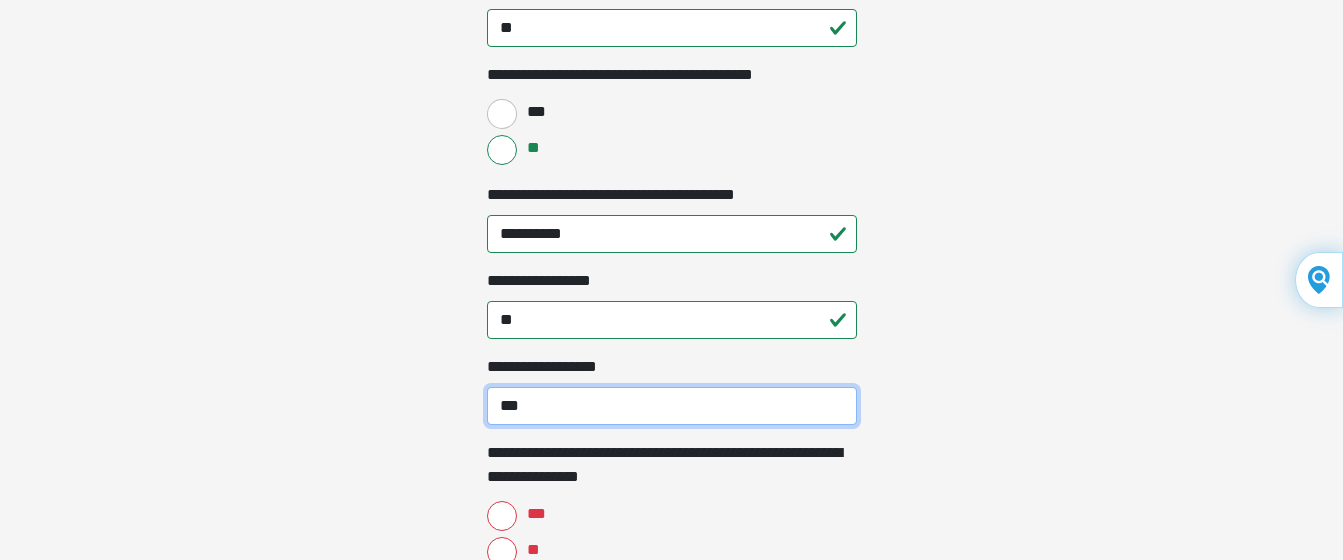 type on "***" 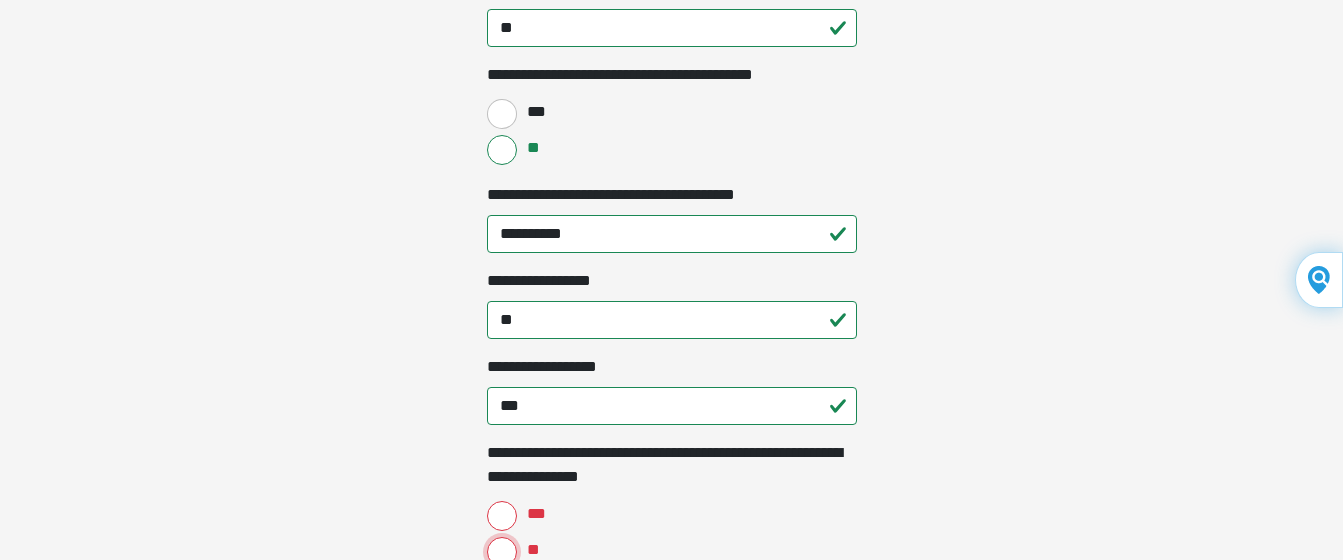 click on "**" at bounding box center (502, 552) 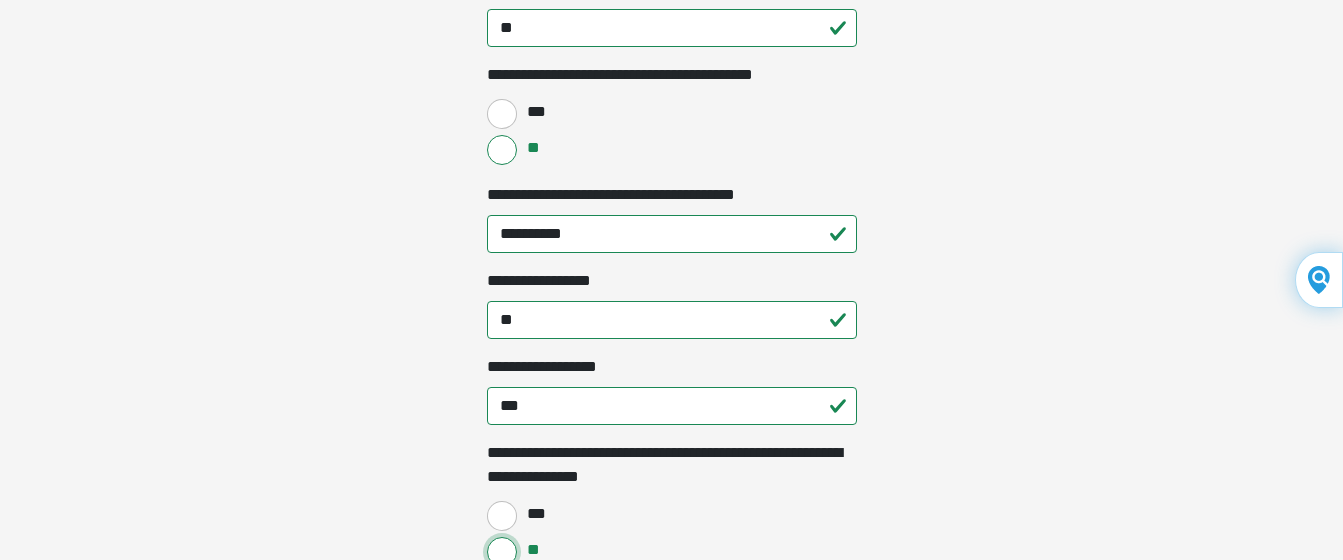 scroll, scrollTop: 1962, scrollLeft: 0, axis: vertical 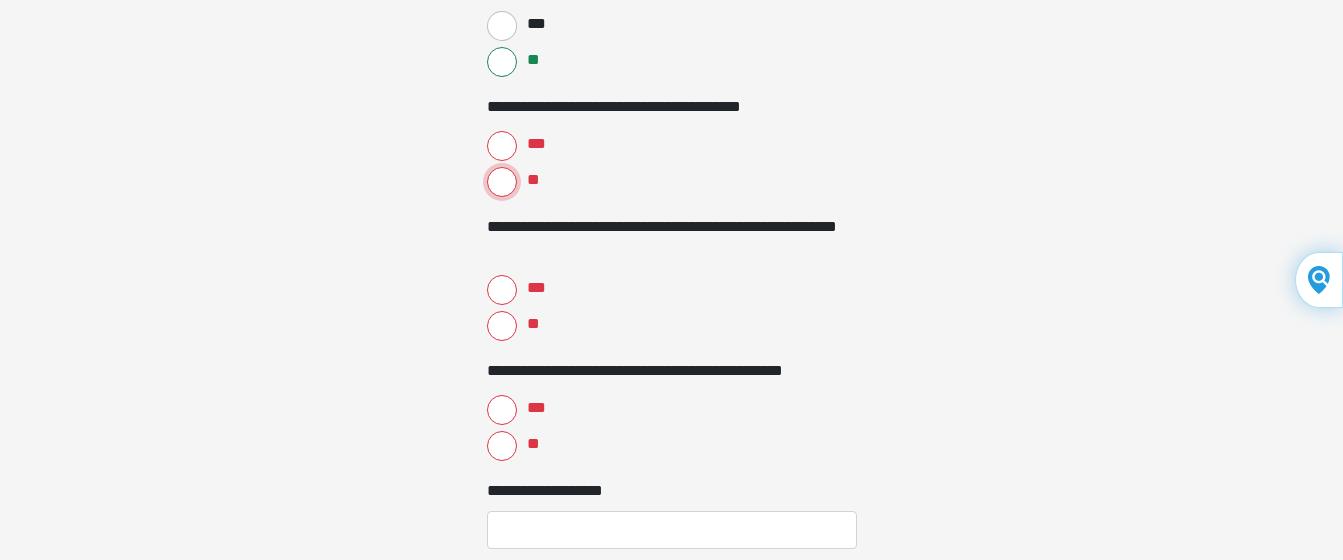 click on "**" at bounding box center [502, 182] 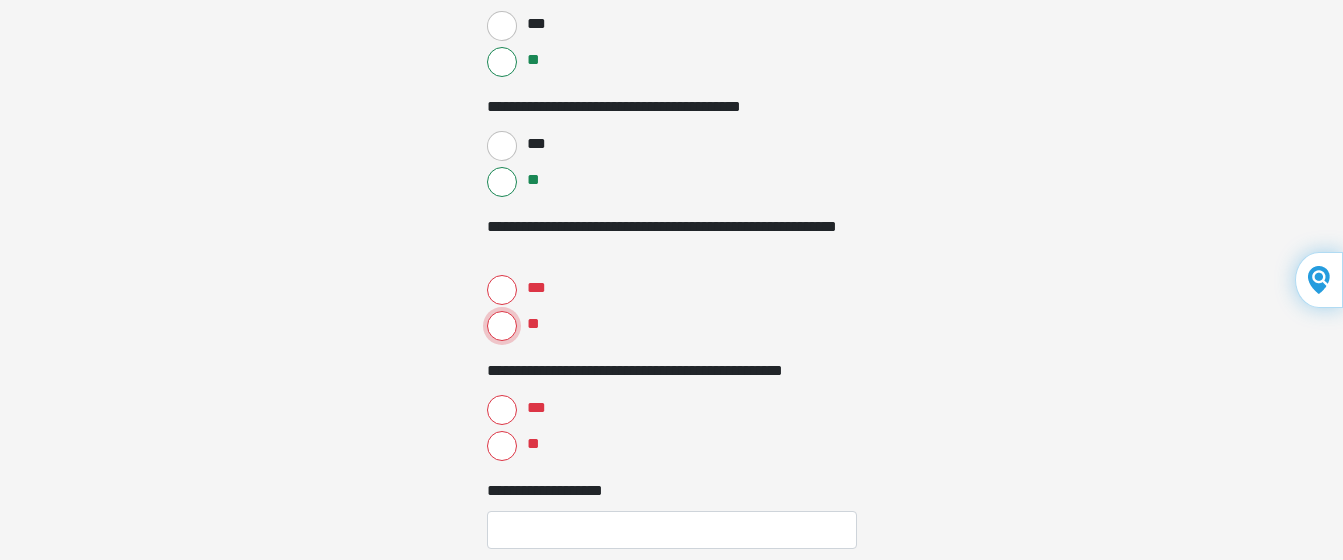 click on "**" at bounding box center [502, 326] 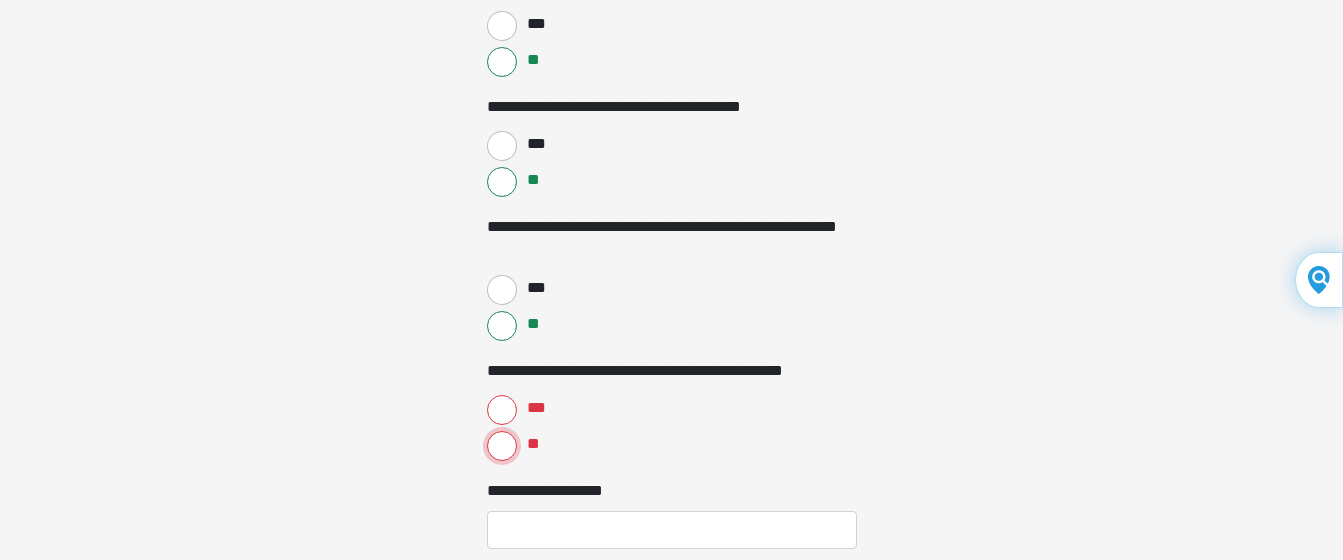 click on "**" at bounding box center (502, 446) 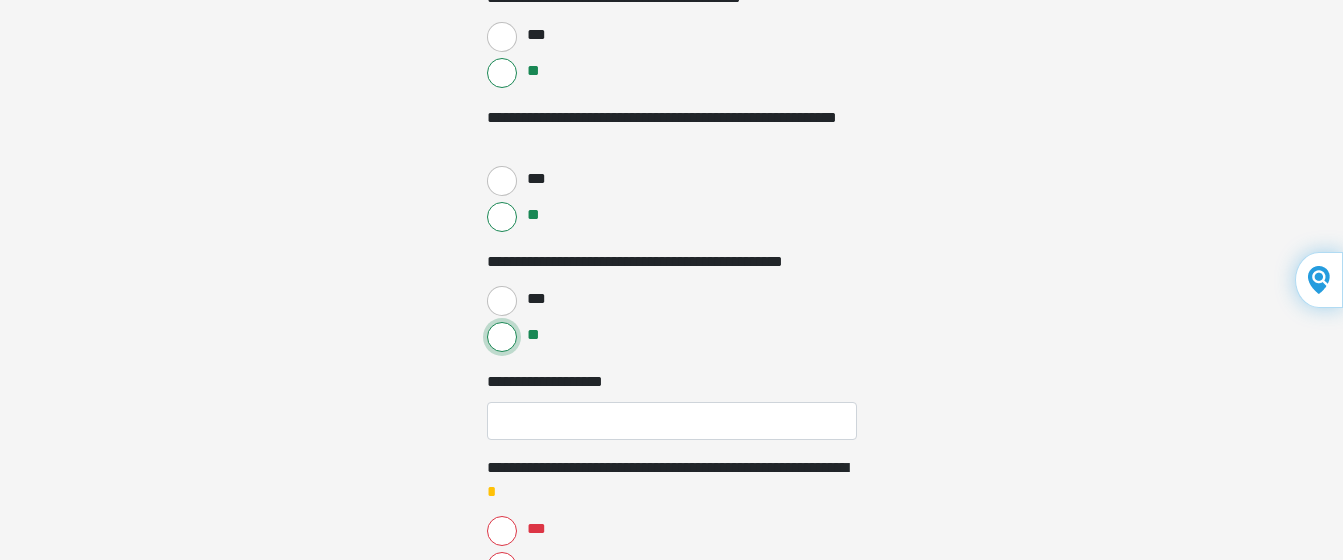 scroll, scrollTop: 2082, scrollLeft: 0, axis: vertical 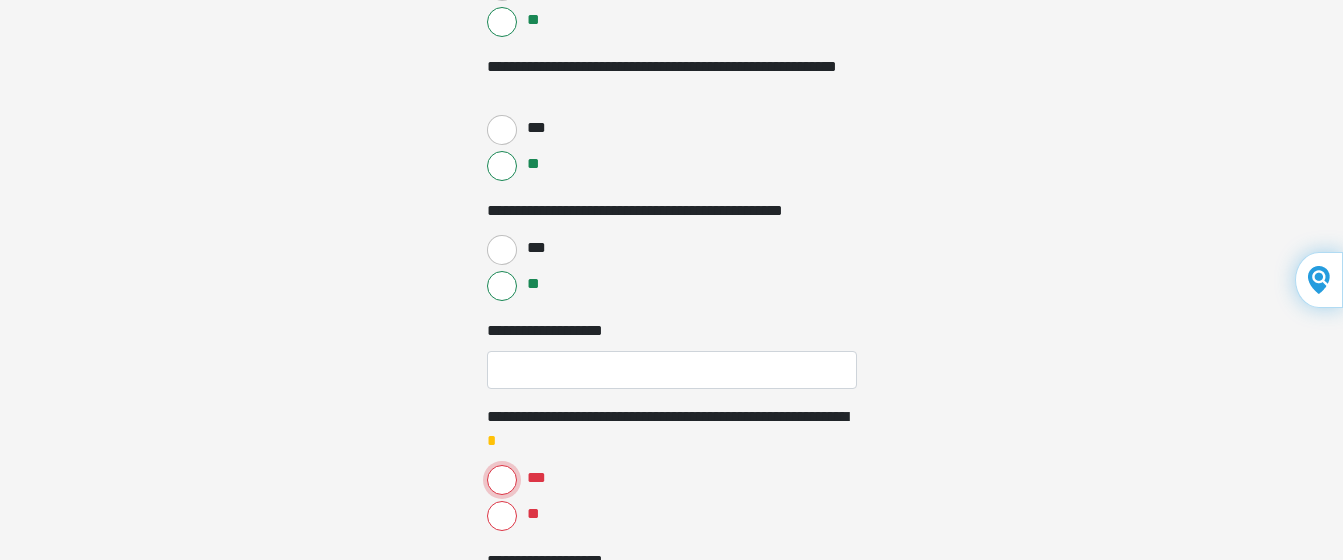 click on "***" at bounding box center [502, 480] 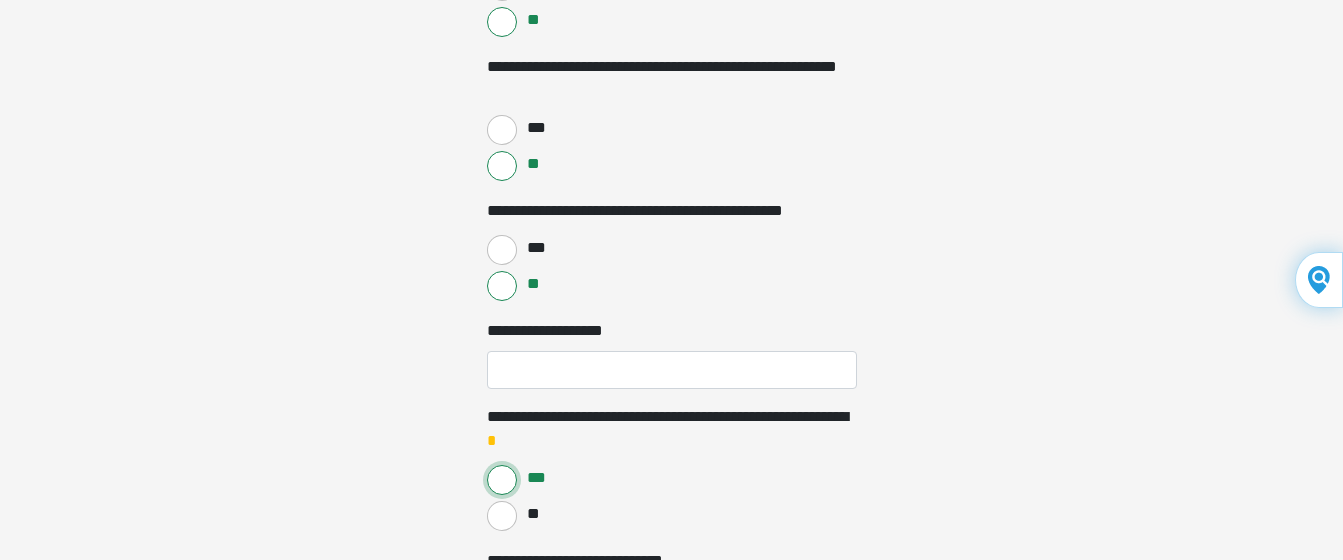 scroll, scrollTop: 2612, scrollLeft: 0, axis: vertical 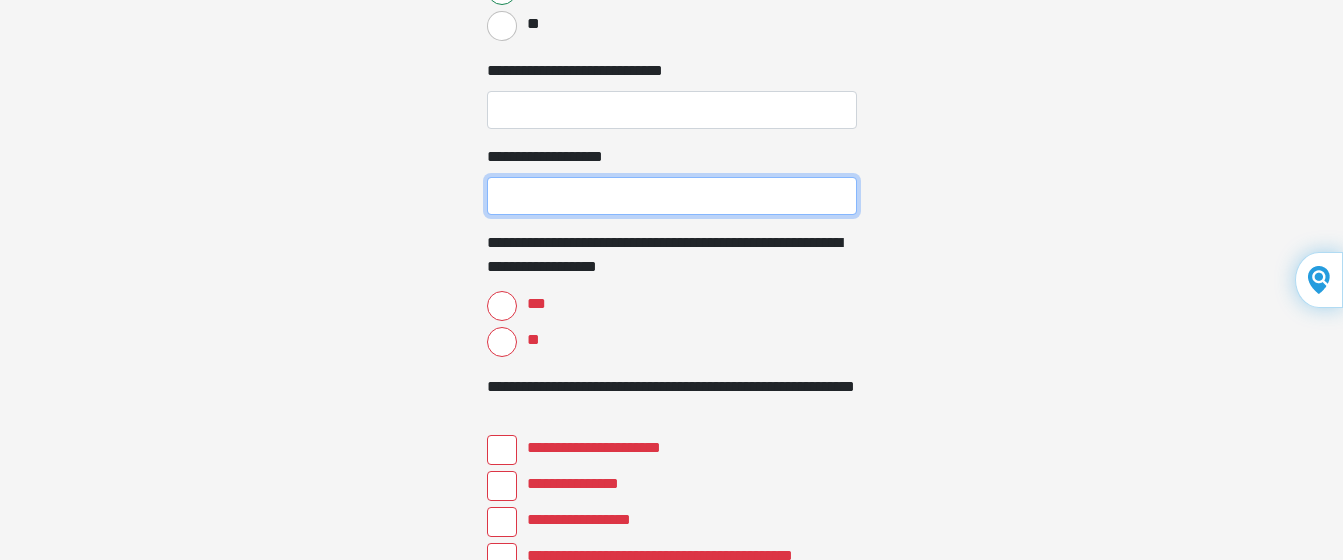 click on "**********" at bounding box center (672, 196) 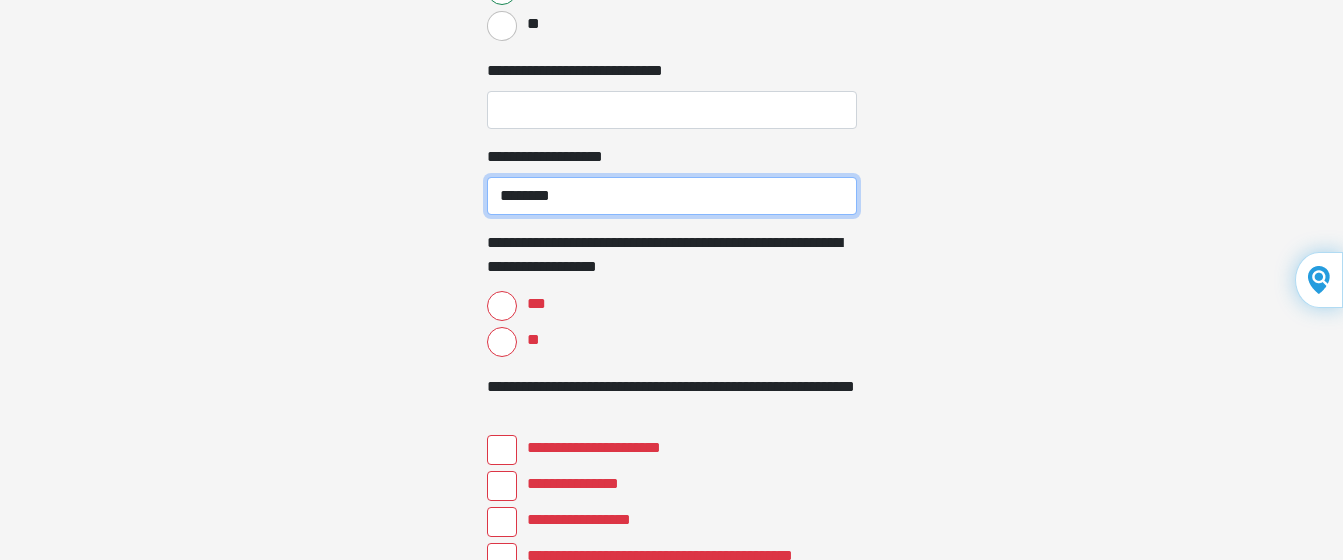 type on "********" 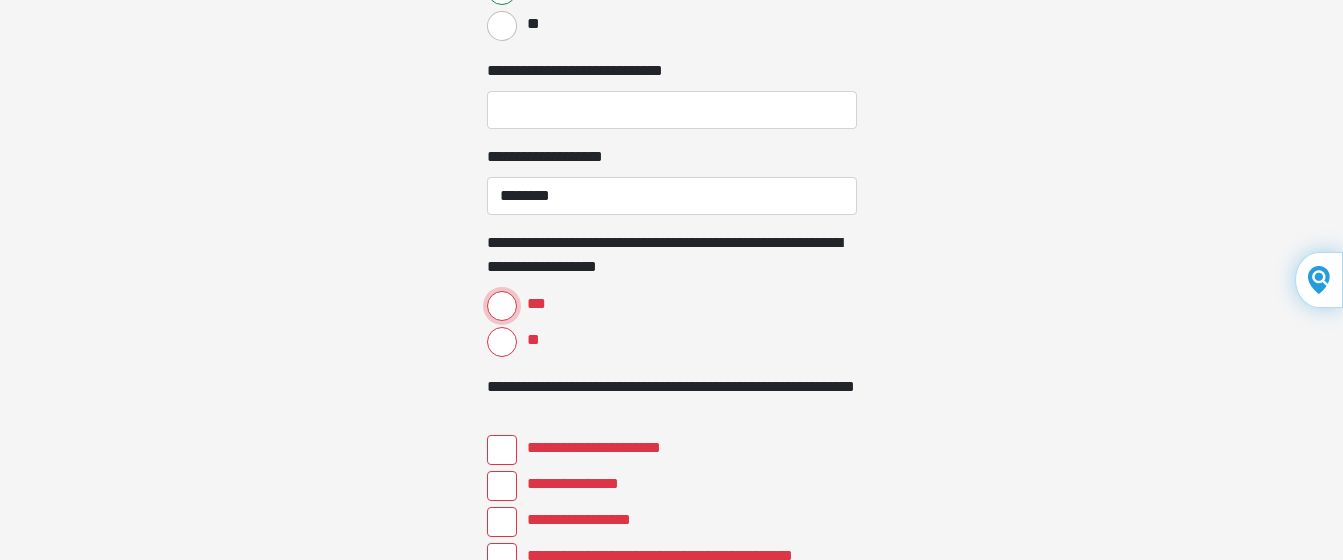 click on "***" at bounding box center (502, 306) 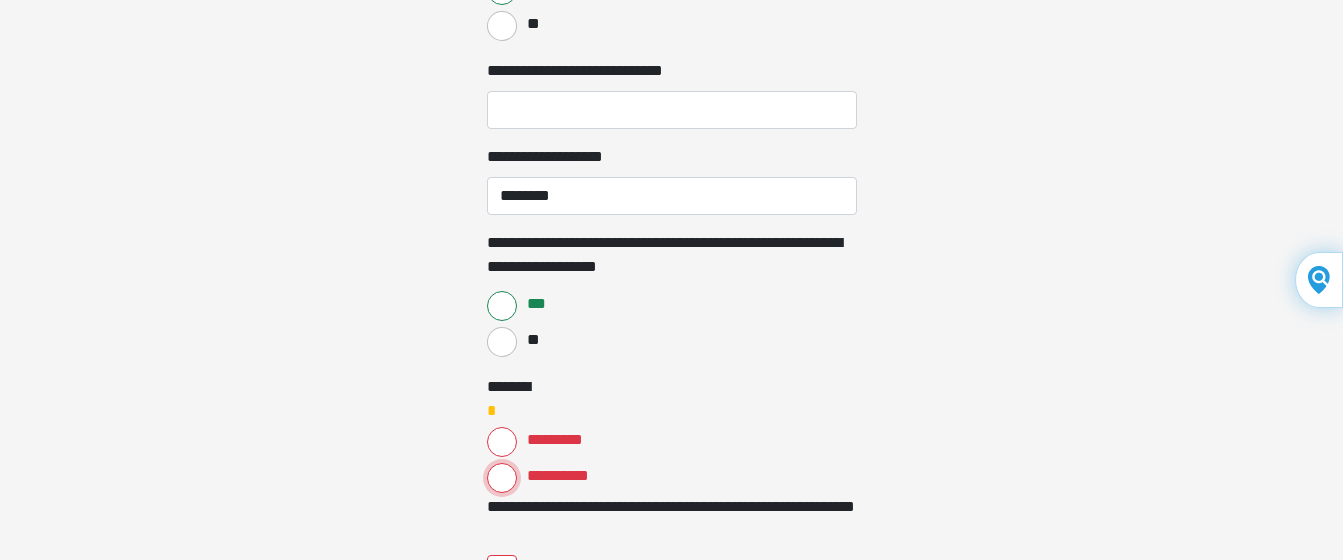 click on "**********" at bounding box center (502, 478) 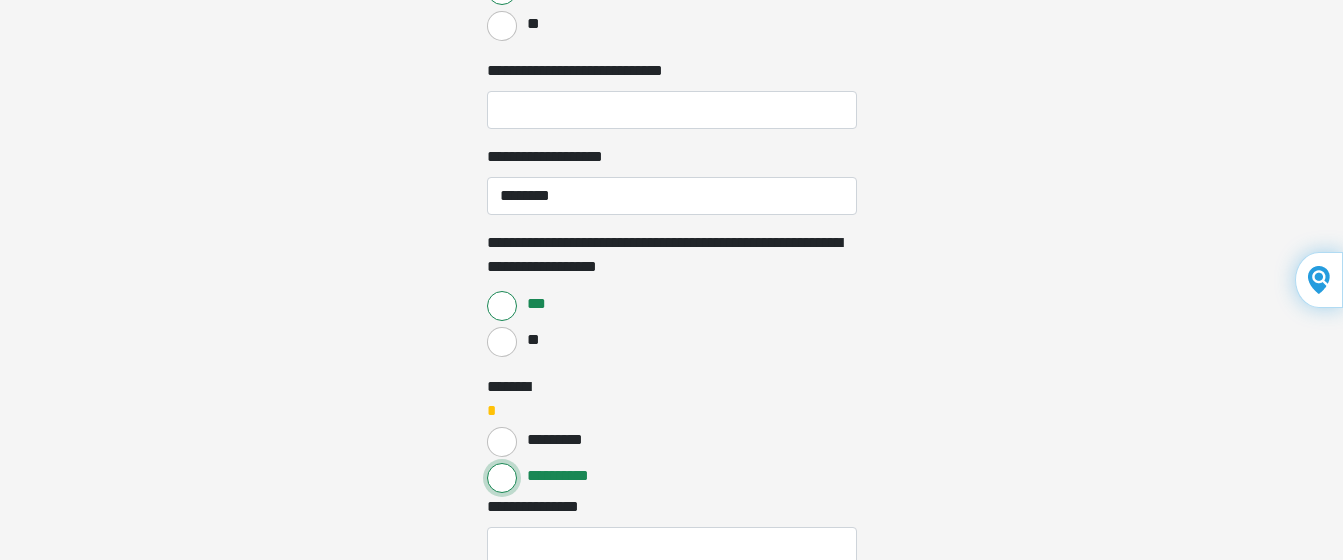 scroll, scrollTop: 3102, scrollLeft: 0, axis: vertical 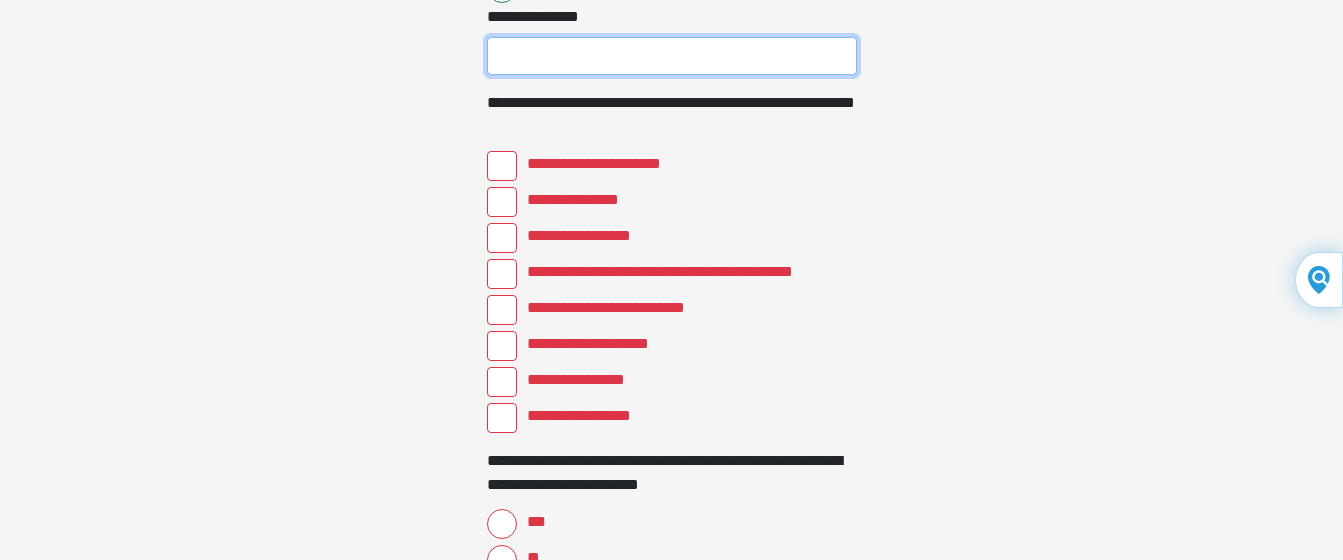 click on "**********" at bounding box center (672, 56) 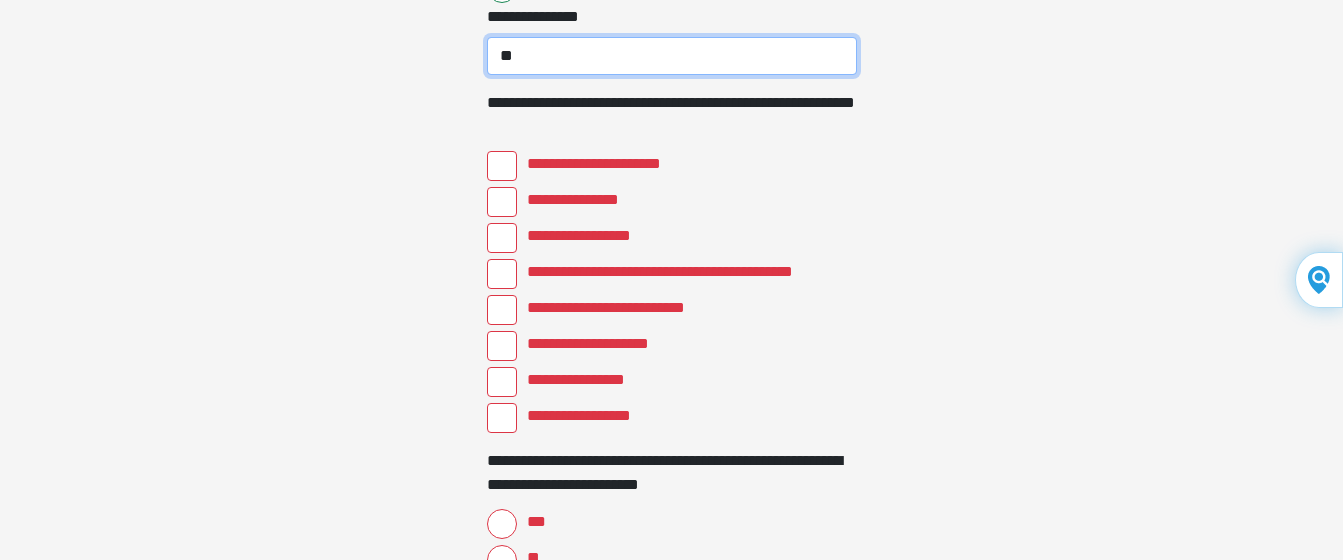 type on "*" 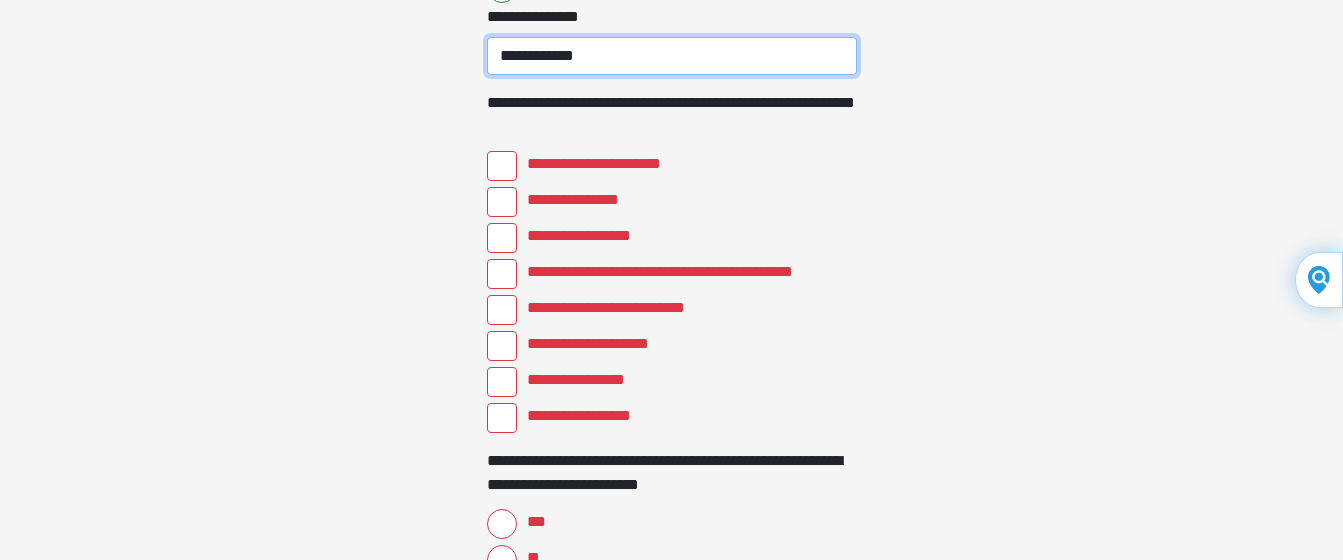type on "**********" 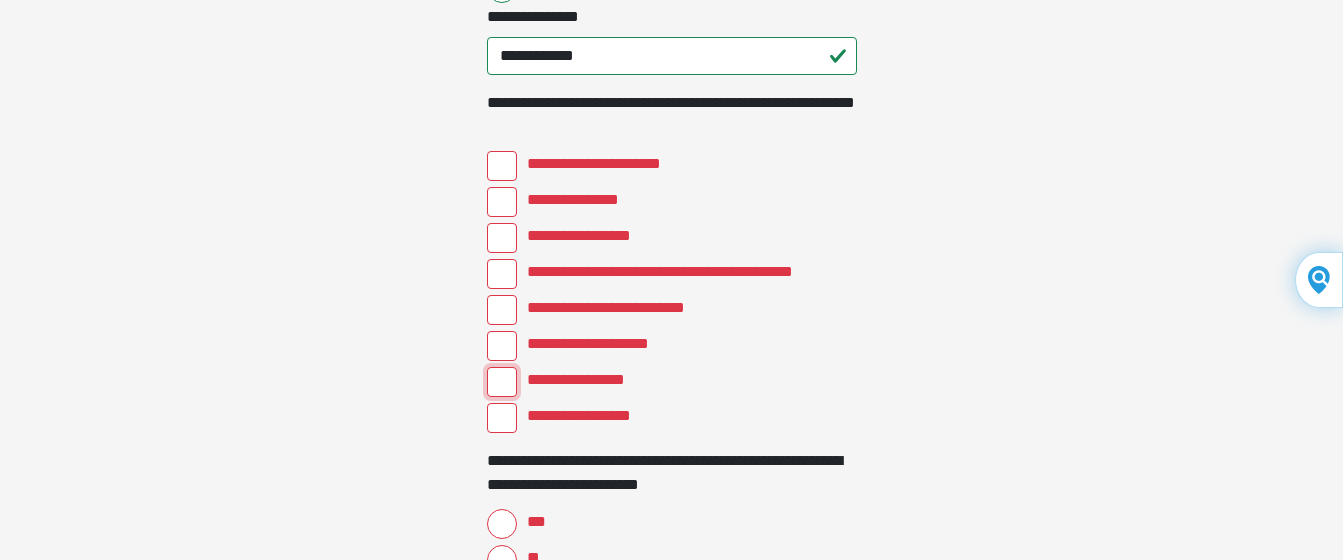 click on "**********" at bounding box center [502, 382] 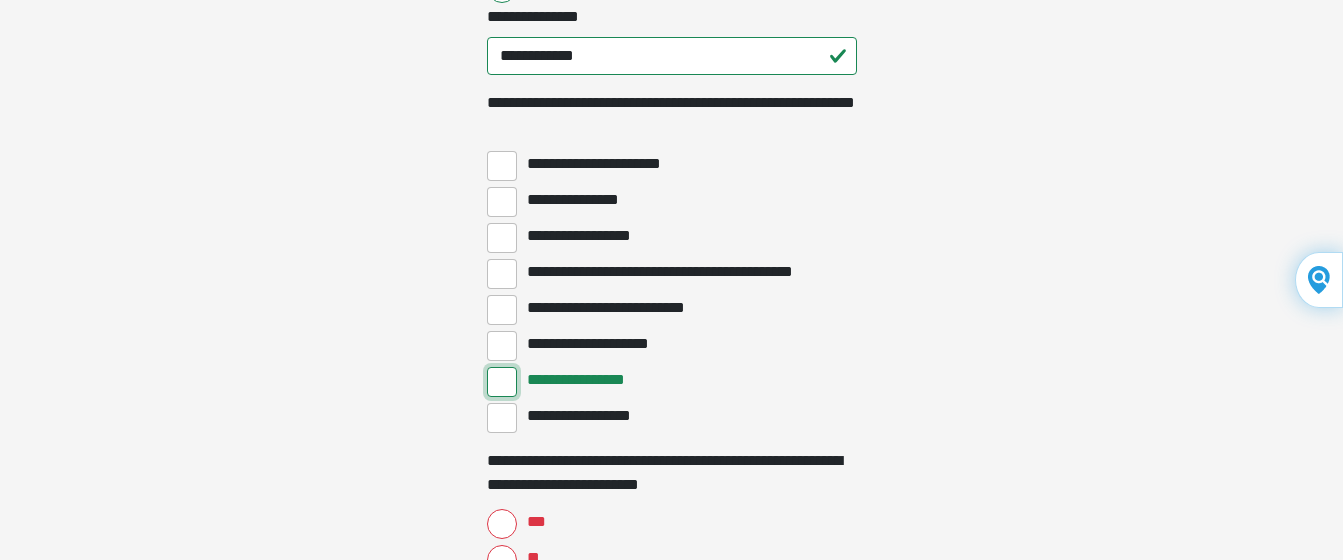 scroll, scrollTop: 3592, scrollLeft: 0, axis: vertical 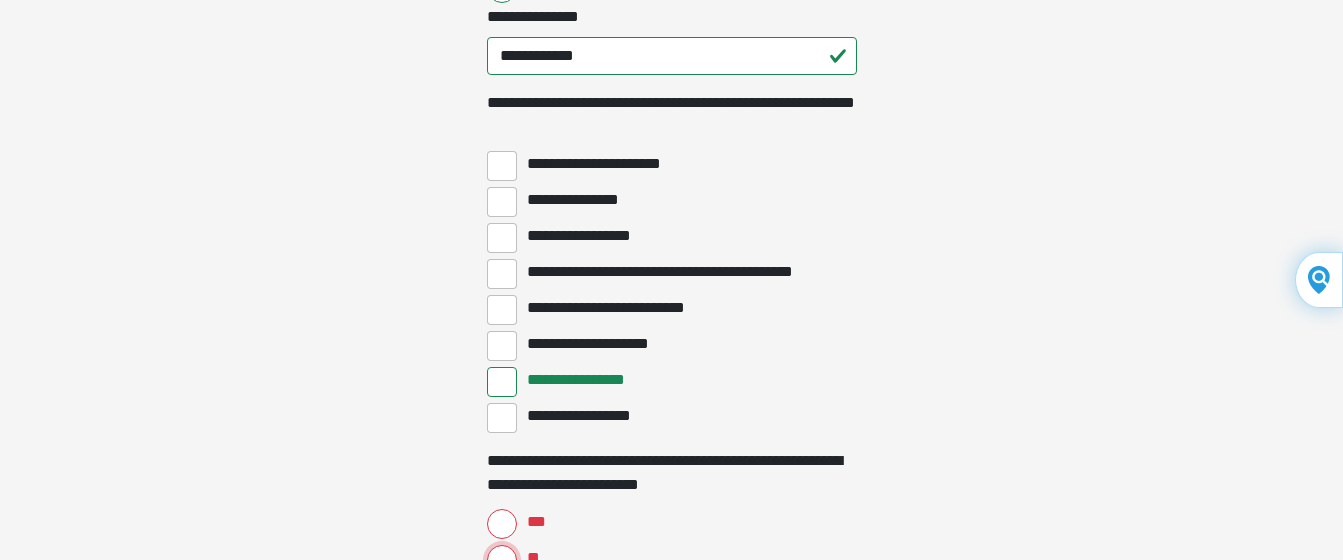 click on "**" at bounding box center [502, 560] 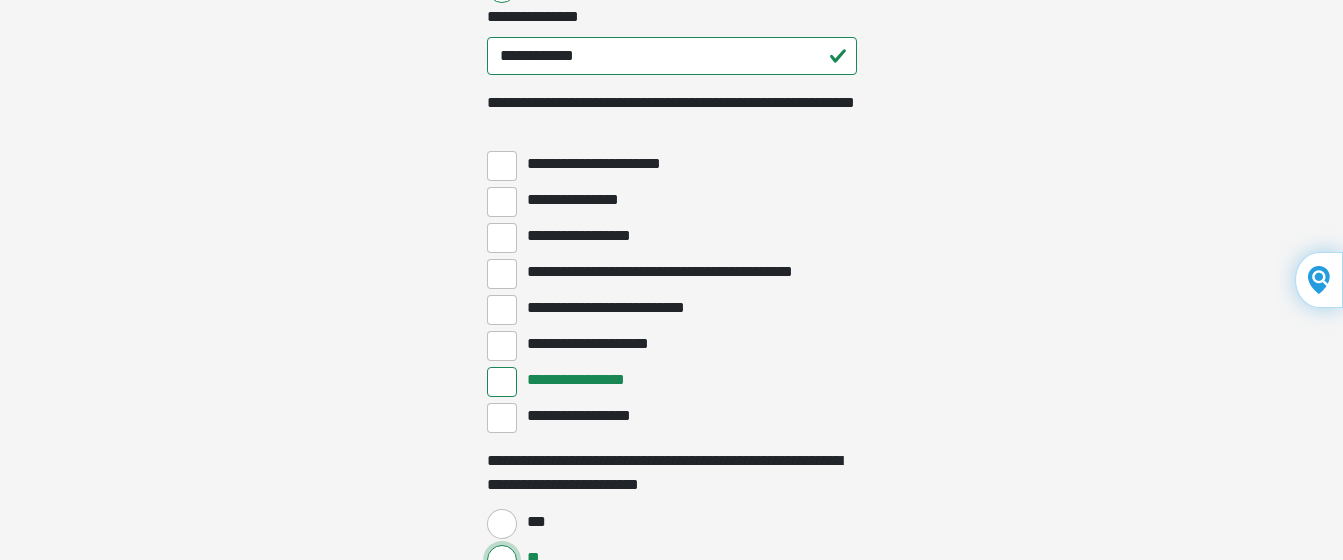 scroll, scrollTop: 3592, scrollLeft: 0, axis: vertical 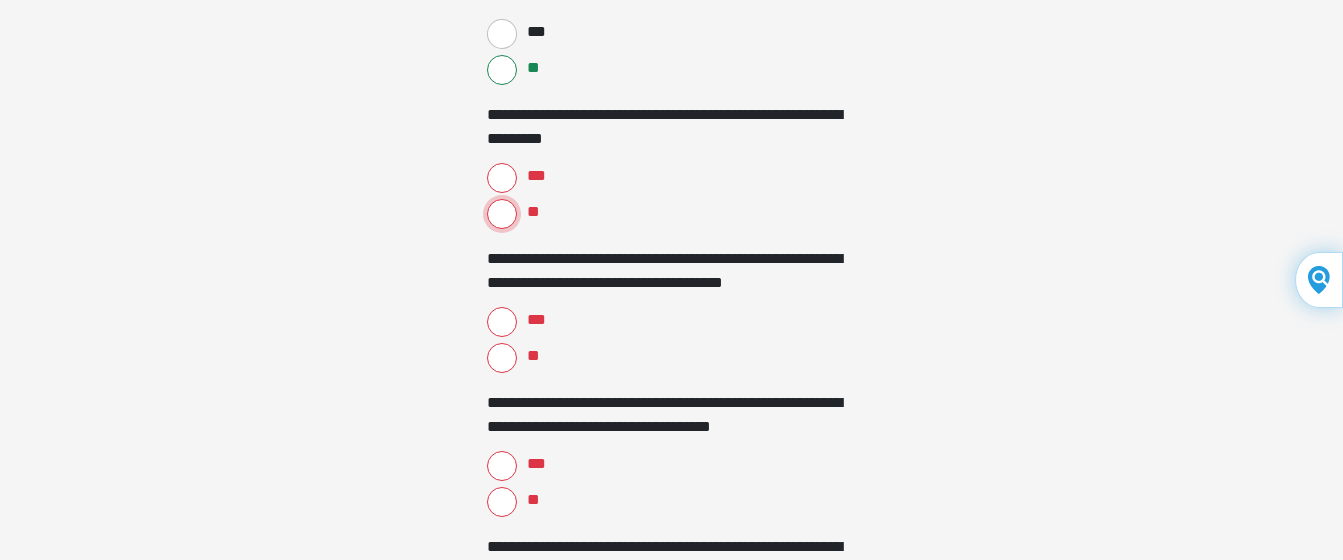 click on "**" at bounding box center [502, 214] 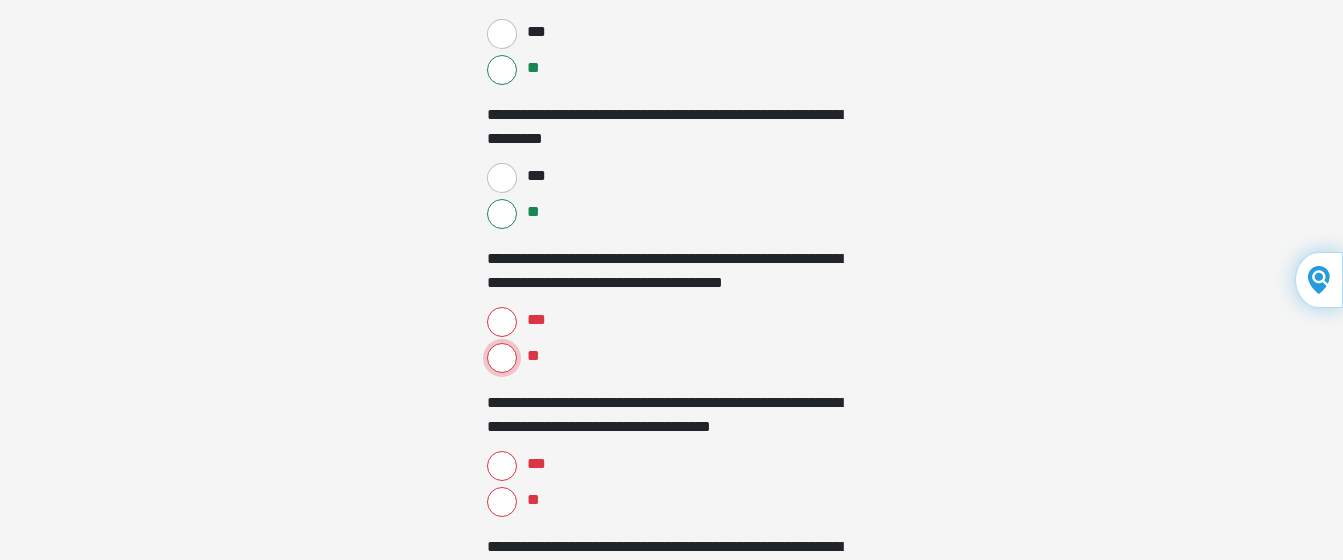 click on "**" at bounding box center [502, 358] 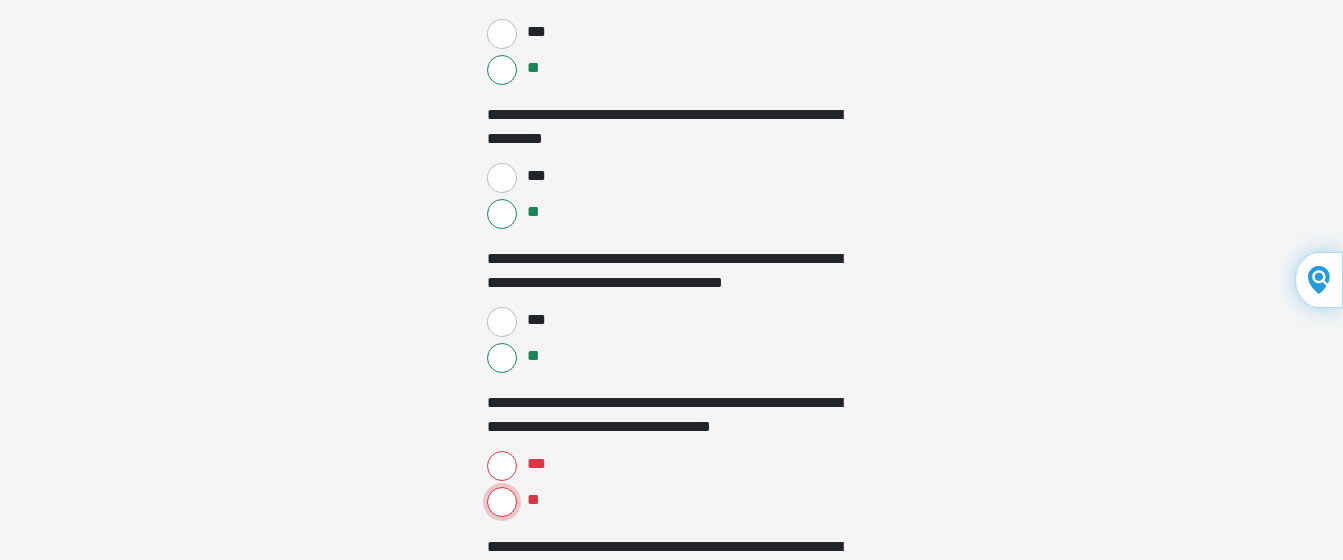 click on "**" at bounding box center (502, 502) 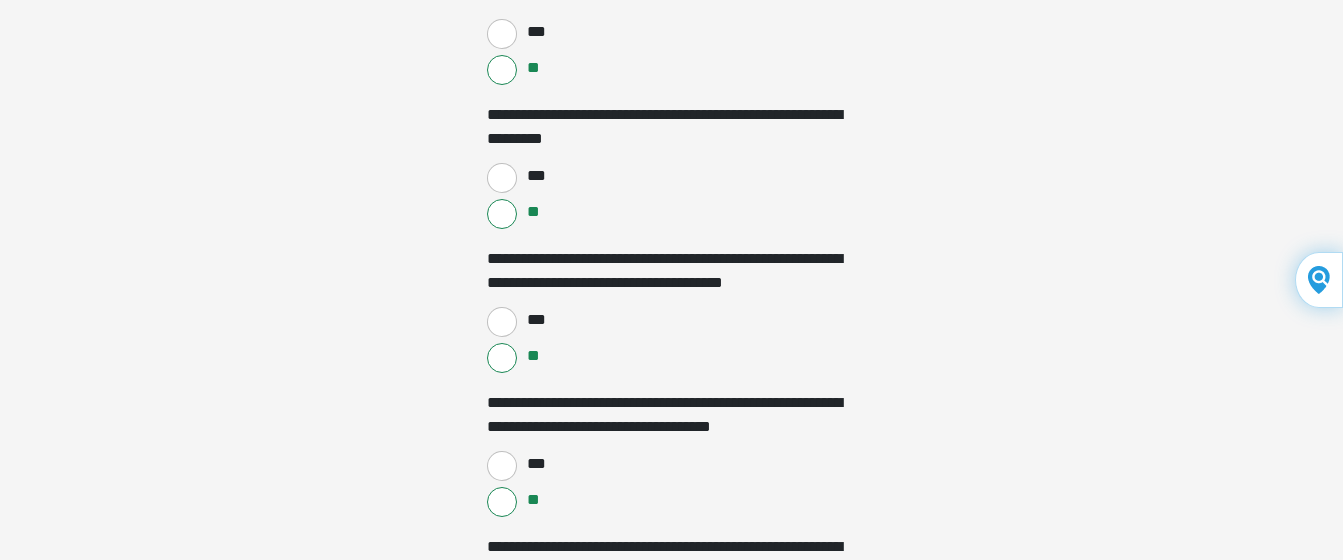 click on "**********" at bounding box center [671, -3312] 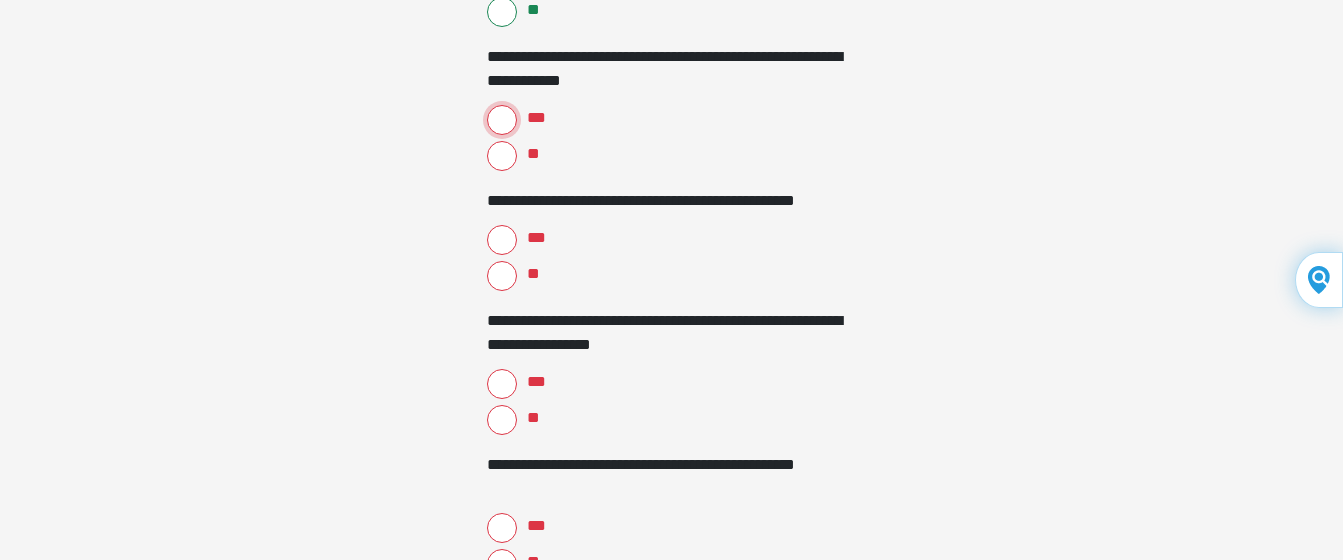 click on "***" at bounding box center (502, 120) 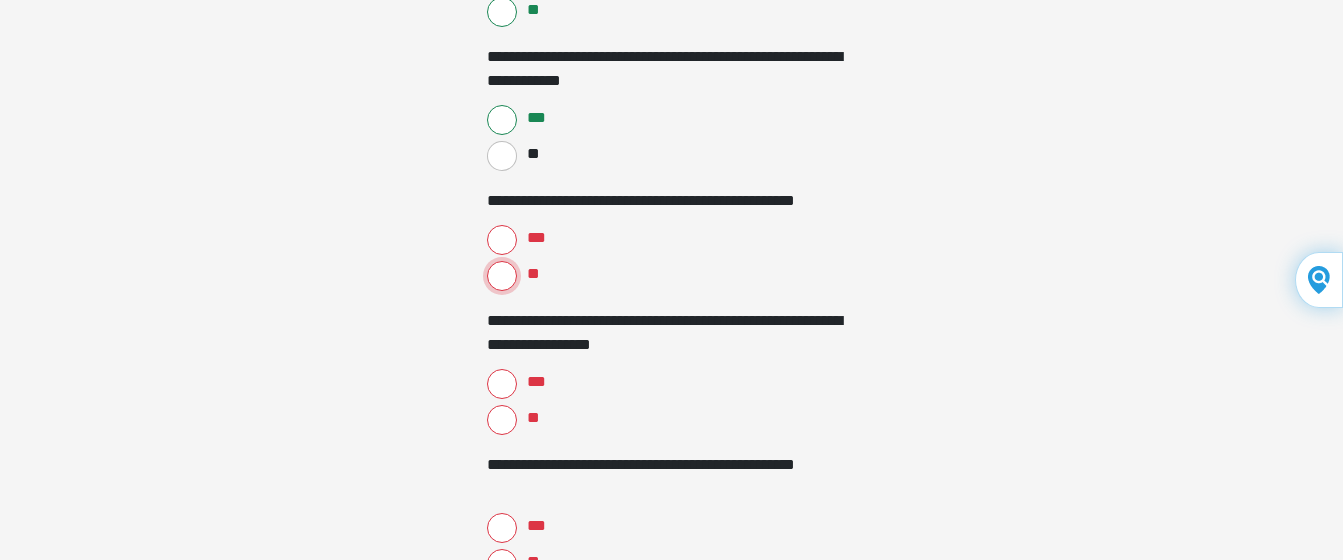 click on "**" at bounding box center (502, 276) 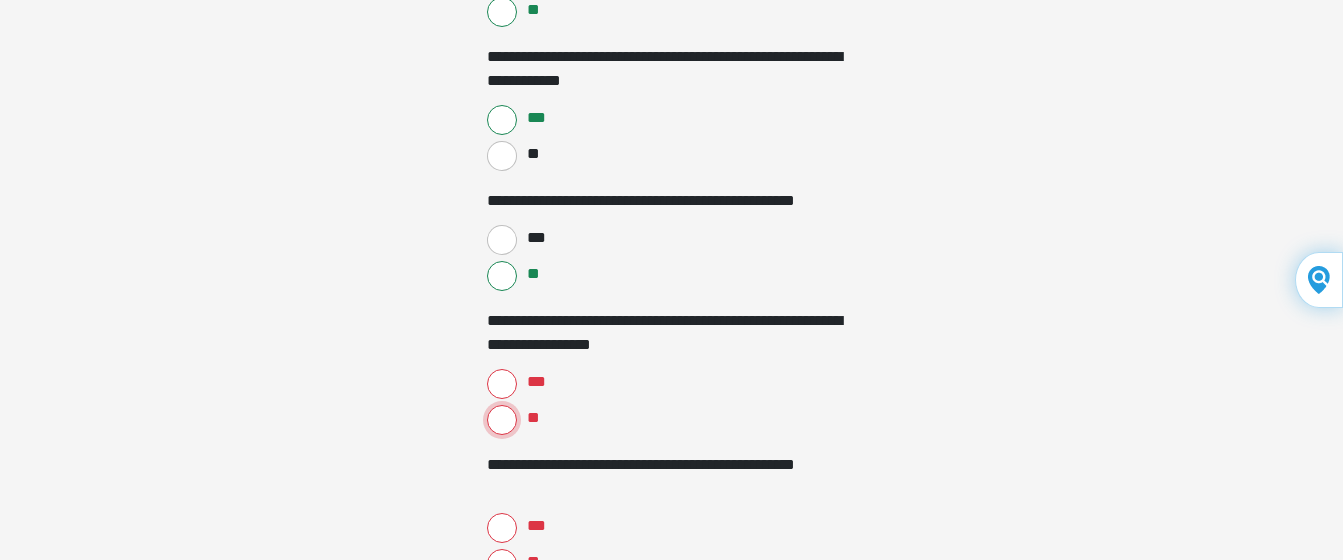 click on "**" at bounding box center [502, 420] 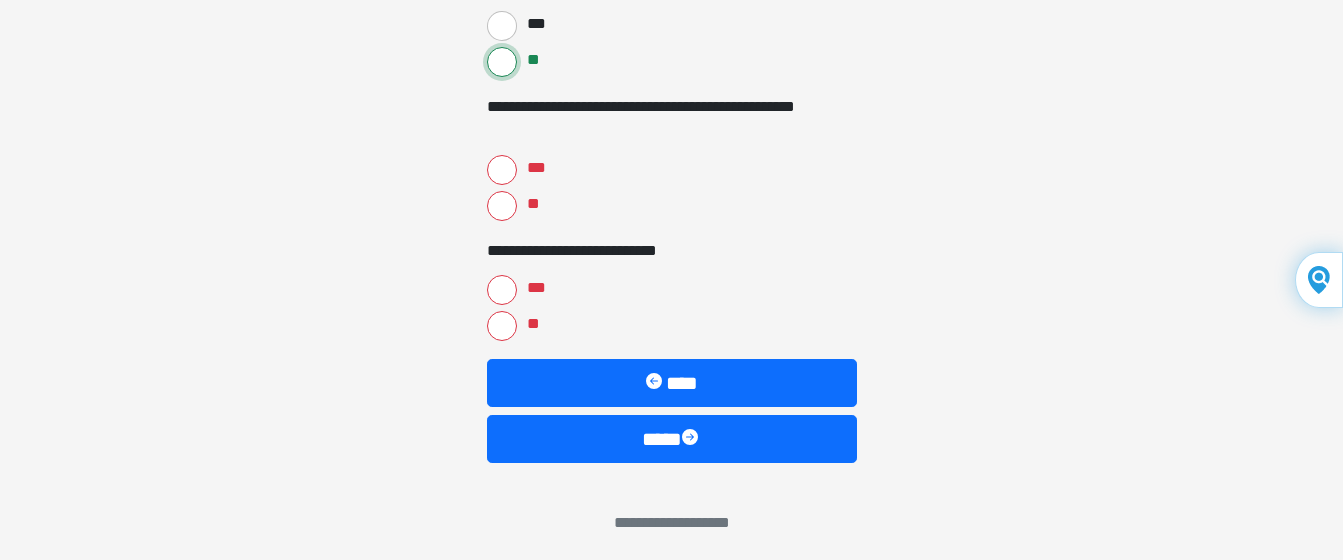 scroll, scrollTop: 4446, scrollLeft: 0, axis: vertical 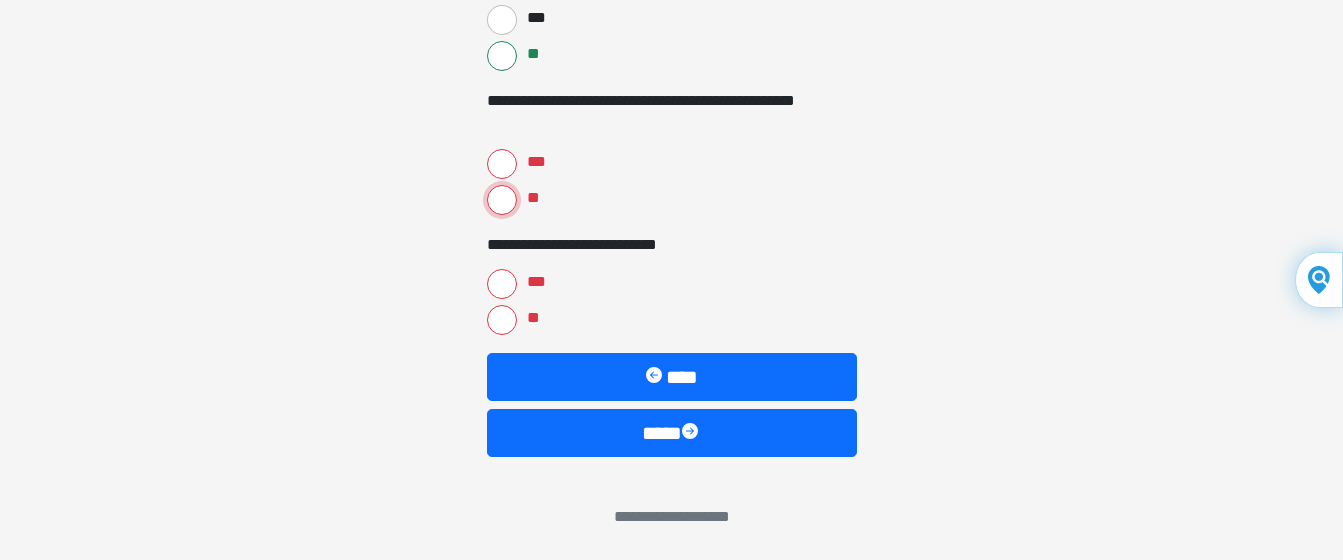 click on "**" at bounding box center [502, 200] 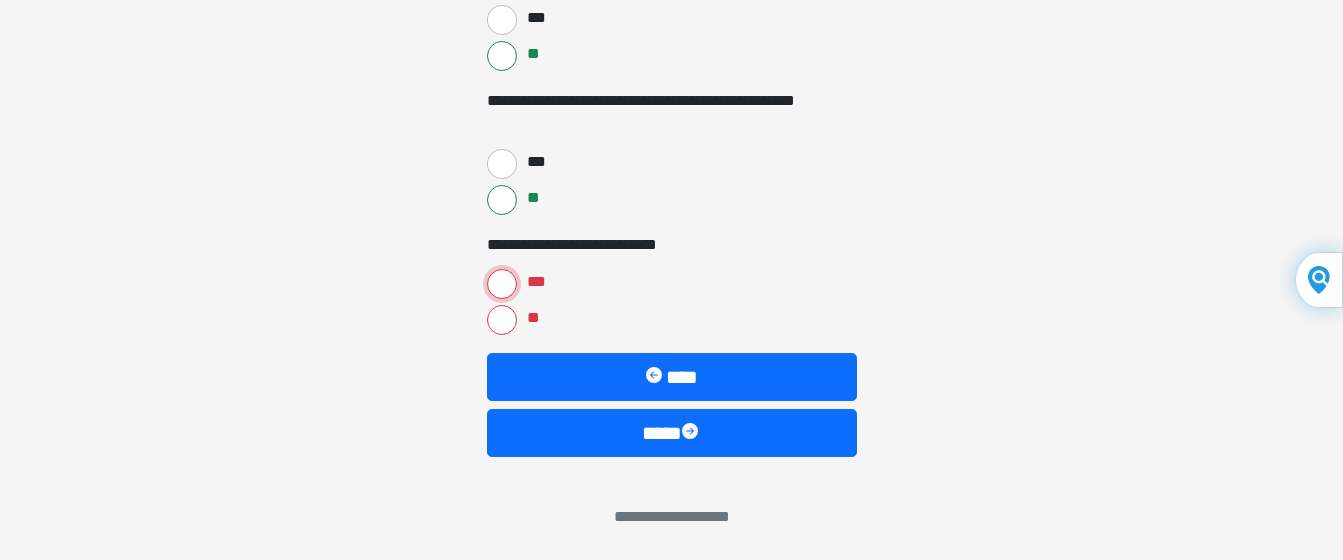 click on "***" at bounding box center [502, 284] 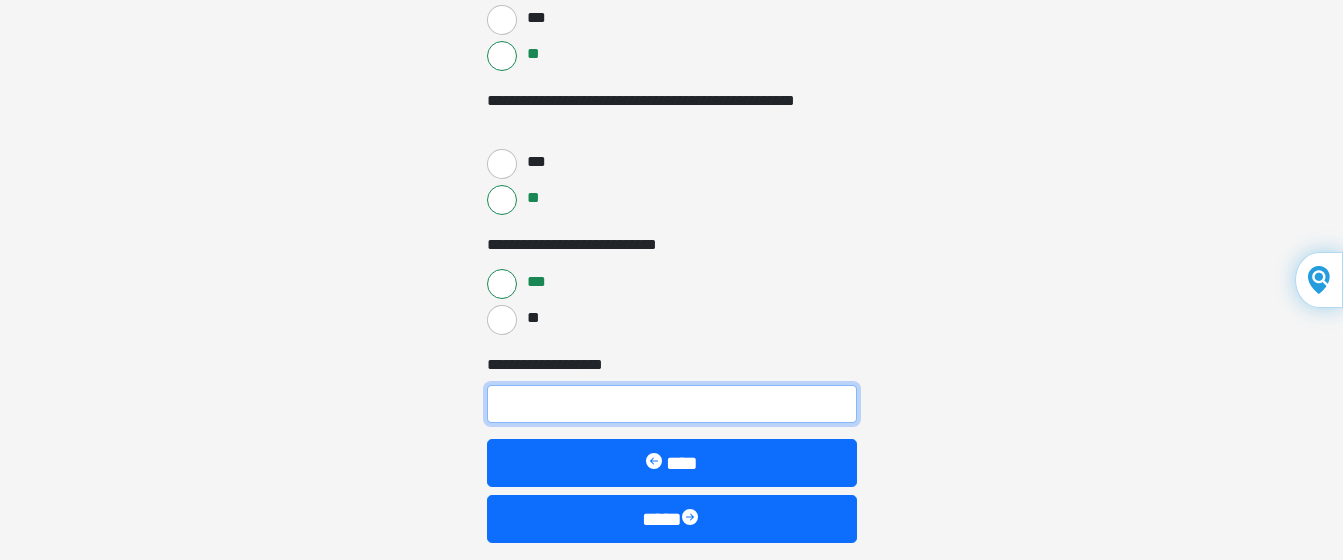 click on "**********" at bounding box center [672, 404] 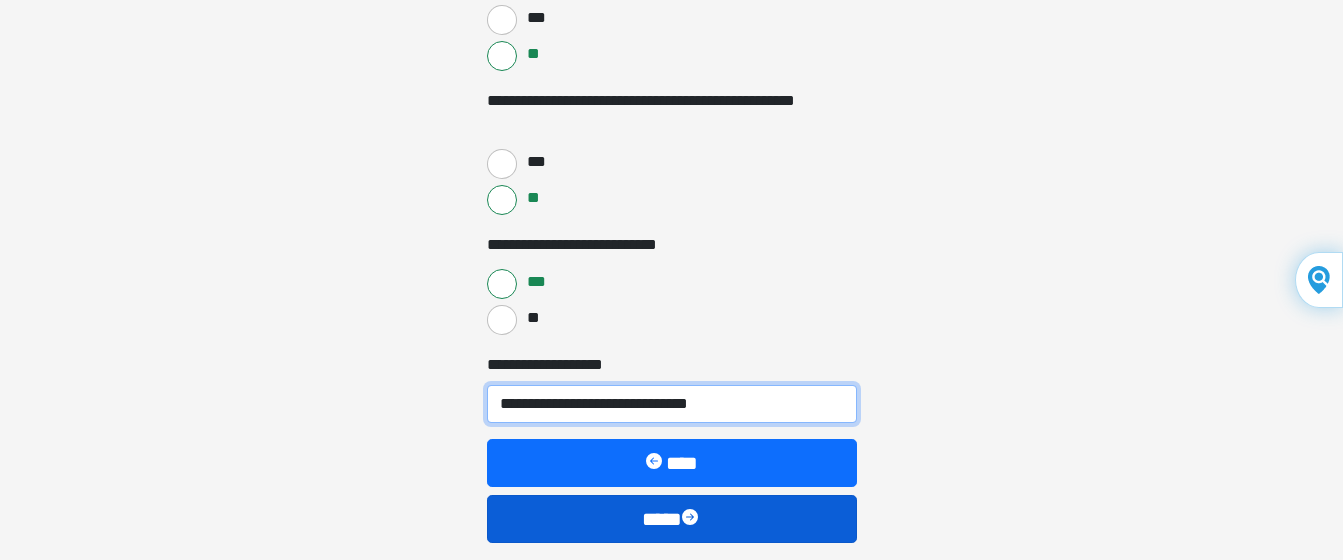type on "**********" 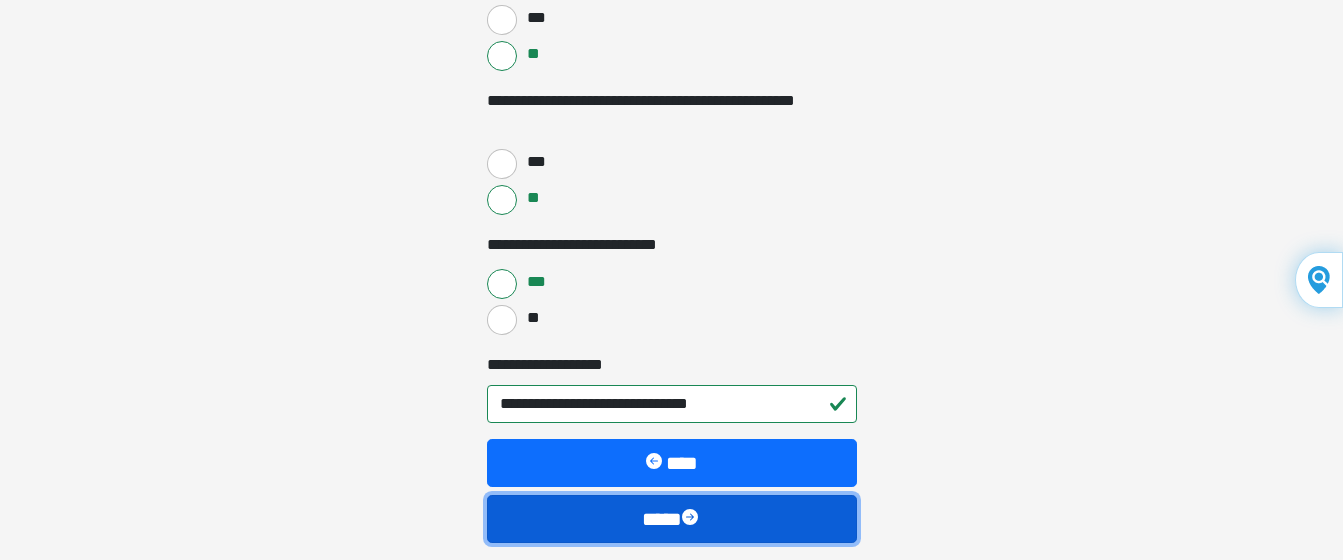 click on "****" at bounding box center (672, 519) 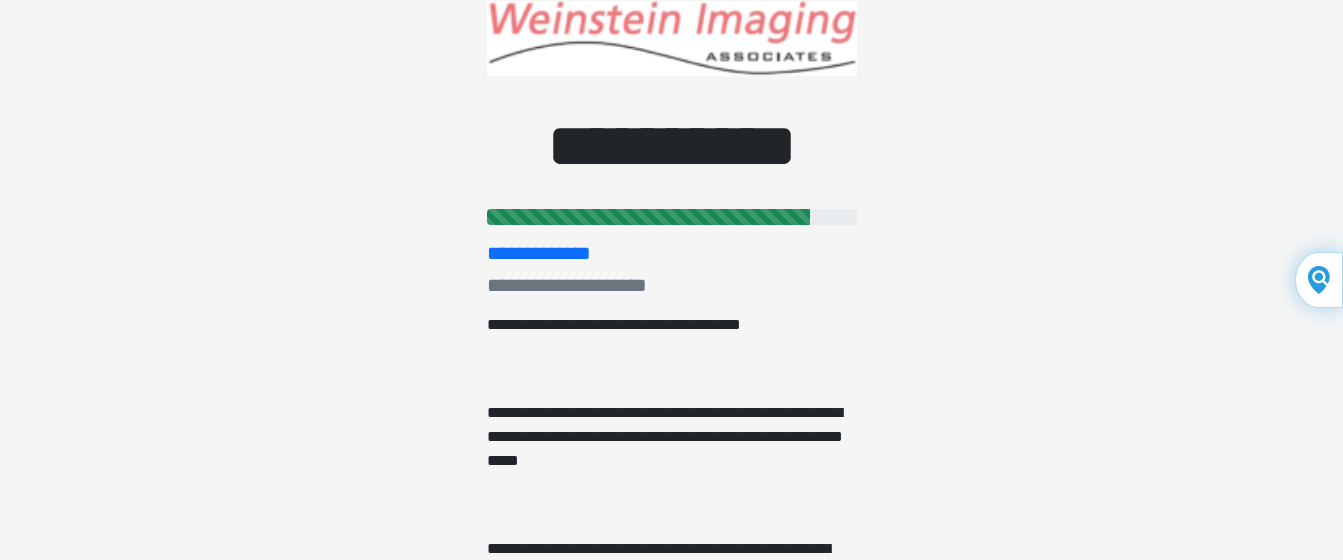 scroll, scrollTop: 0, scrollLeft: 0, axis: both 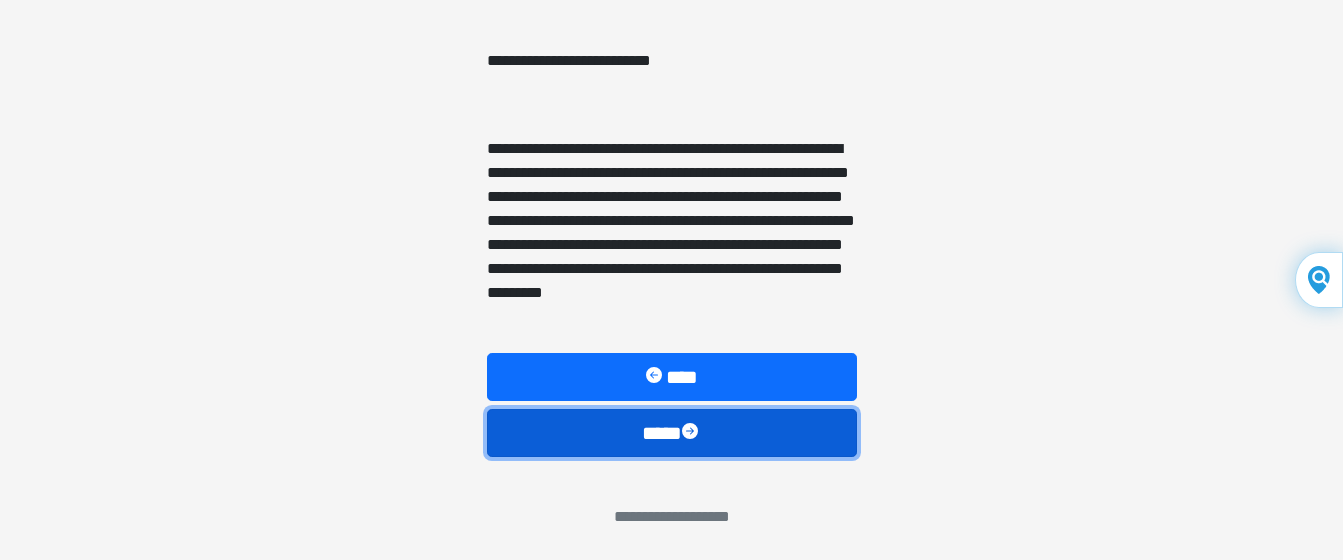 click on "****" at bounding box center (672, 433) 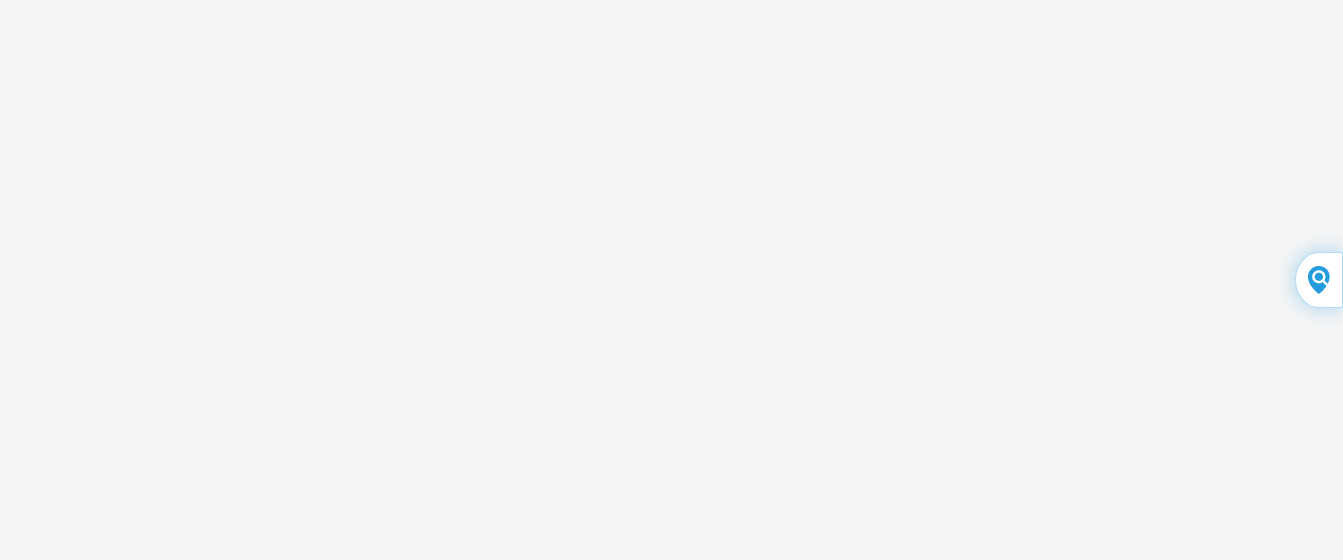 scroll, scrollTop: 204, scrollLeft: 0, axis: vertical 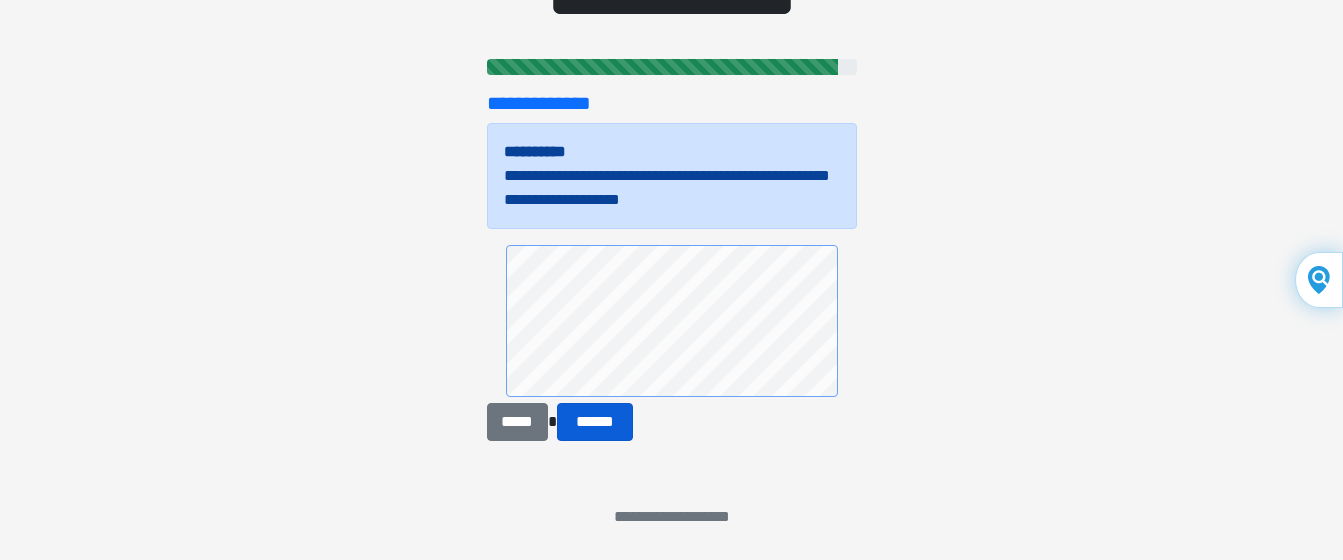 click on "*****
******" at bounding box center [672, 343] 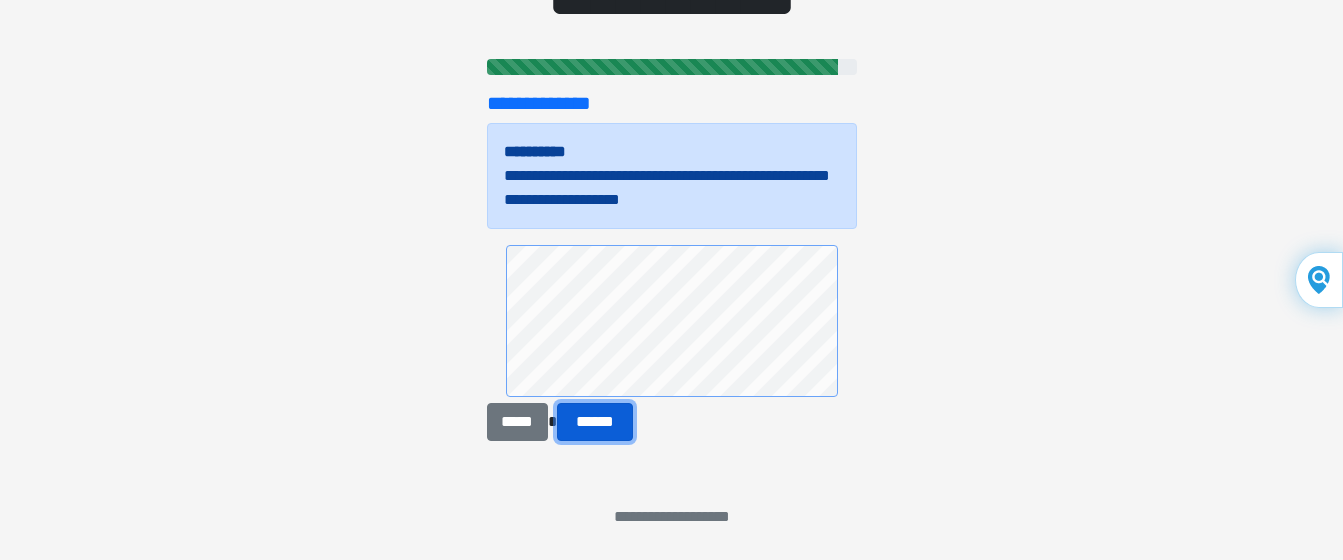 click on "******" at bounding box center [595, 422] 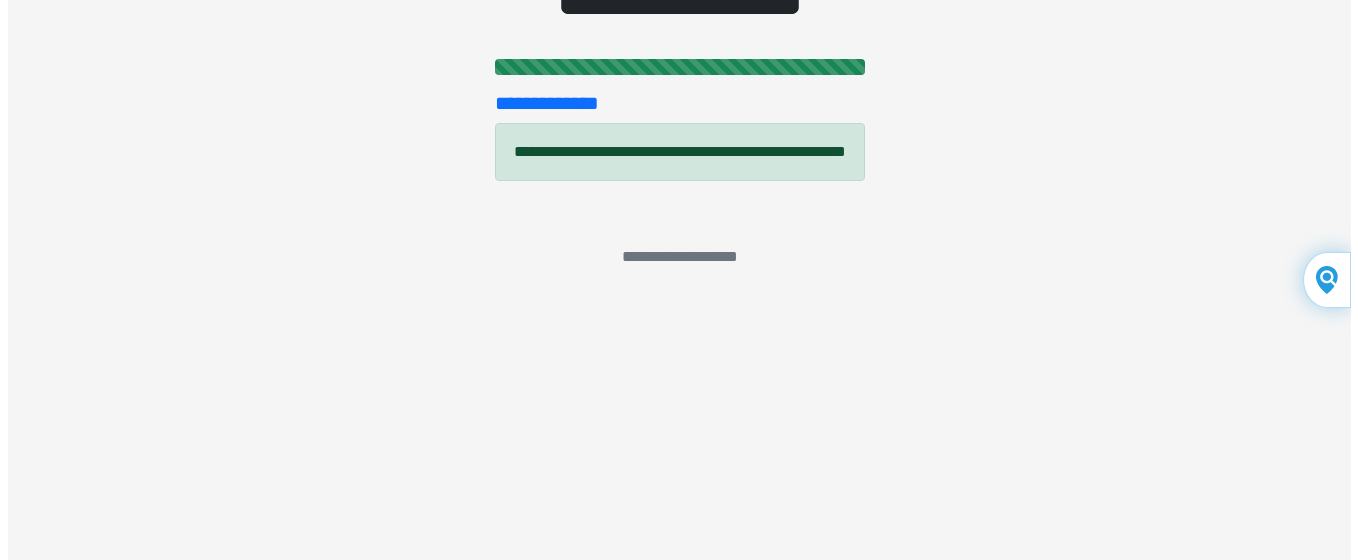 scroll, scrollTop: 0, scrollLeft: 0, axis: both 